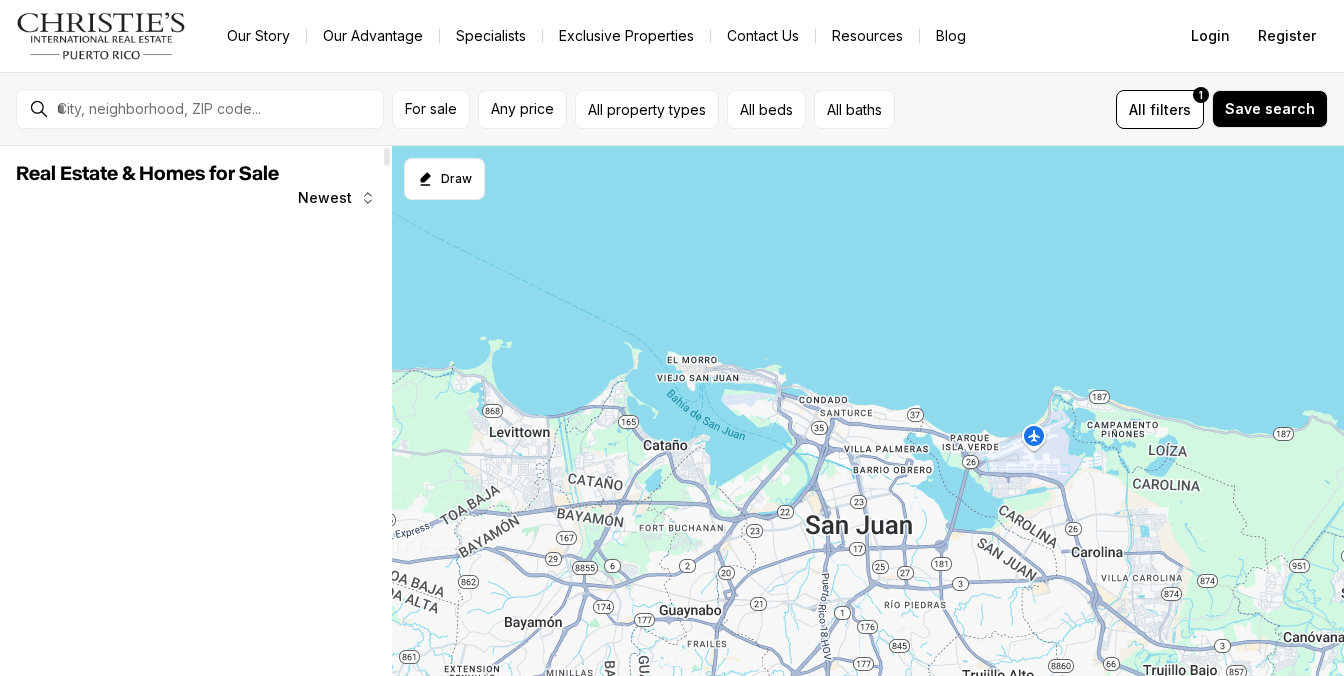 scroll, scrollTop: 0, scrollLeft: 0, axis: both 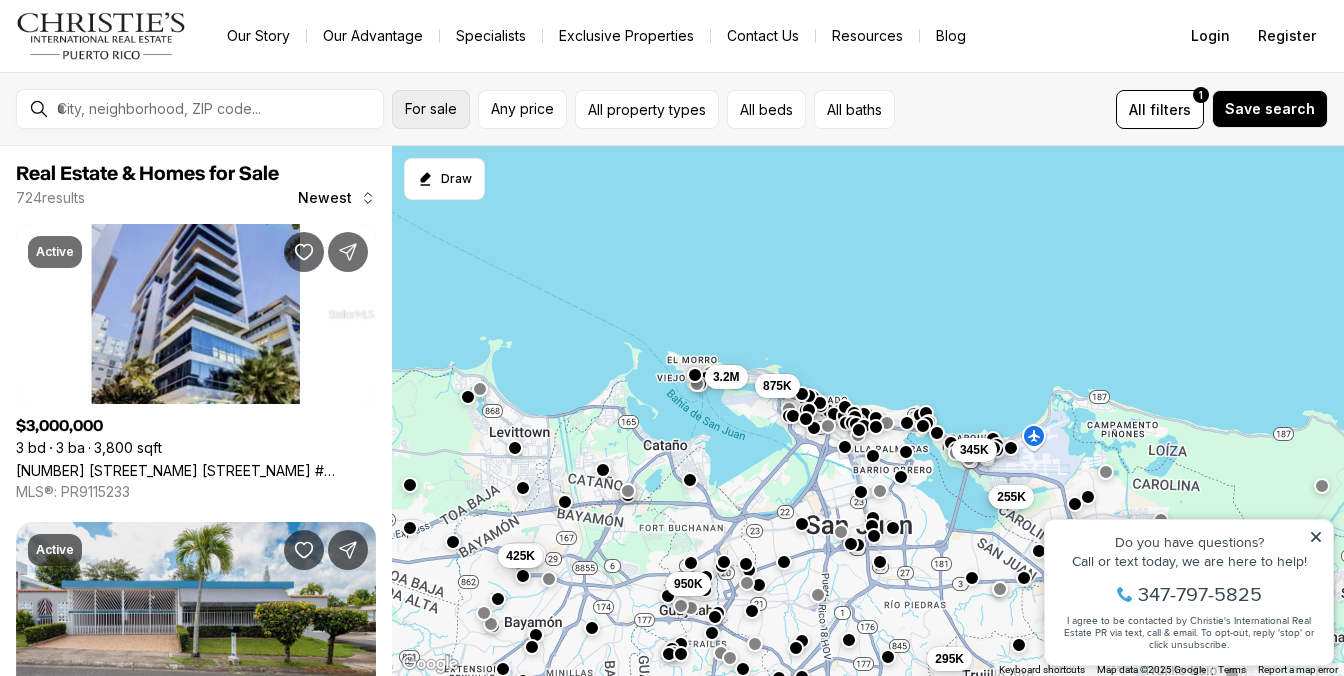 click on "For sale" at bounding box center (431, 109) 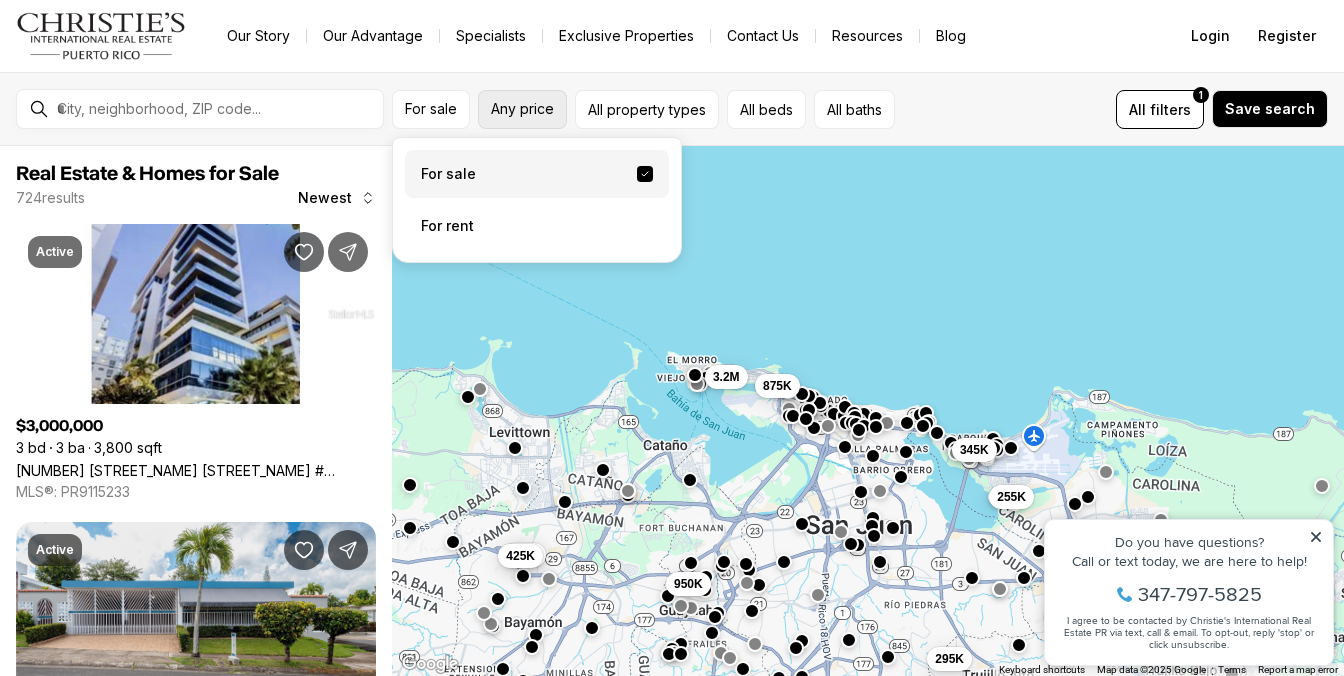click on "Any price" at bounding box center [522, 109] 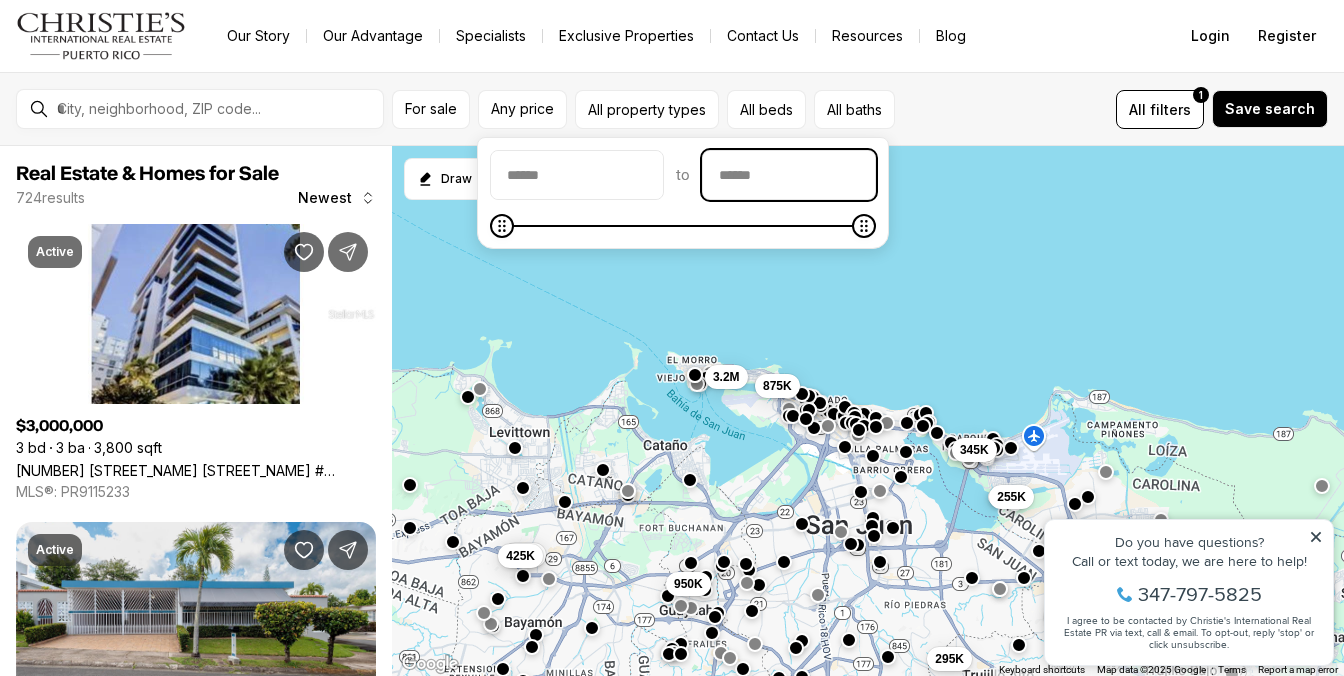 click at bounding box center [789, 175] 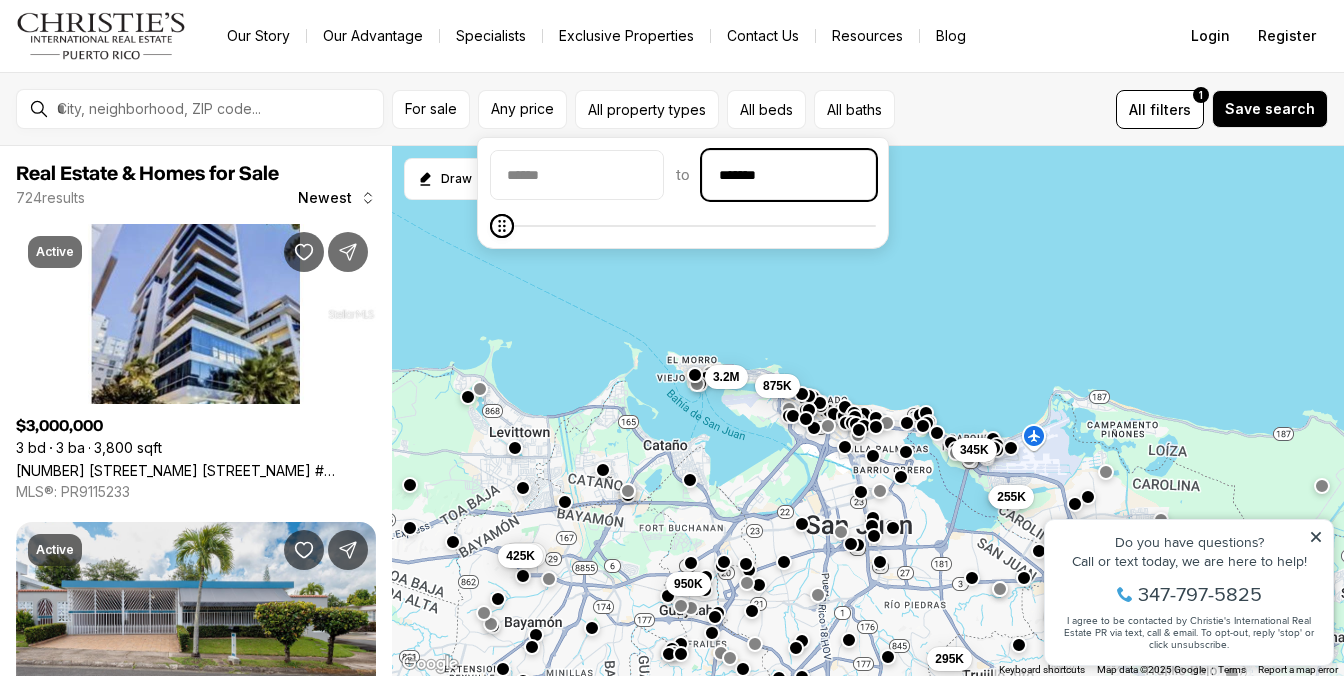 type on "********" 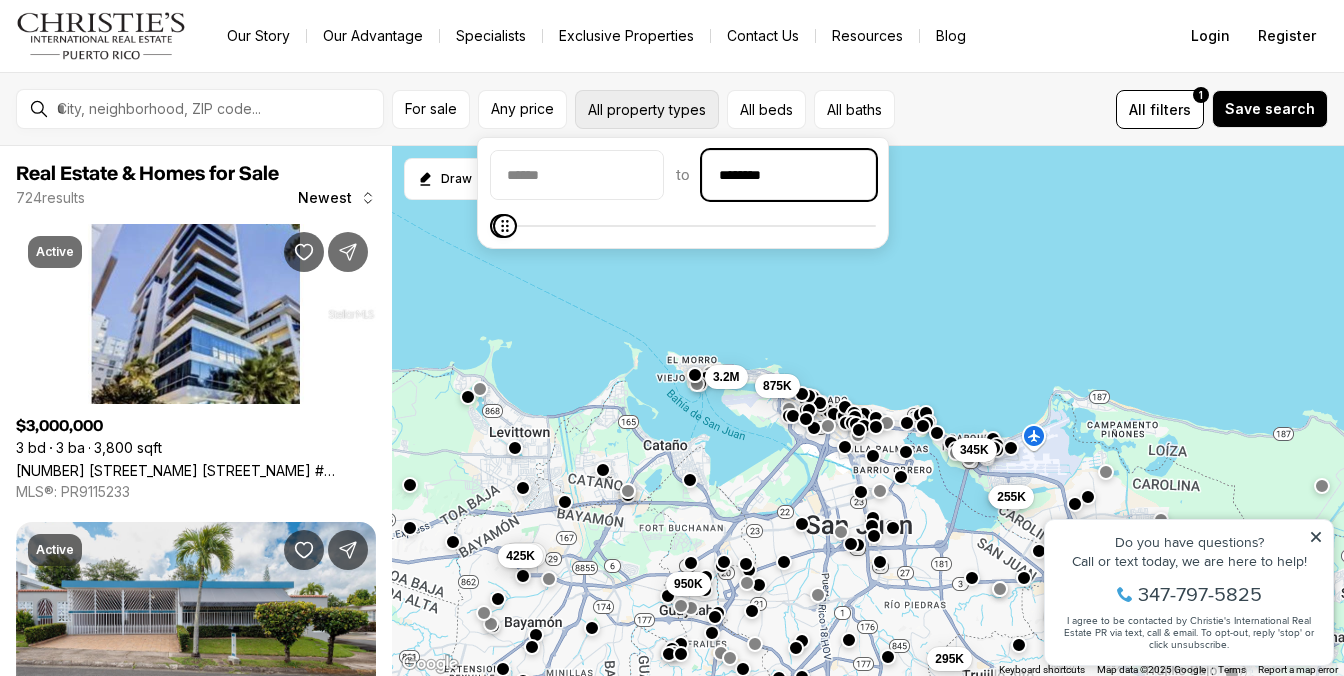 click on "All property types" at bounding box center (647, 109) 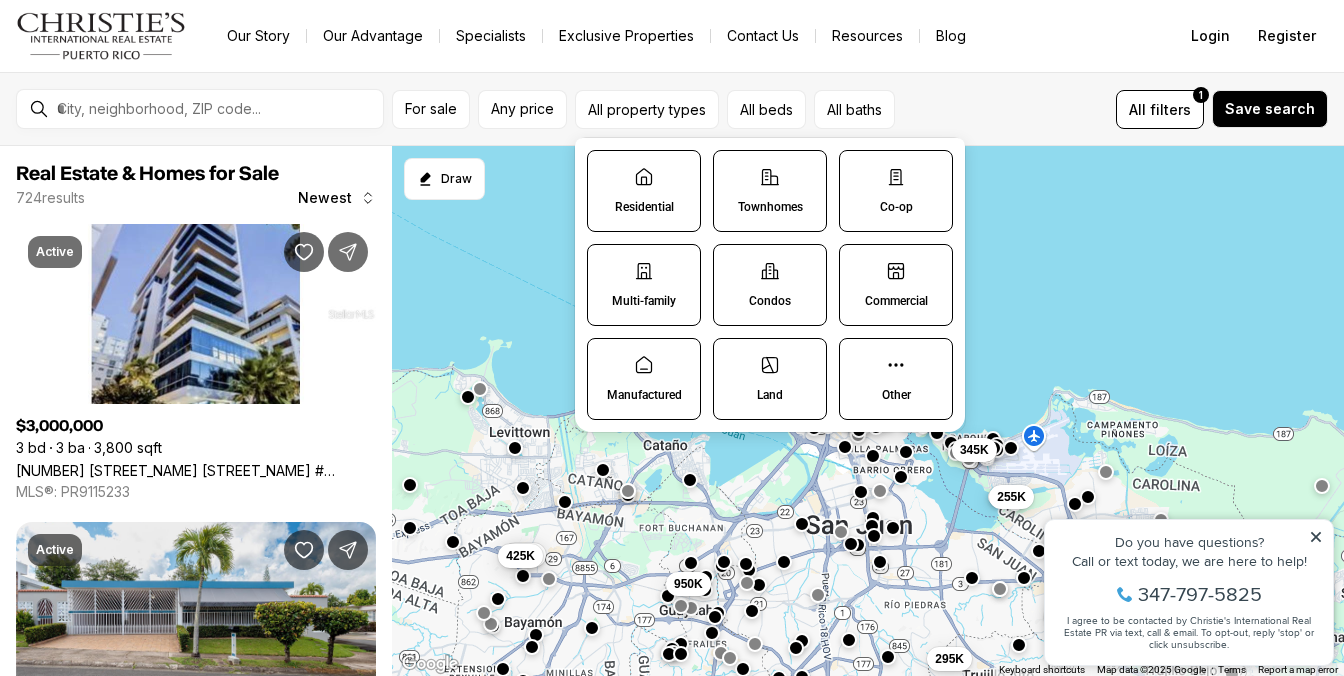 click on "Residential" at bounding box center (644, 207) 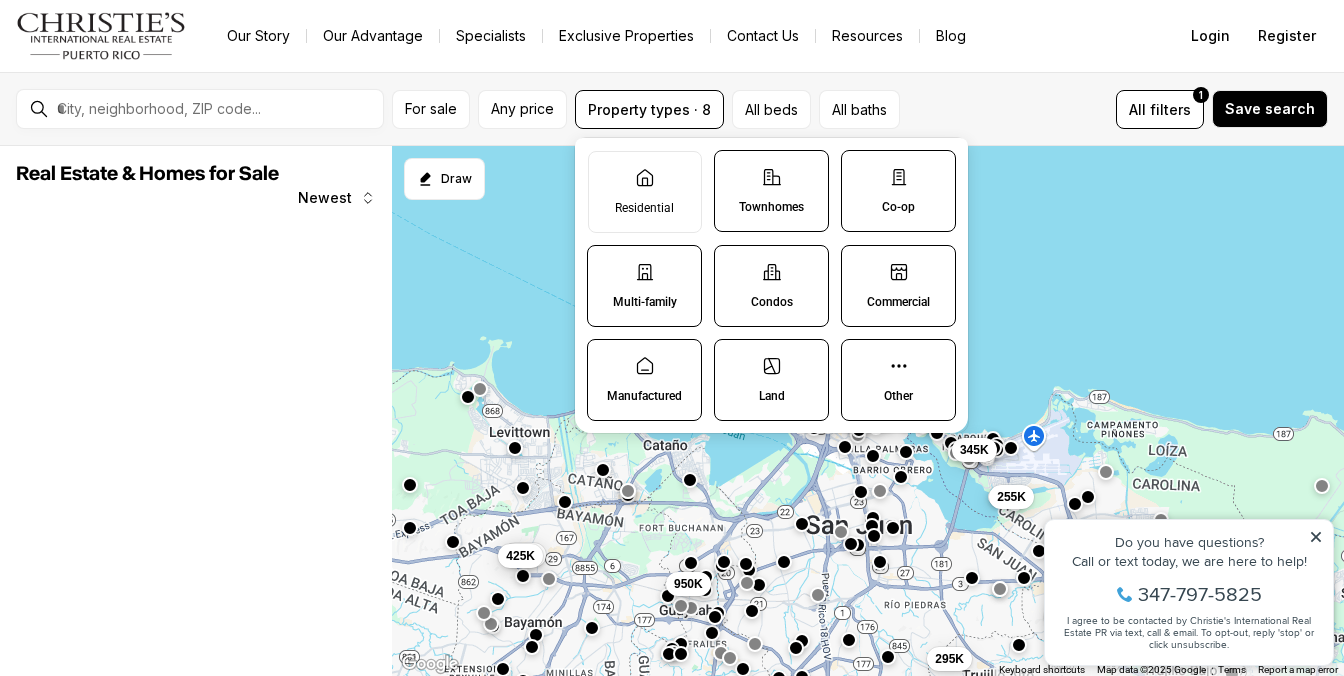 click on "Multi-family" at bounding box center (644, 286) 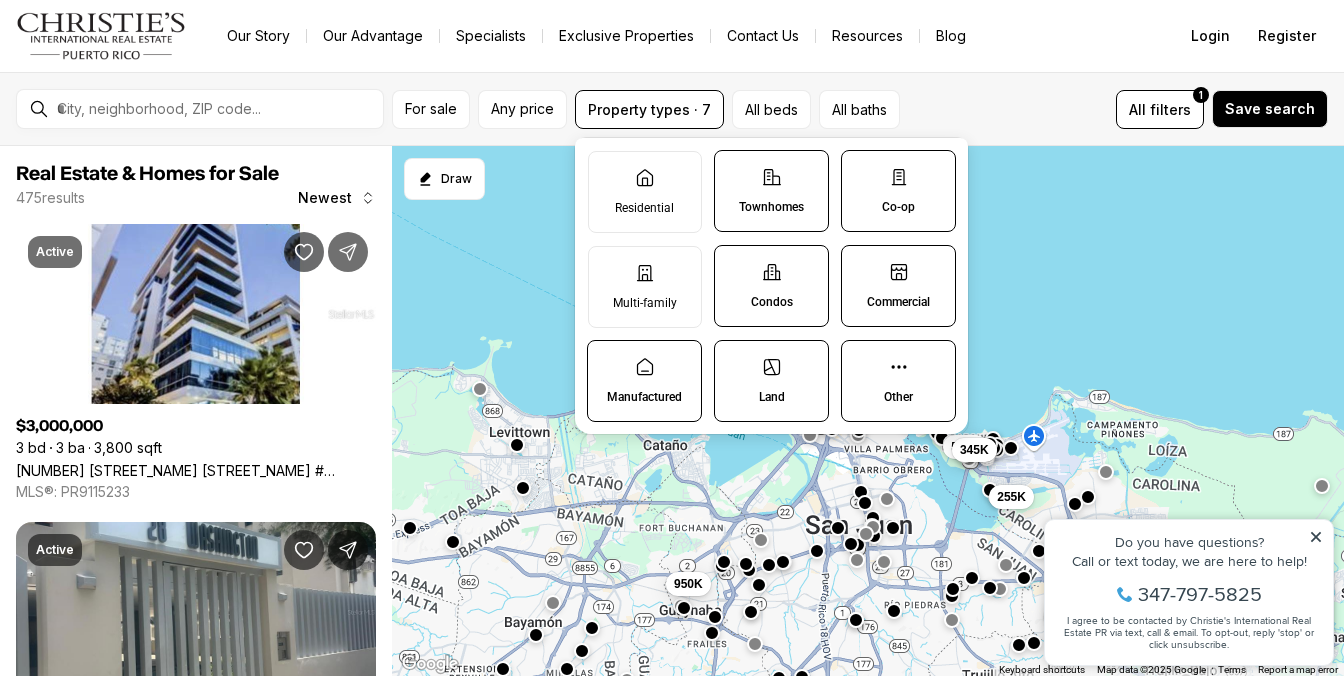 click on "Townhomes" at bounding box center (771, 207) 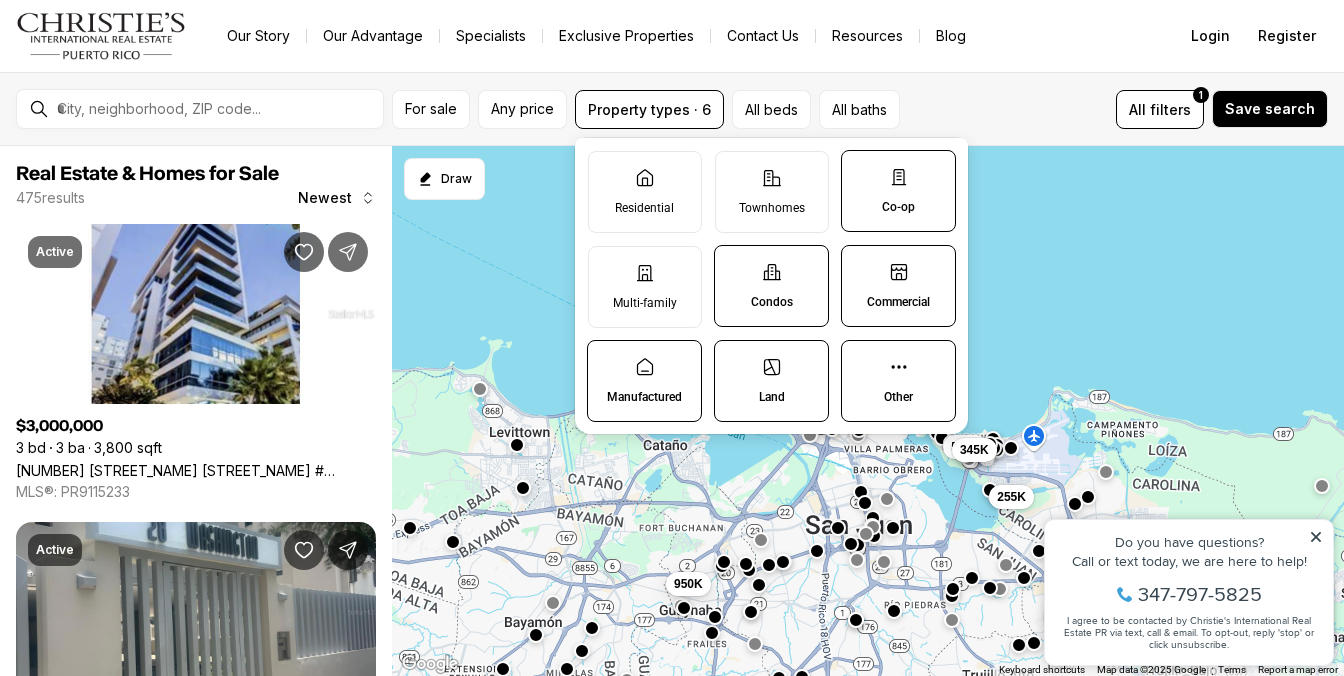 click on "Co-op" at bounding box center (898, 191) 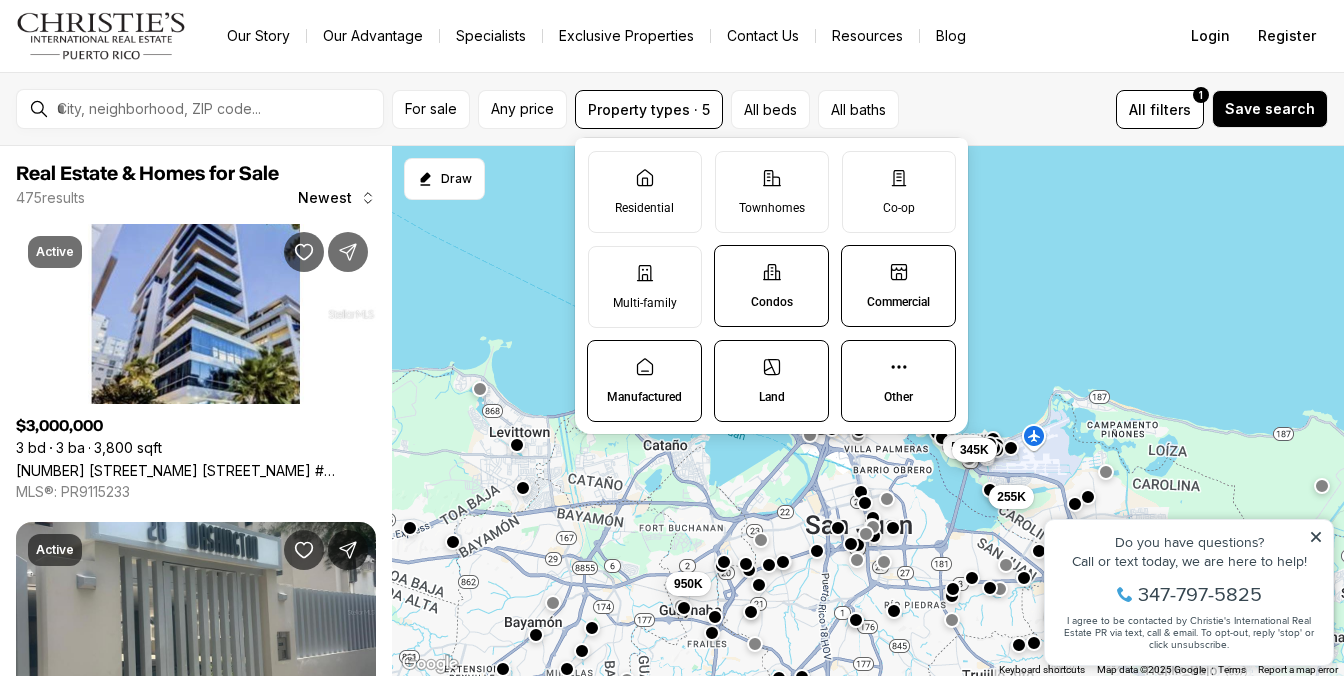 click on "Residential Townhomes Co-op Multi-family Condos Commercial Manufactured Land Other" at bounding box center (771, 286) 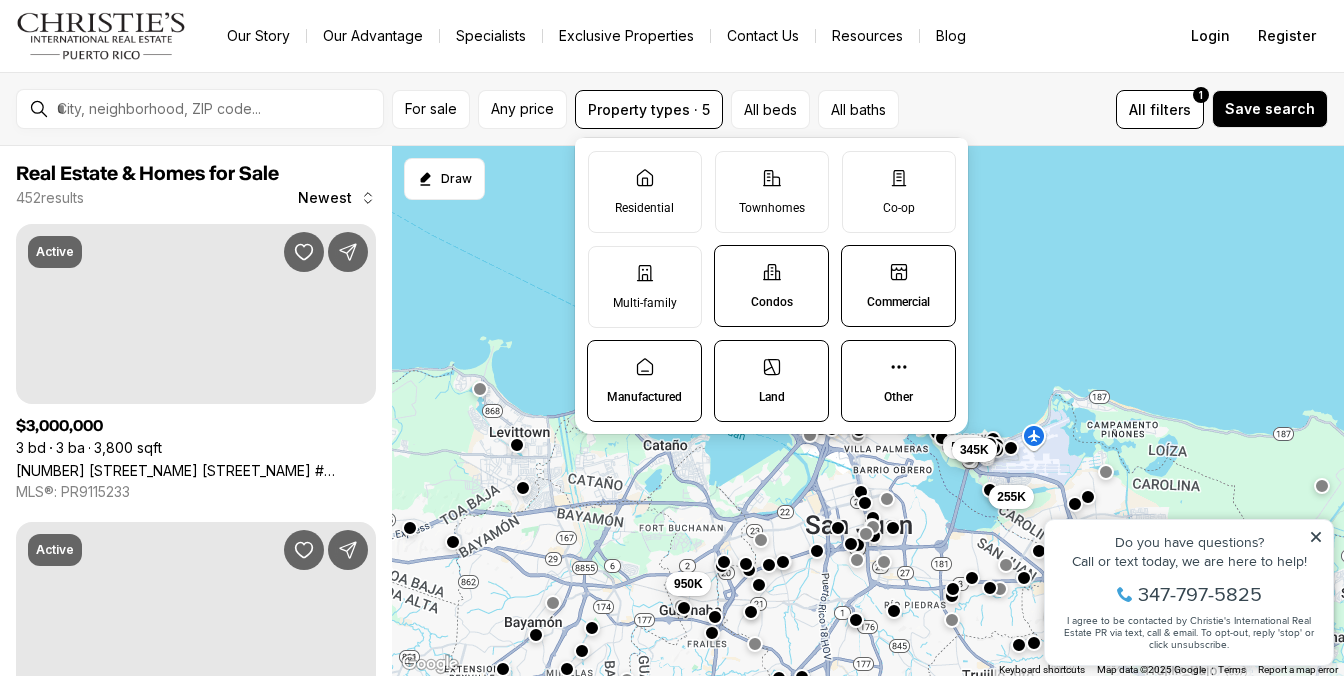 click on "Commercial" at bounding box center (898, 302) 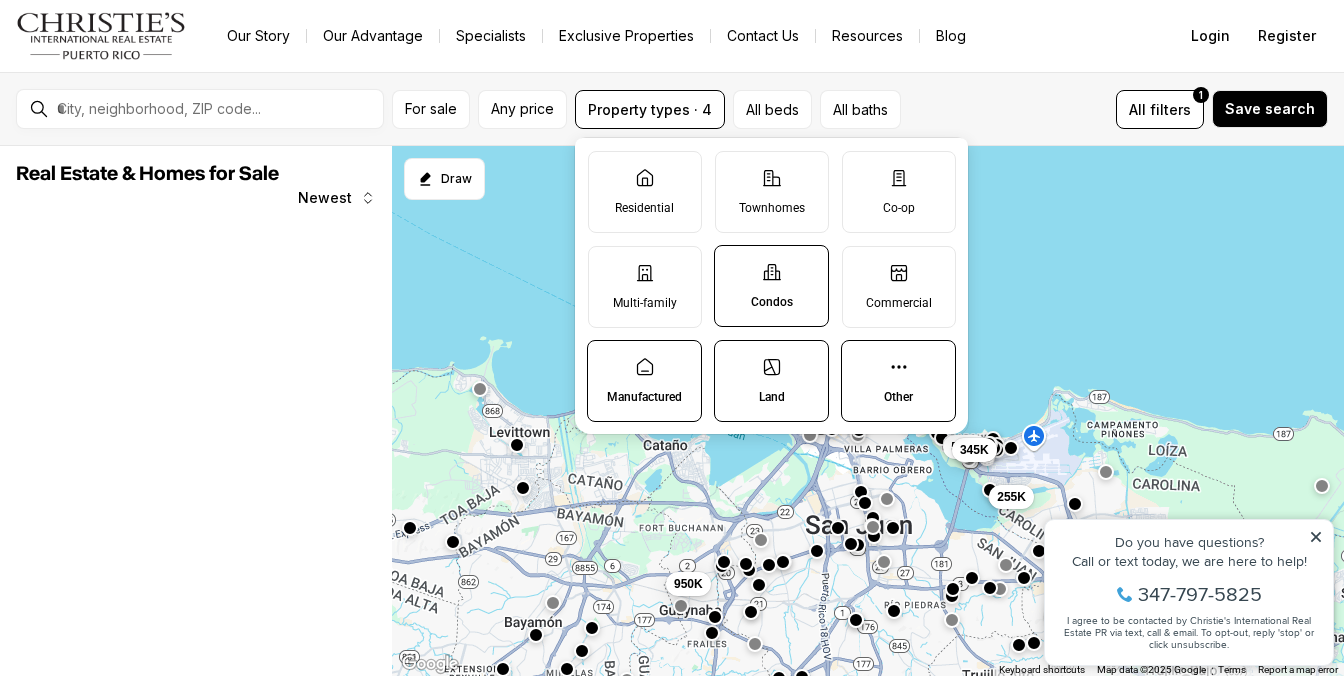 click on "Condos" at bounding box center [772, 302] 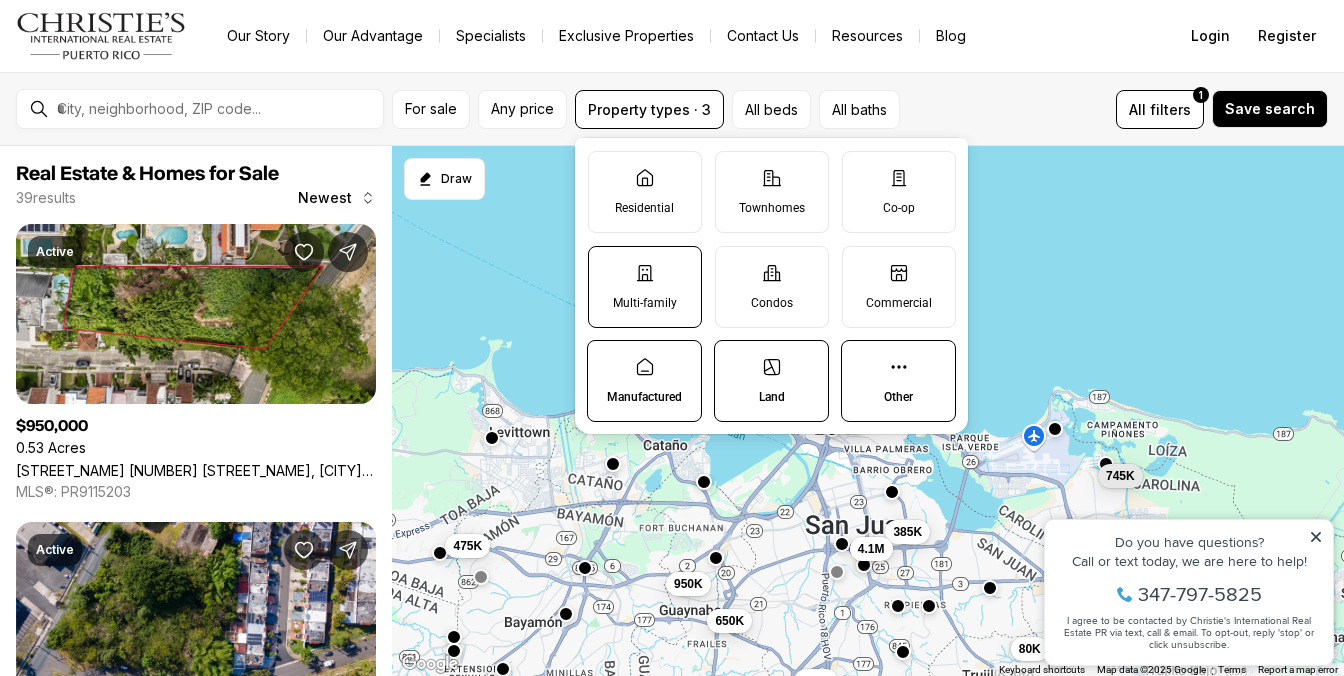 click on "Multi-family" at bounding box center [645, 303] 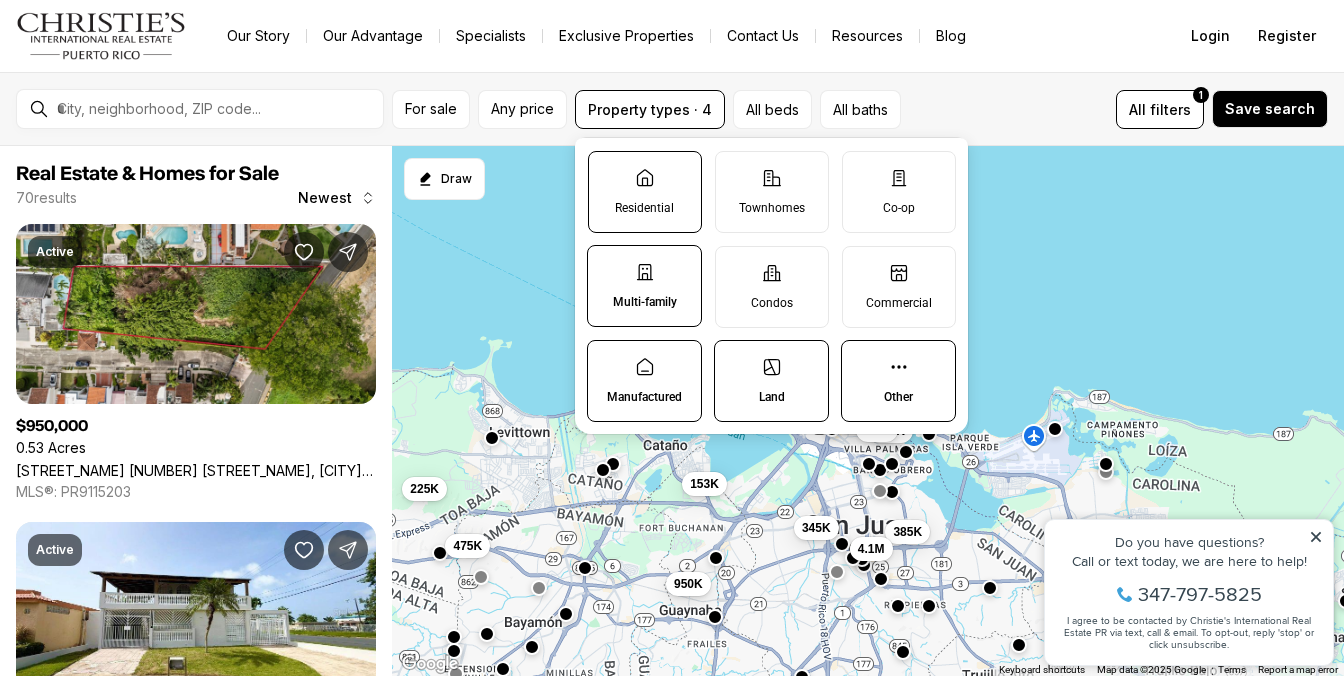 click on "Residential" at bounding box center (644, 208) 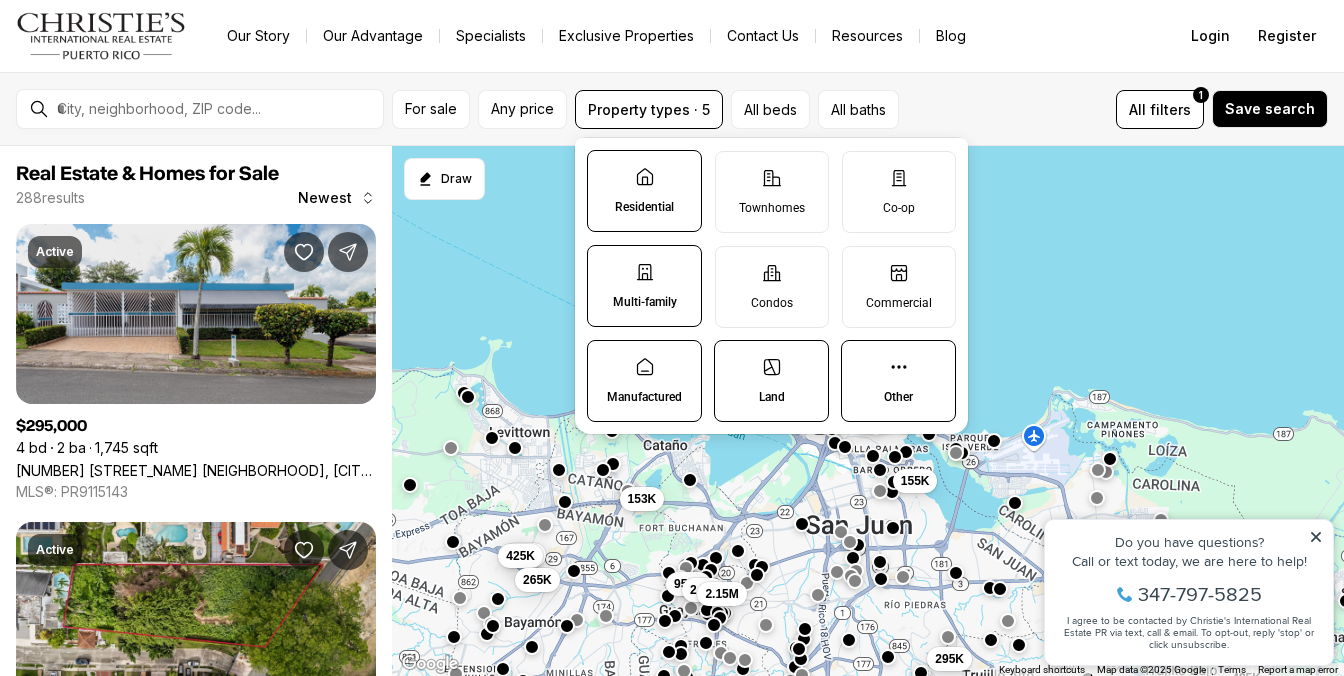 click on "Residential Townhomes Co-op Multi-family Condos Commercial Manufactured Land Other" at bounding box center [771, 286] 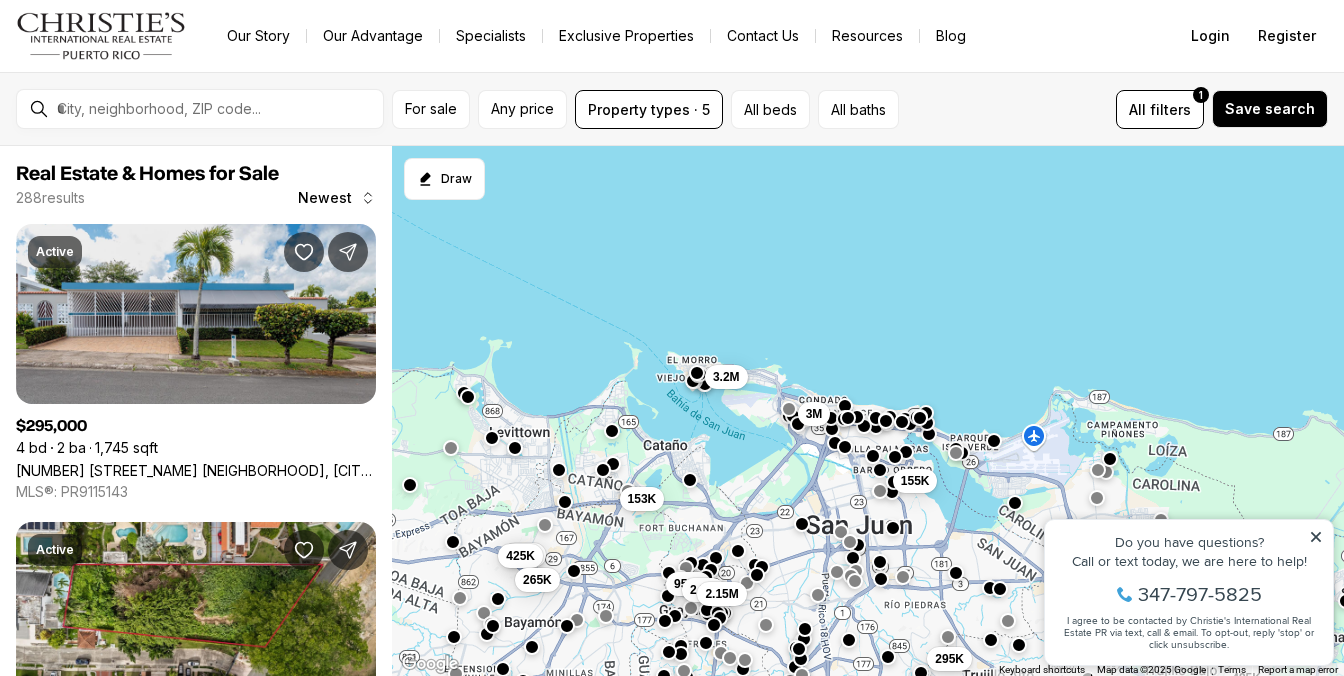 click on "950K 295K 495K 3M 155K 2.5M 2.15M 3.2M 153K 1.2M 425K 265K" at bounding box center (868, 411) 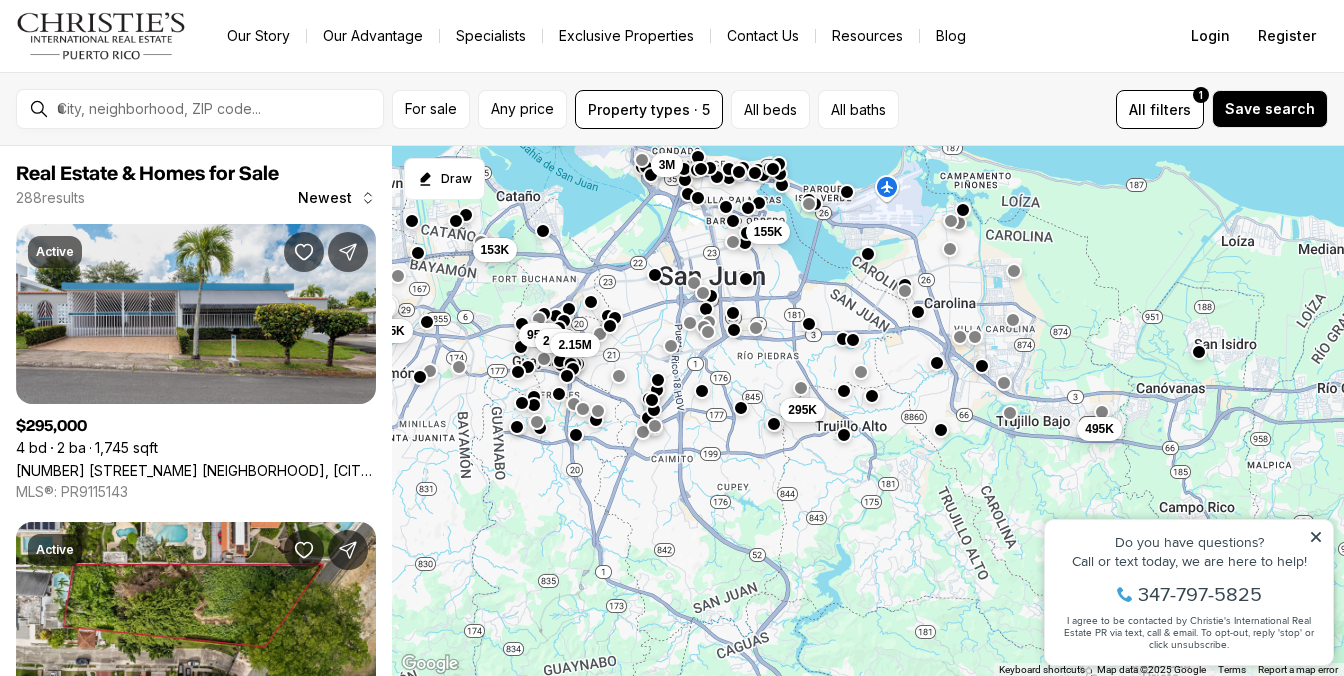 drag, startPoint x: 1050, startPoint y: 343, endPoint x: 902, endPoint y: 90, distance: 293.1092 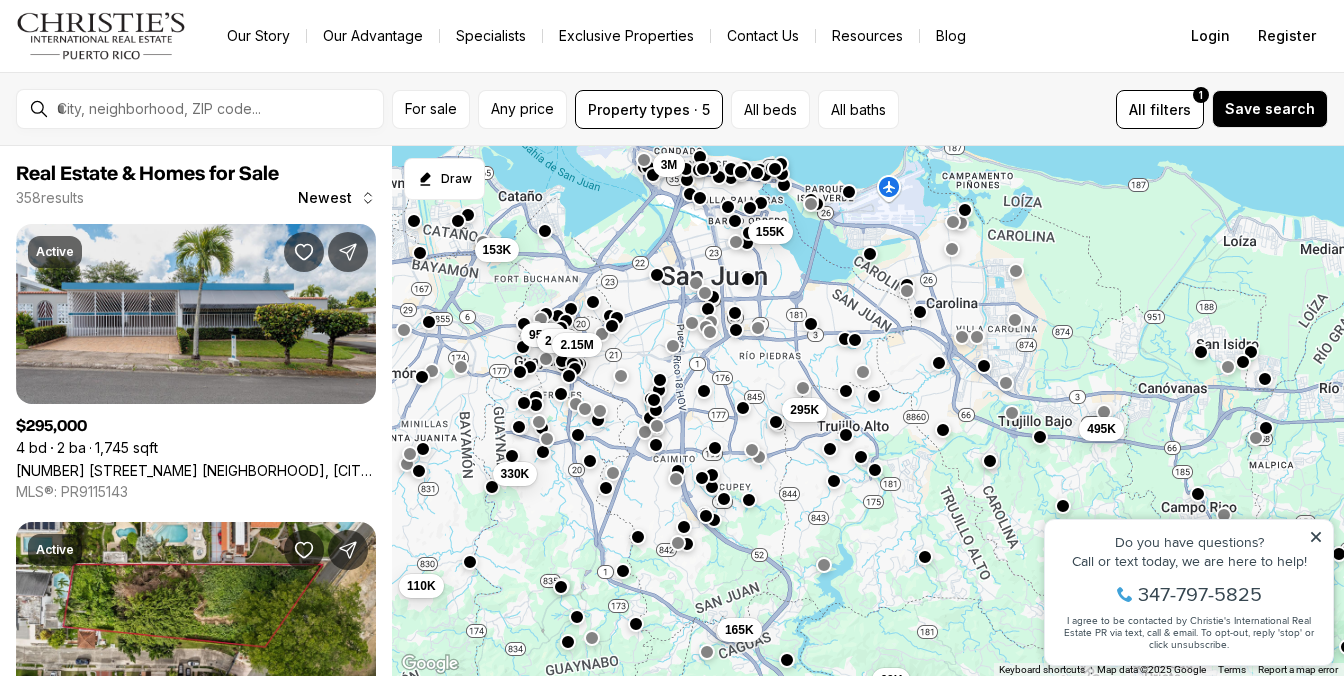 click at bounding box center [776, 424] 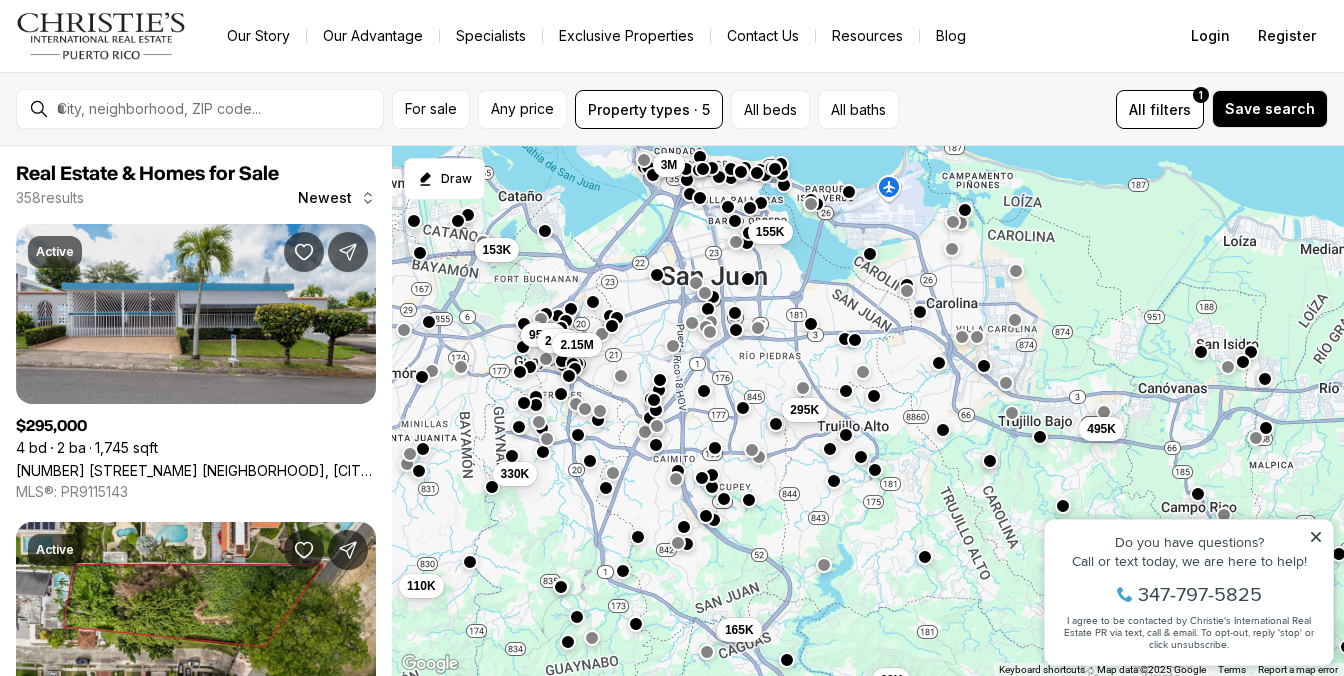 click 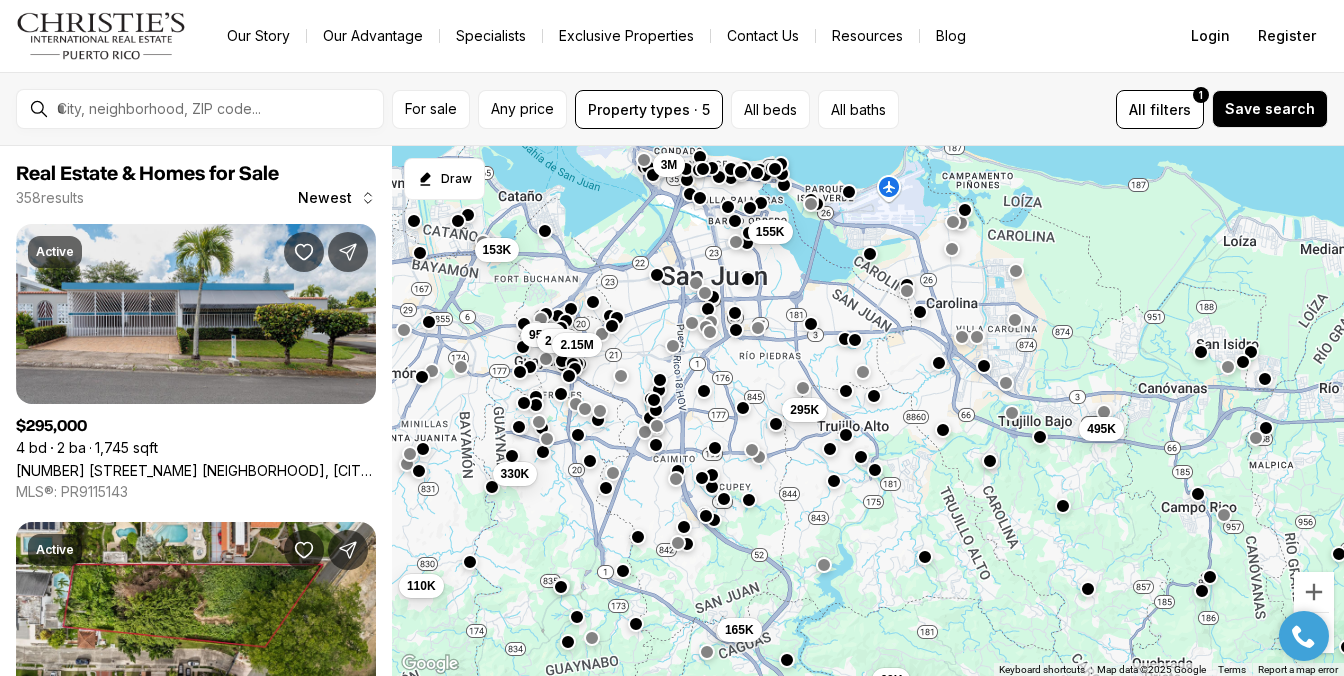 click on "950K 295K 495K 3M 155K 2.5M 2.15M 153K 165K 60K 330K 110K" at bounding box center (868, 411) 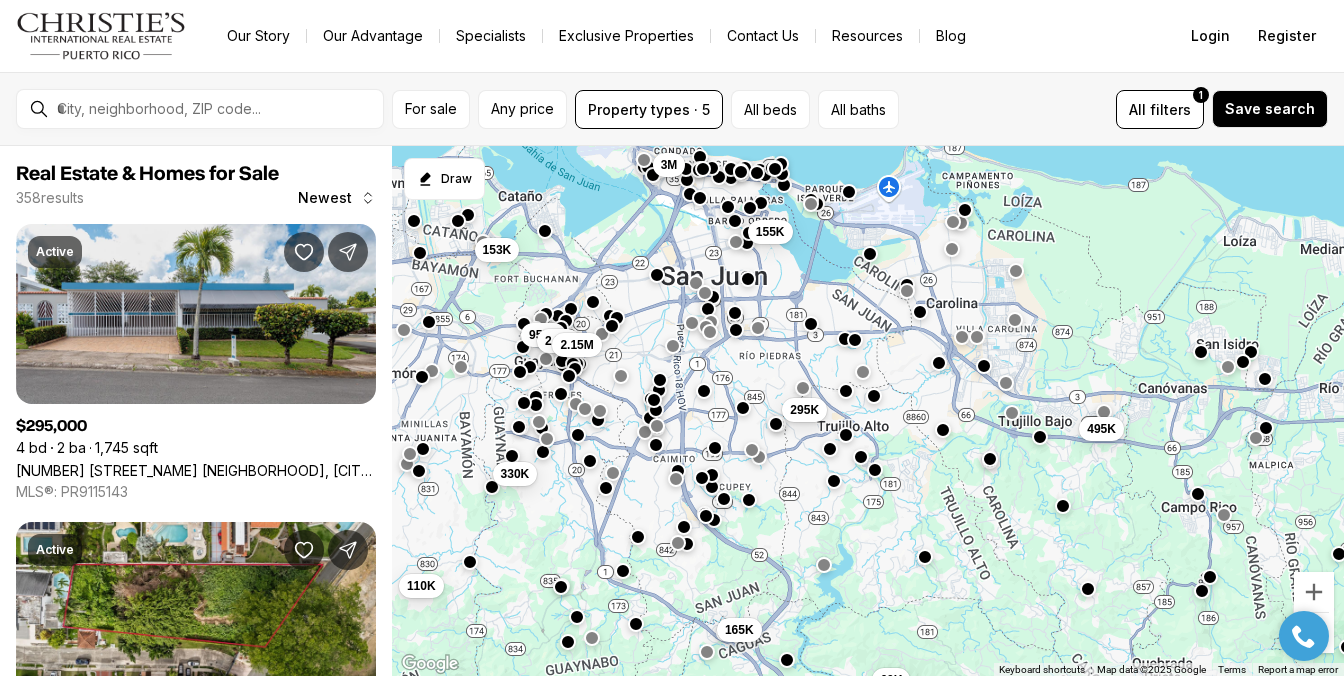 click at bounding box center [990, 459] 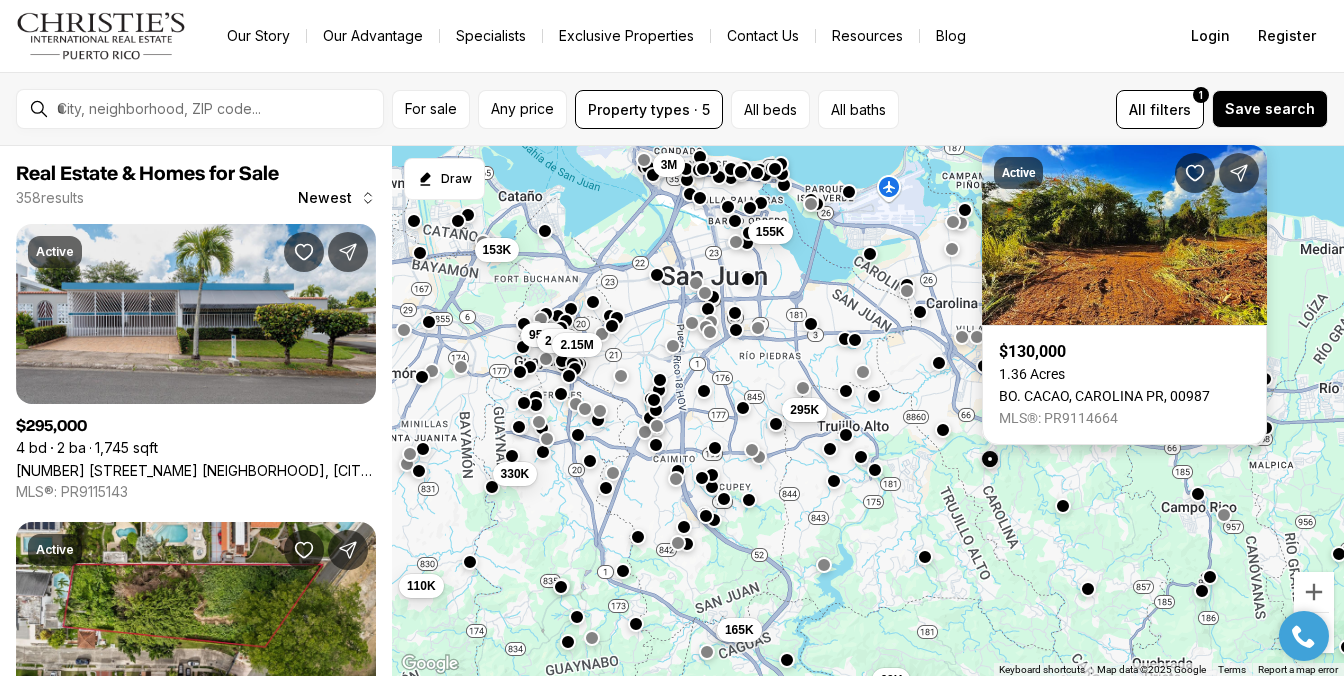 click on "BO. CACAO, CAROLINA PR, 00987" at bounding box center (1104, 396) 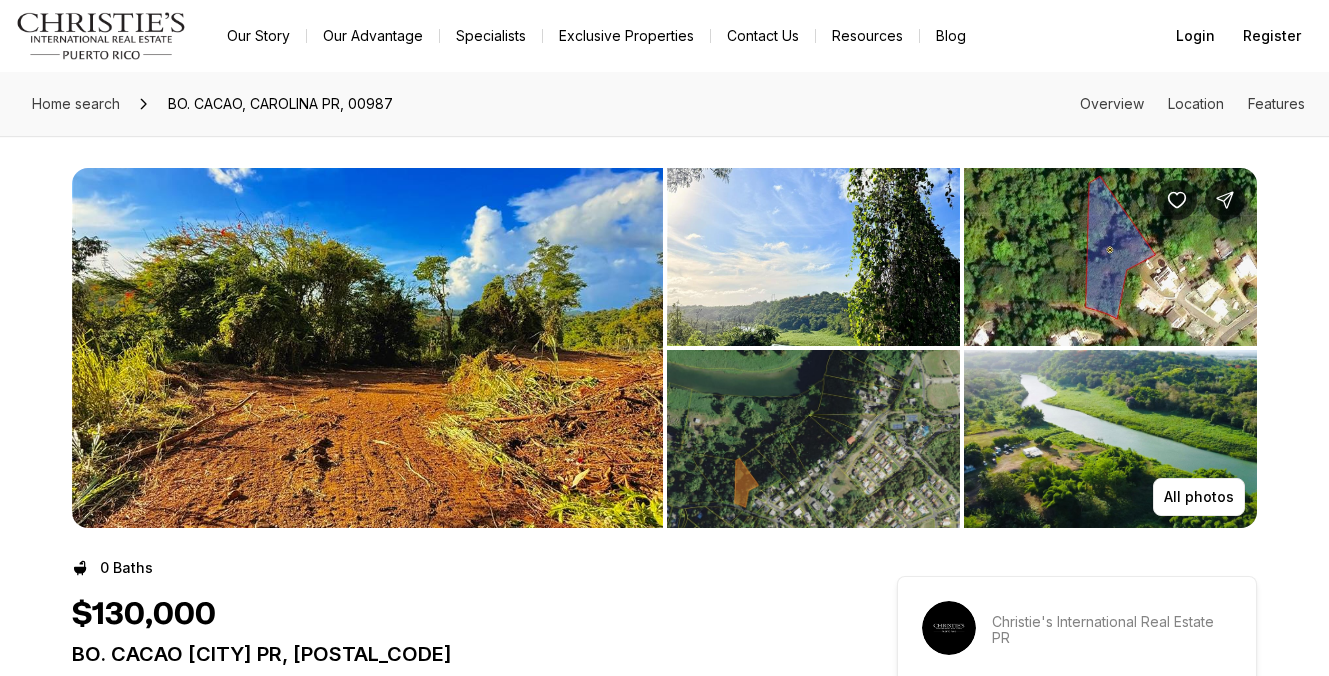 scroll, scrollTop: 0, scrollLeft: 0, axis: both 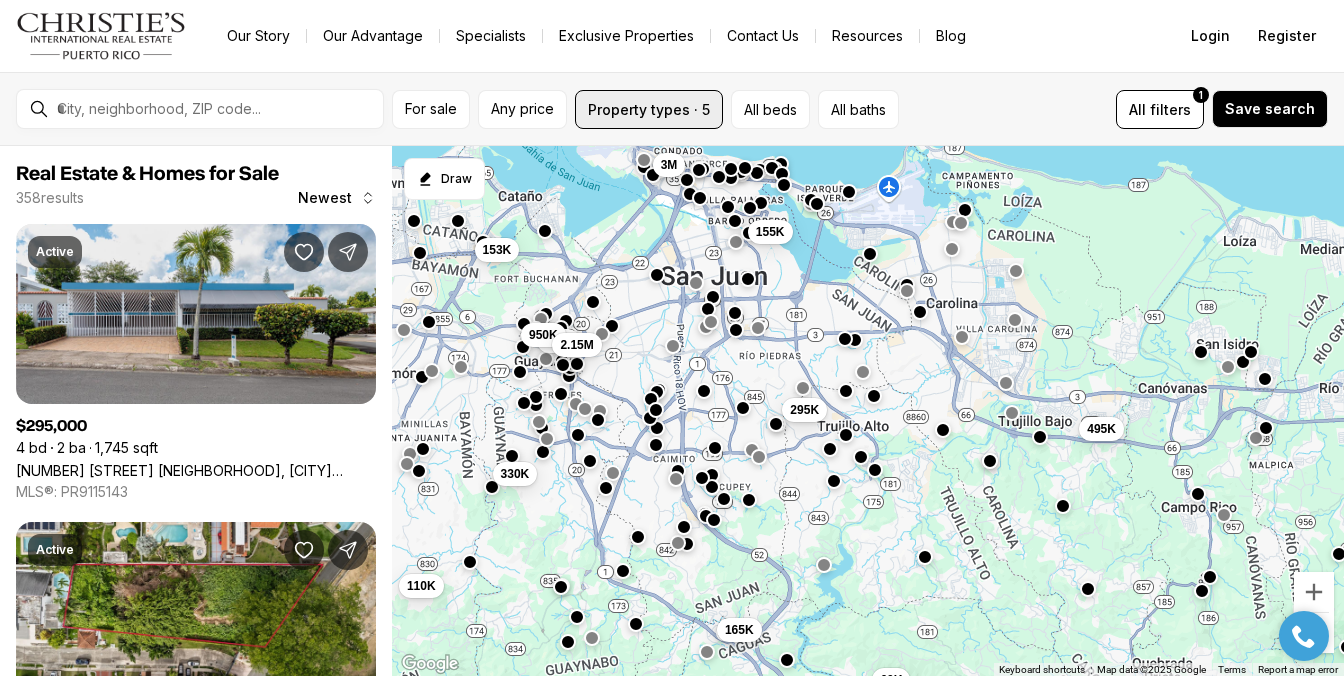 click on "Property types · 5" at bounding box center [649, 109] 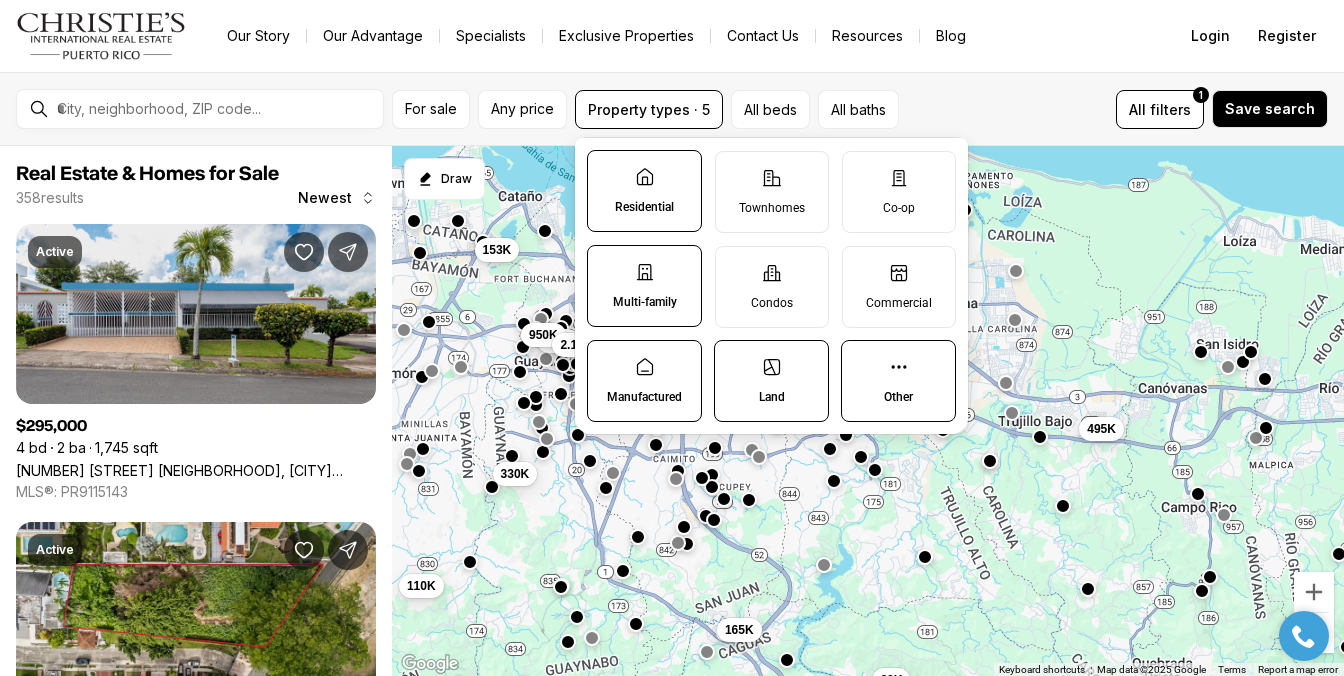 click on "Land" at bounding box center (771, 381) 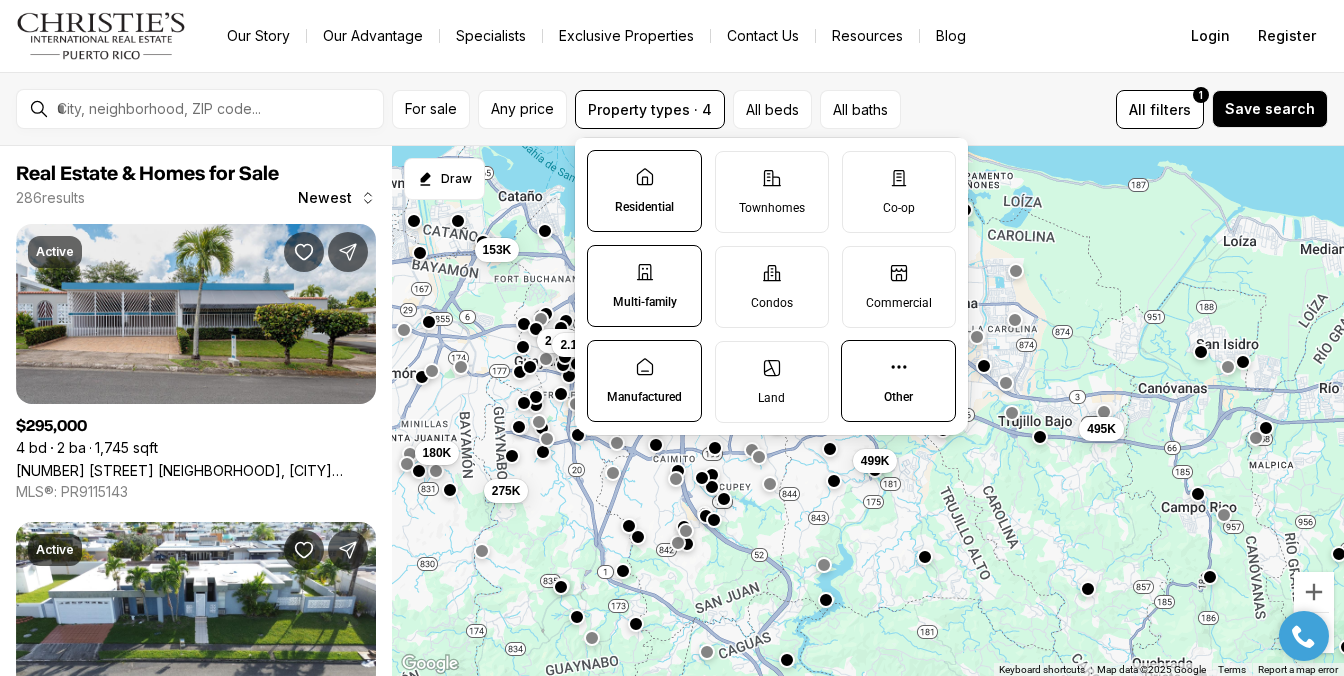 click on "Other" at bounding box center (898, 381) 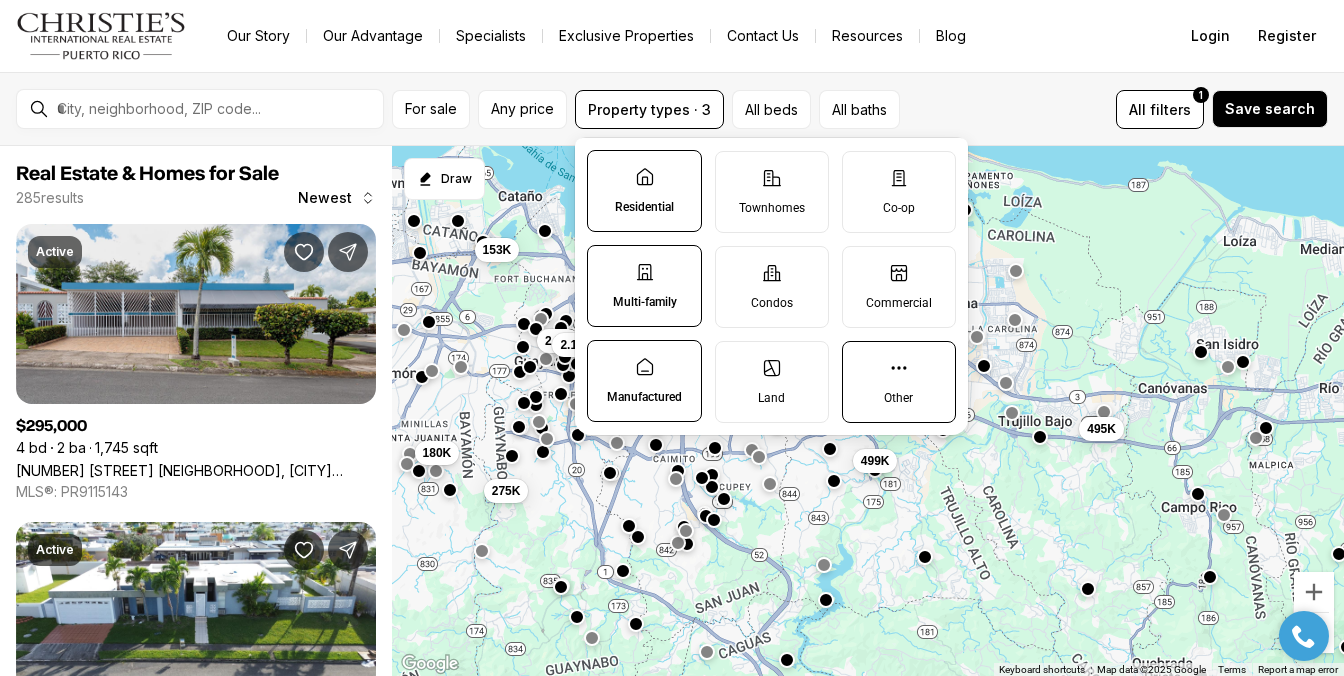 click on "Other" at bounding box center (899, 382) 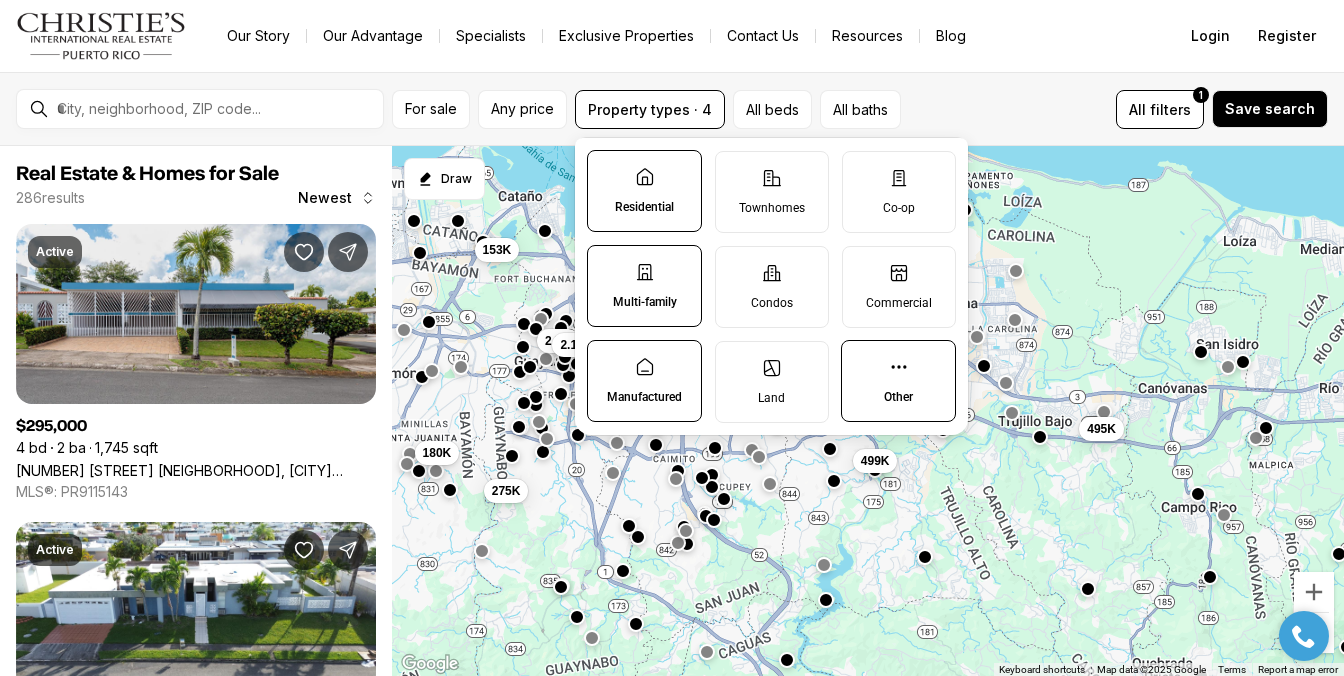 click on "Manufactured" at bounding box center [644, 381] 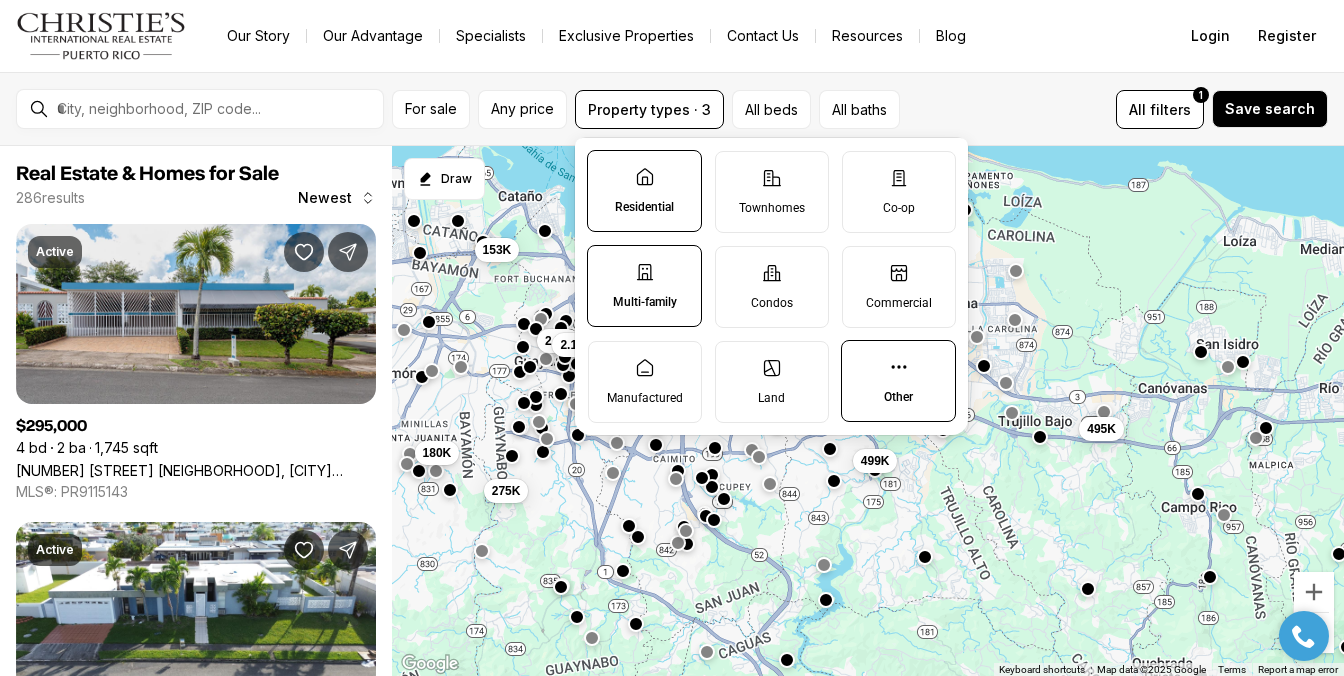 click on "295K 499K 495K 155K 3.4M 180K 275K 3M 153K 2.5M 2.15M" at bounding box center [868, 411] 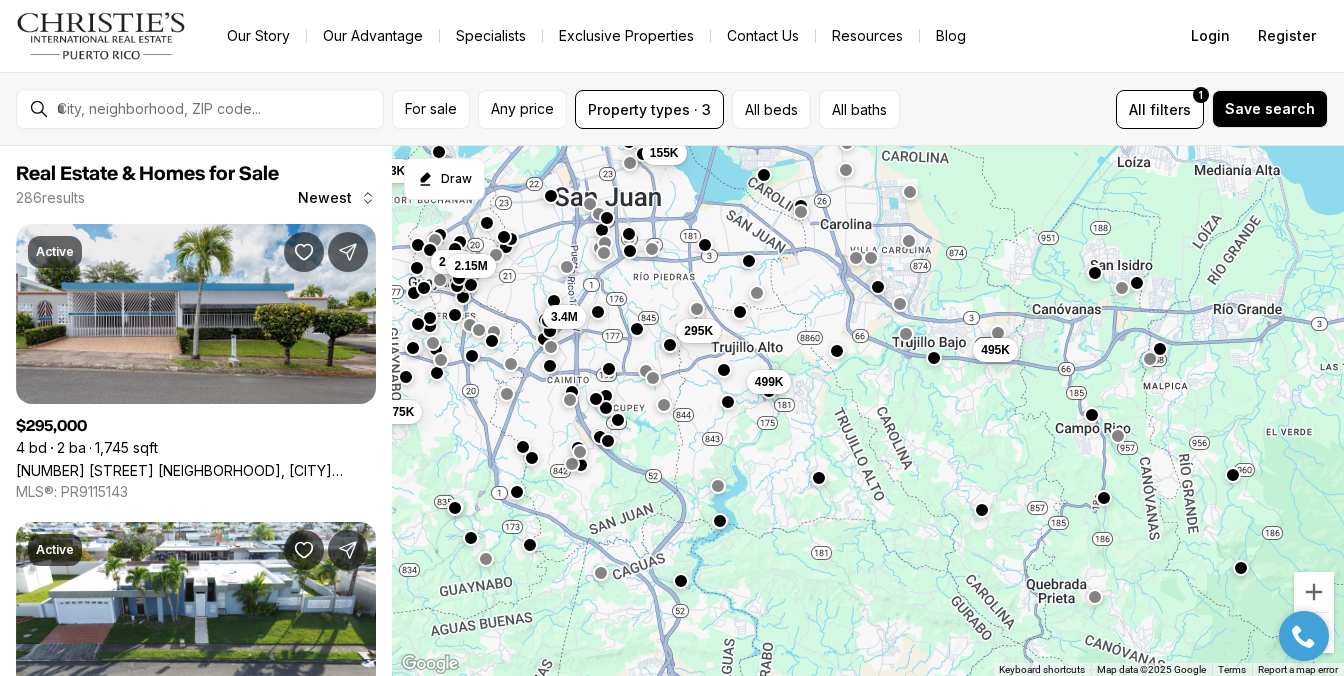 drag, startPoint x: 1059, startPoint y: 560, endPoint x: 952, endPoint y: 479, distance: 134.20134 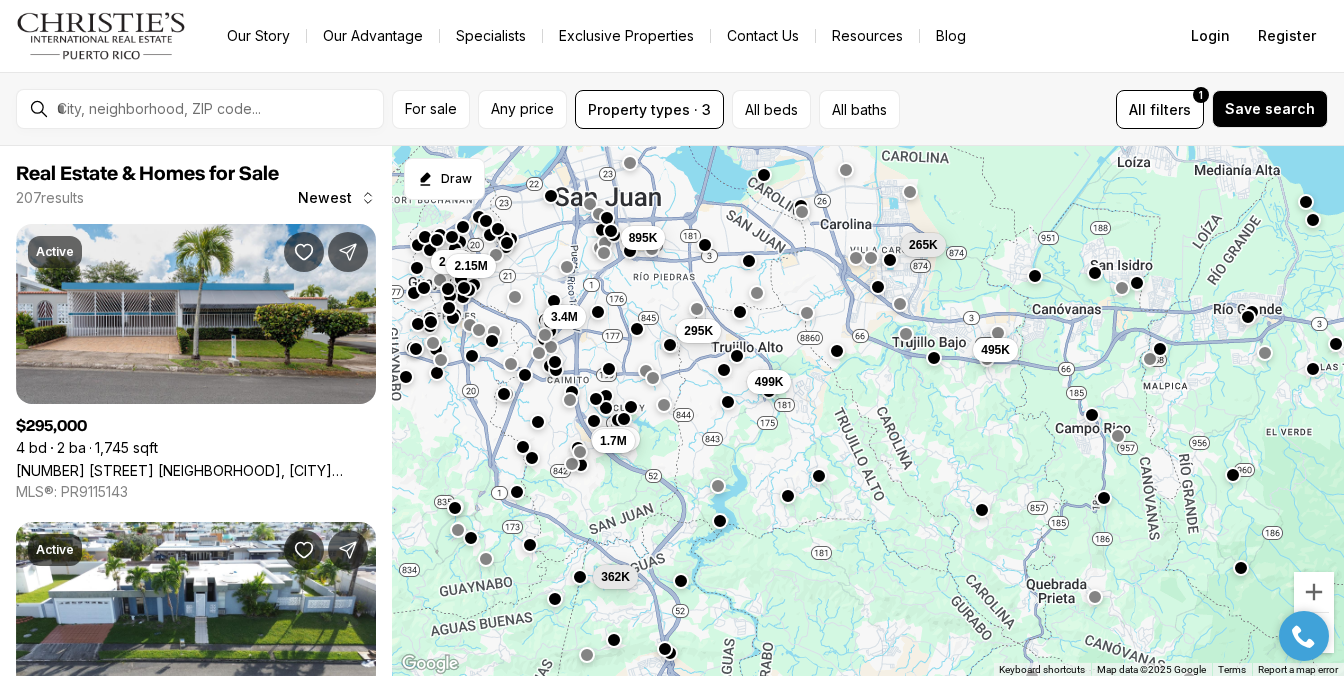 click at bounding box center [819, 476] 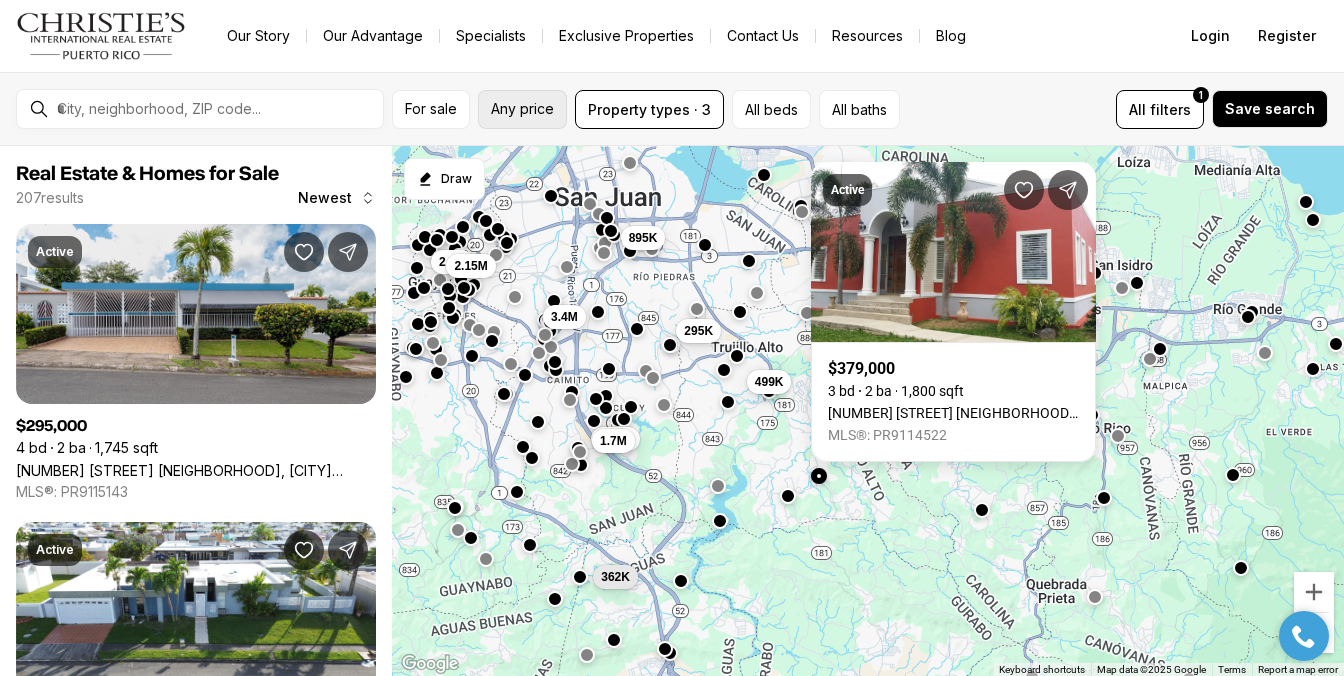 click on "Any price" at bounding box center (522, 109) 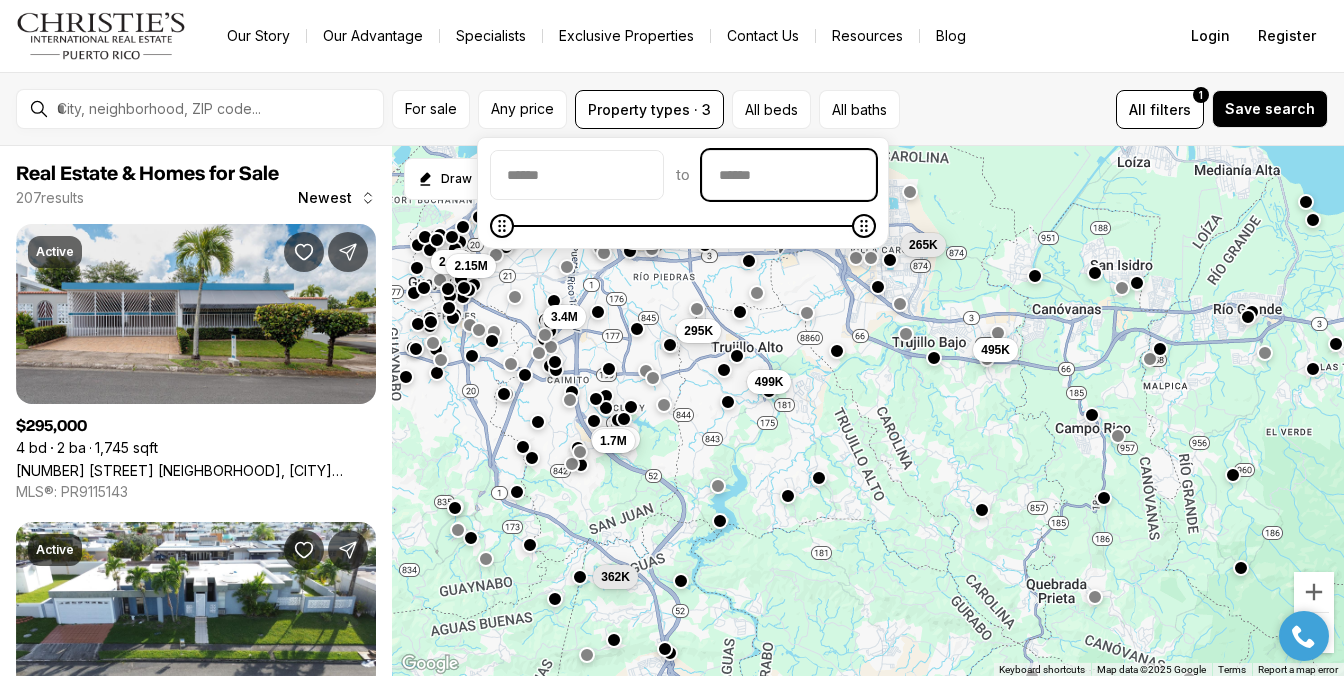 click at bounding box center (789, 175) 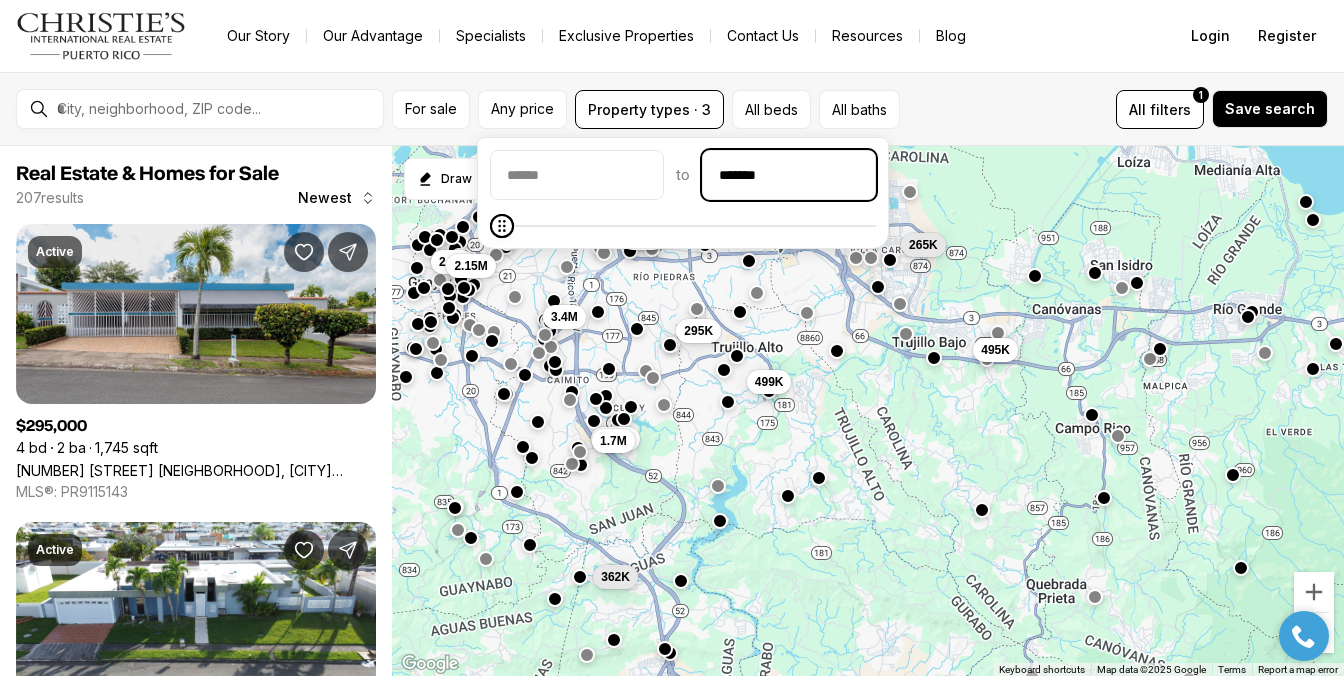 type on "********" 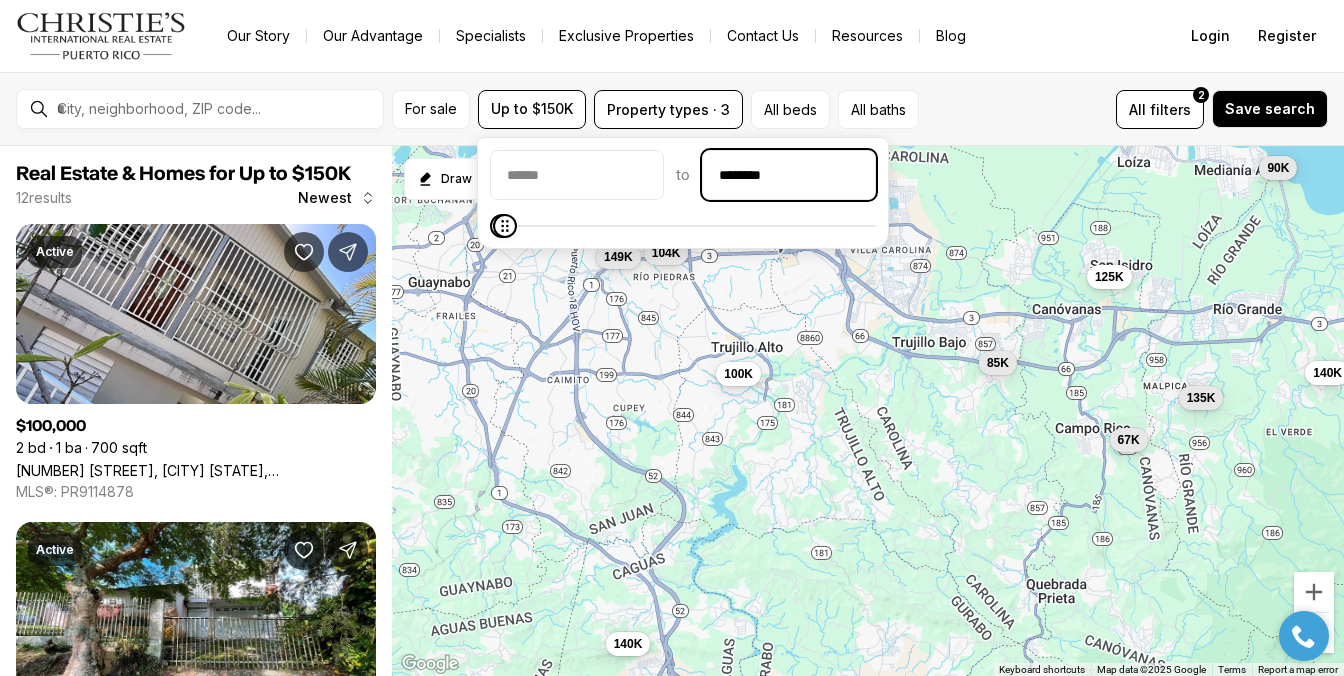 click on "All filters 2 Save search" at bounding box center (1127, 109) 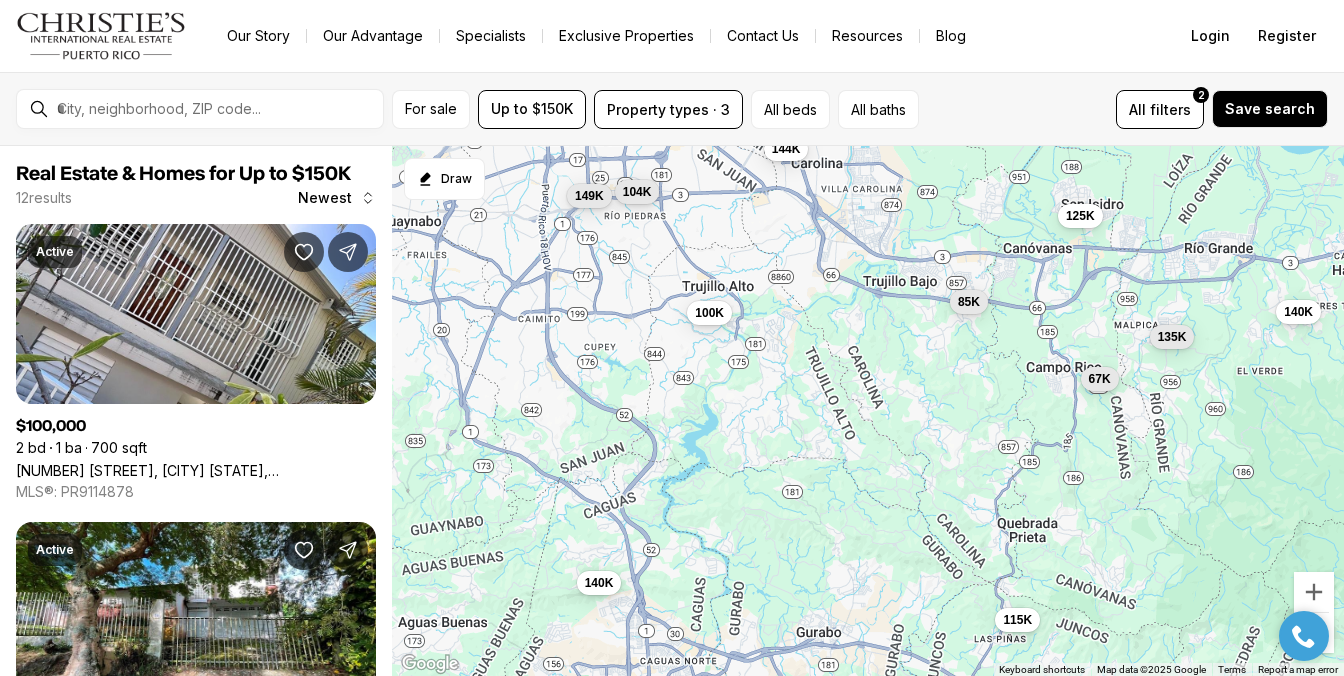 drag, startPoint x: 937, startPoint y: 496, endPoint x: 914, endPoint y: 457, distance: 45.276924 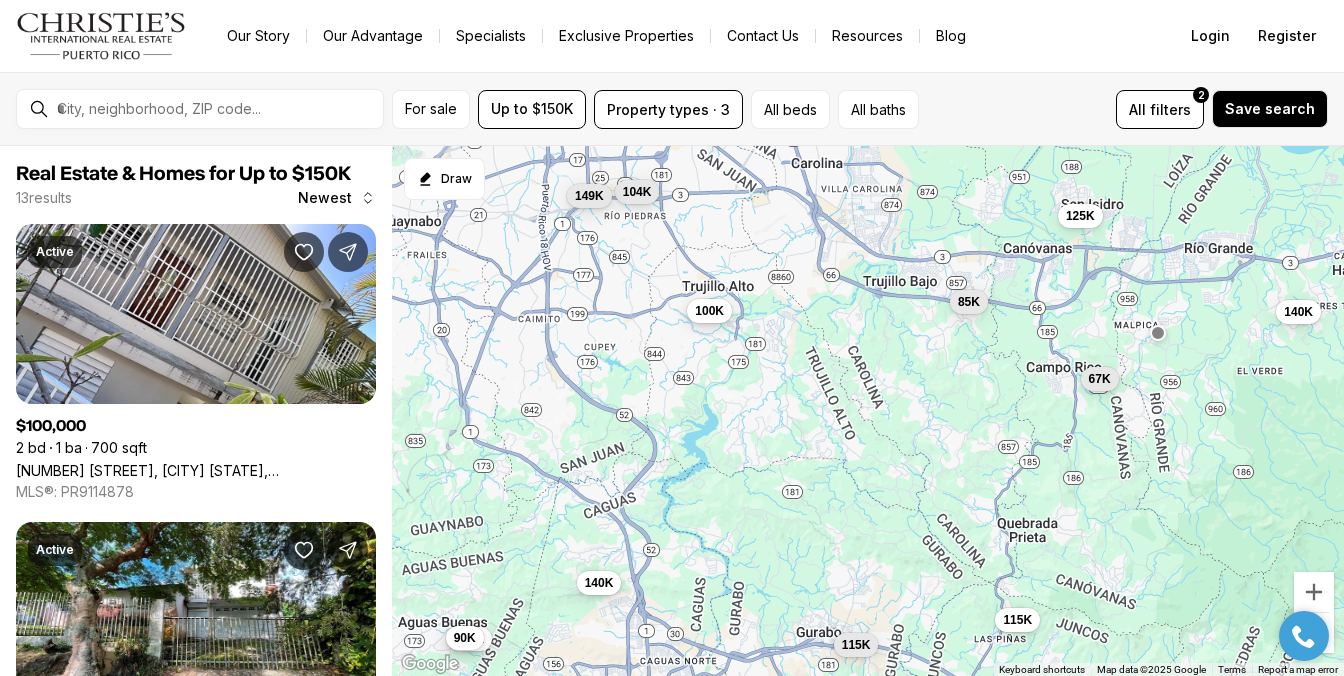 click on "100K" at bounding box center (709, 311) 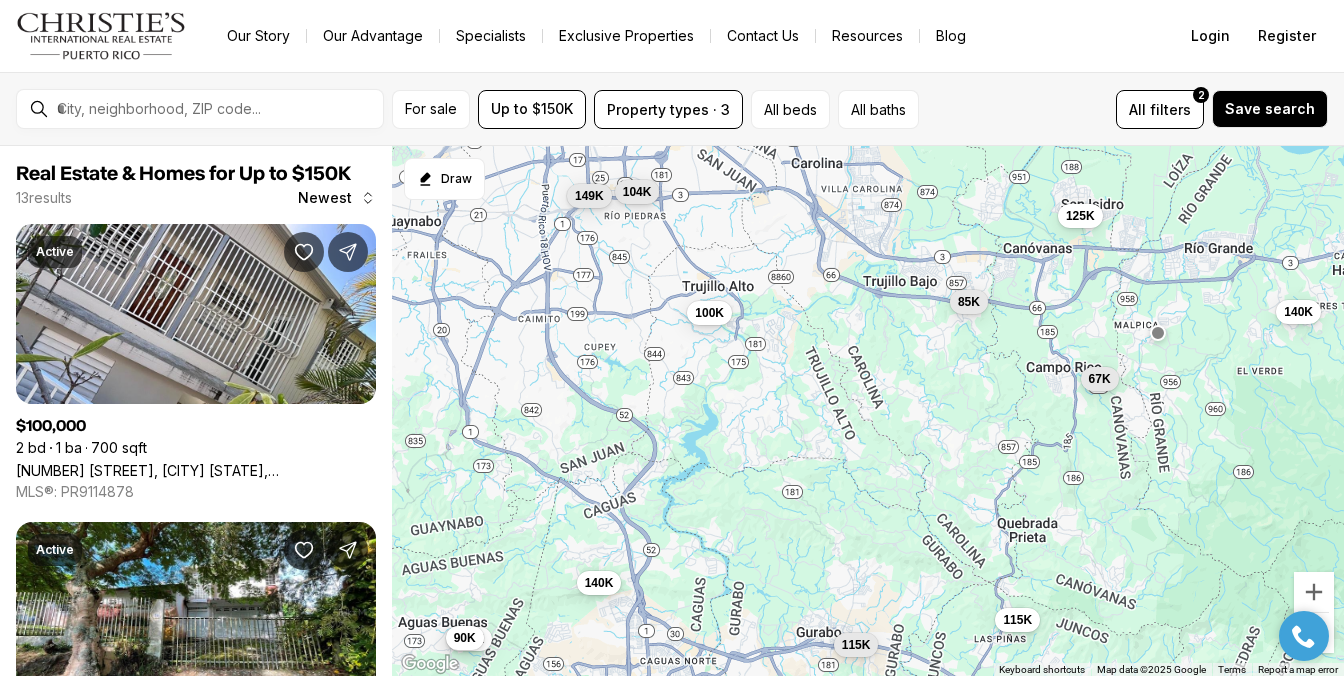 click on "100K 67K 104K 125K 149K 85K 140K 140K 115K 115K 125K 90K" at bounding box center (868, 411) 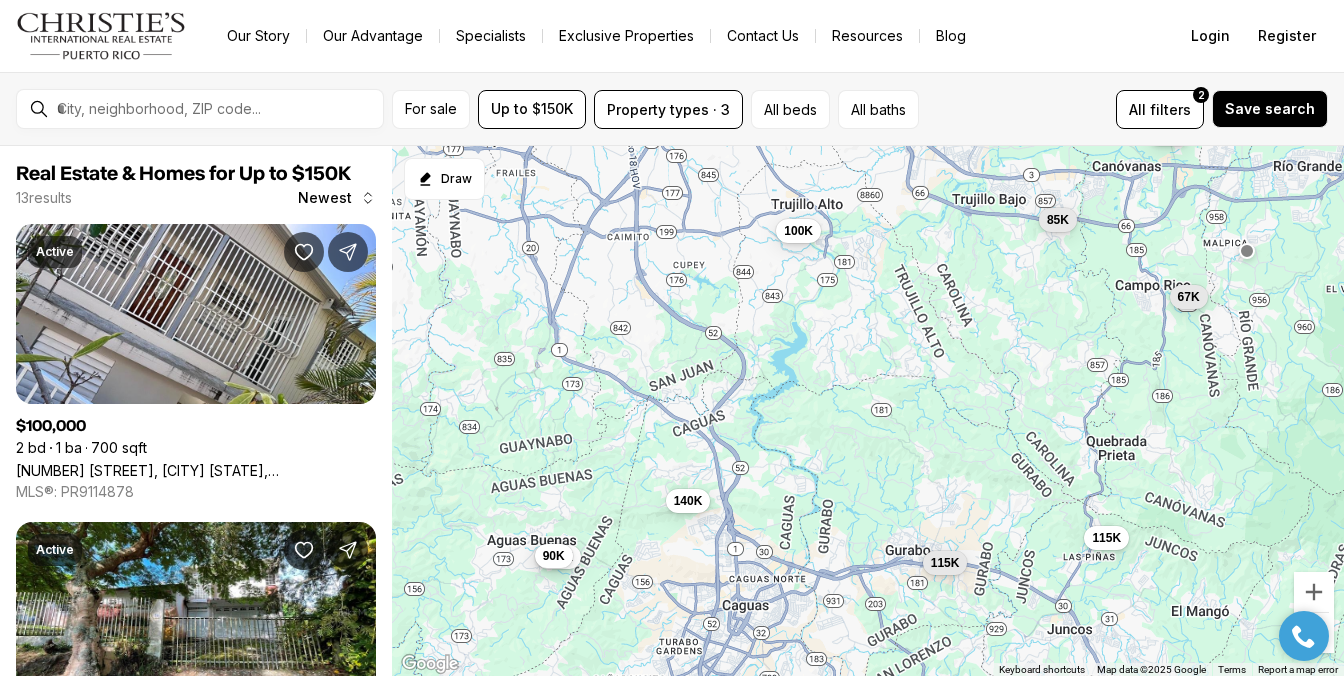 drag, startPoint x: 741, startPoint y: 523, endPoint x: 824, endPoint y: 448, distance: 111.86599 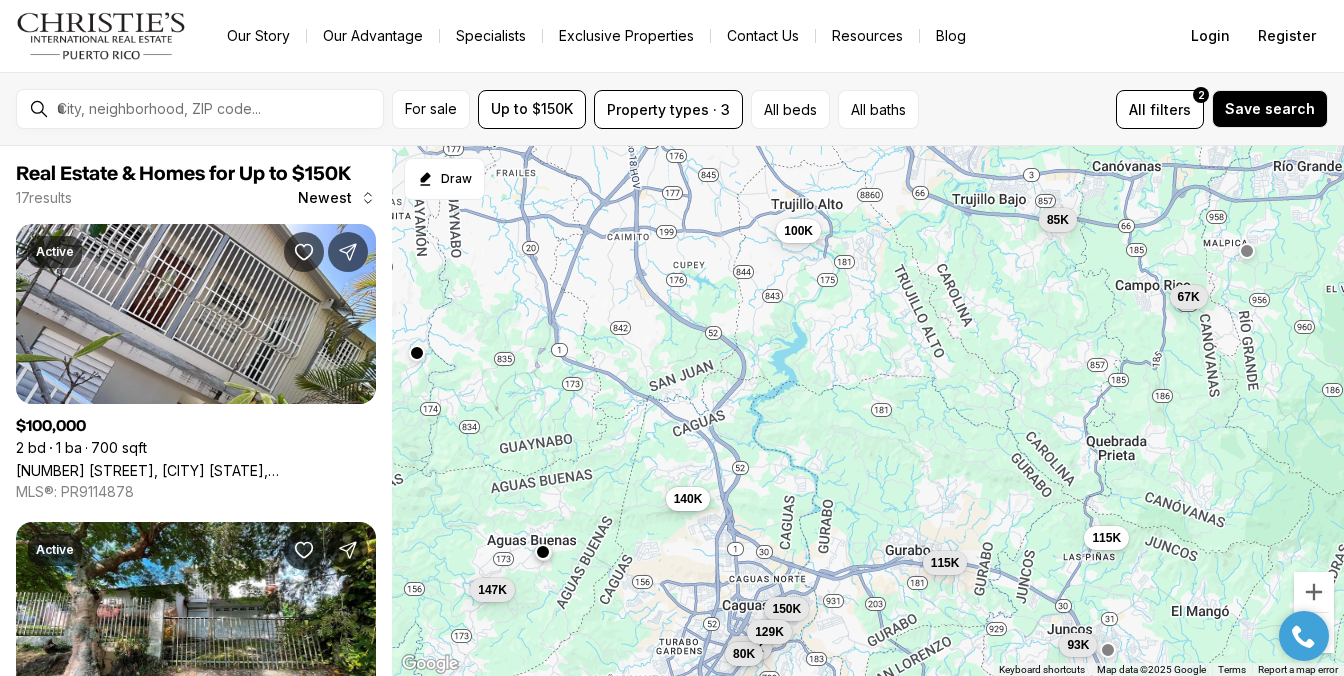 click on "140K" at bounding box center (688, 499) 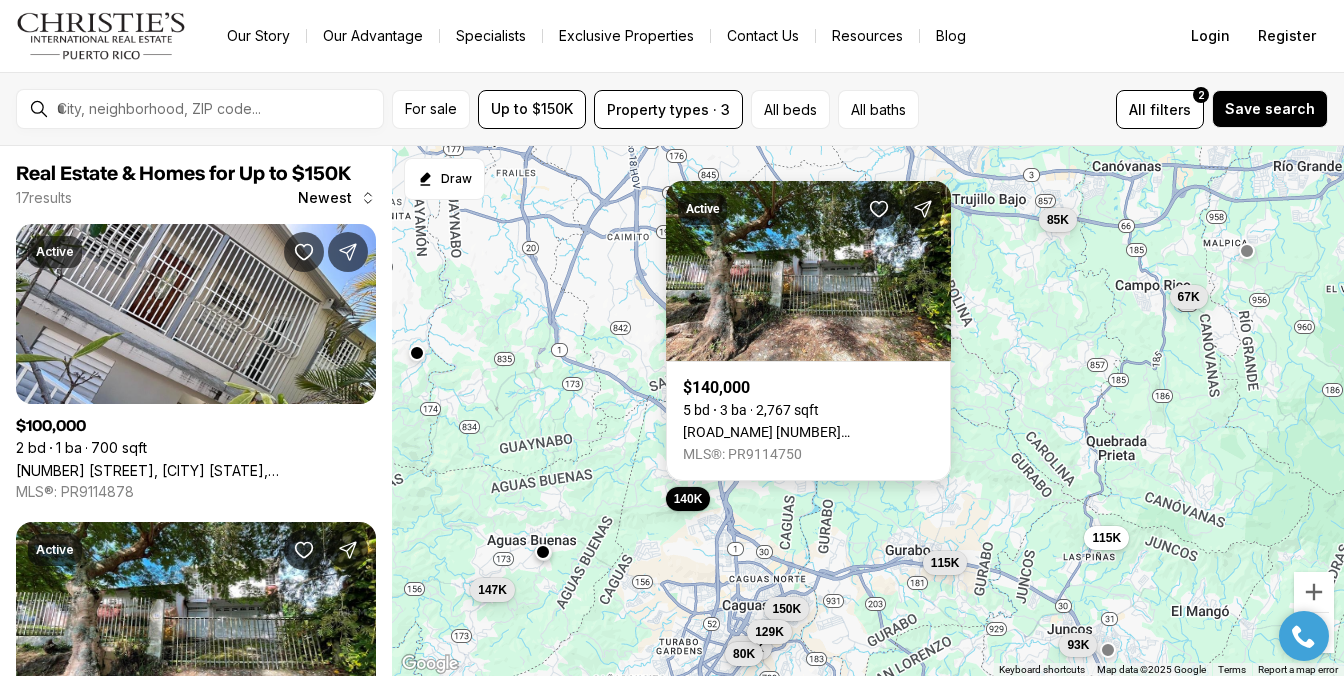 click on "Carr [NUMBER] km [NUMBER] [NAME] WARD, [CITY], [STATE]" at bounding box center (808, 432) 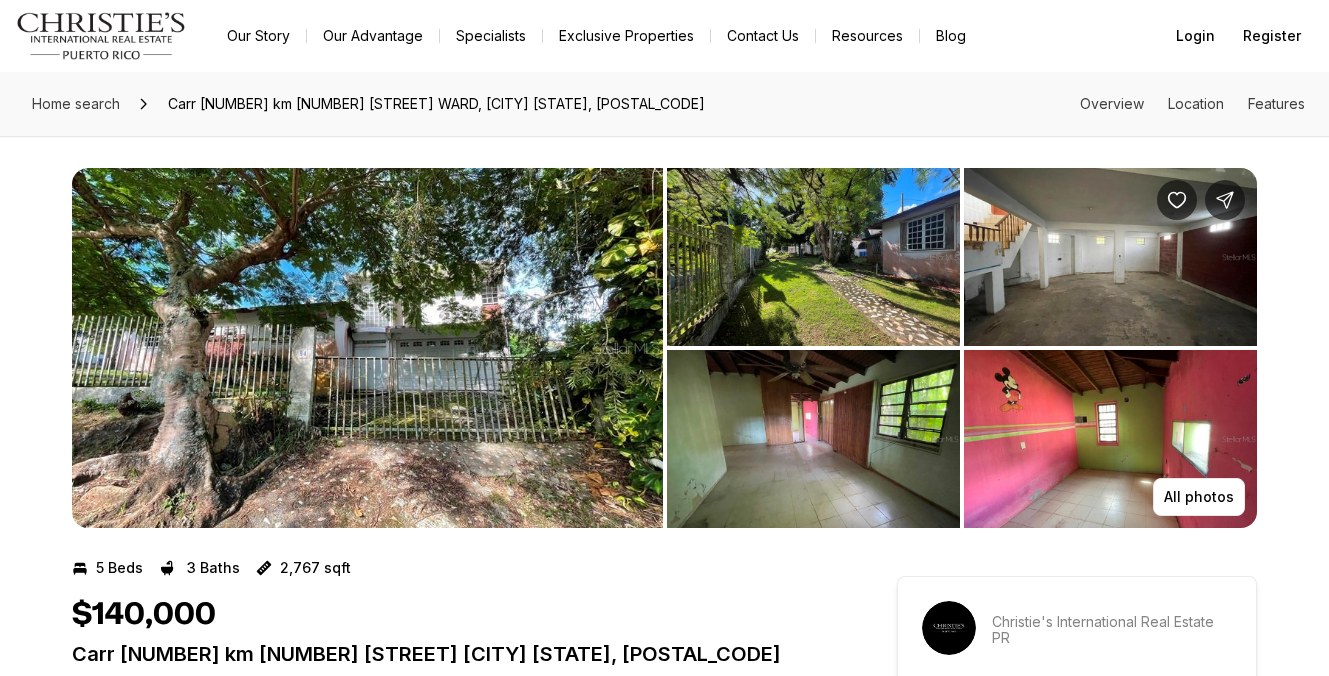 scroll, scrollTop: 0, scrollLeft: 0, axis: both 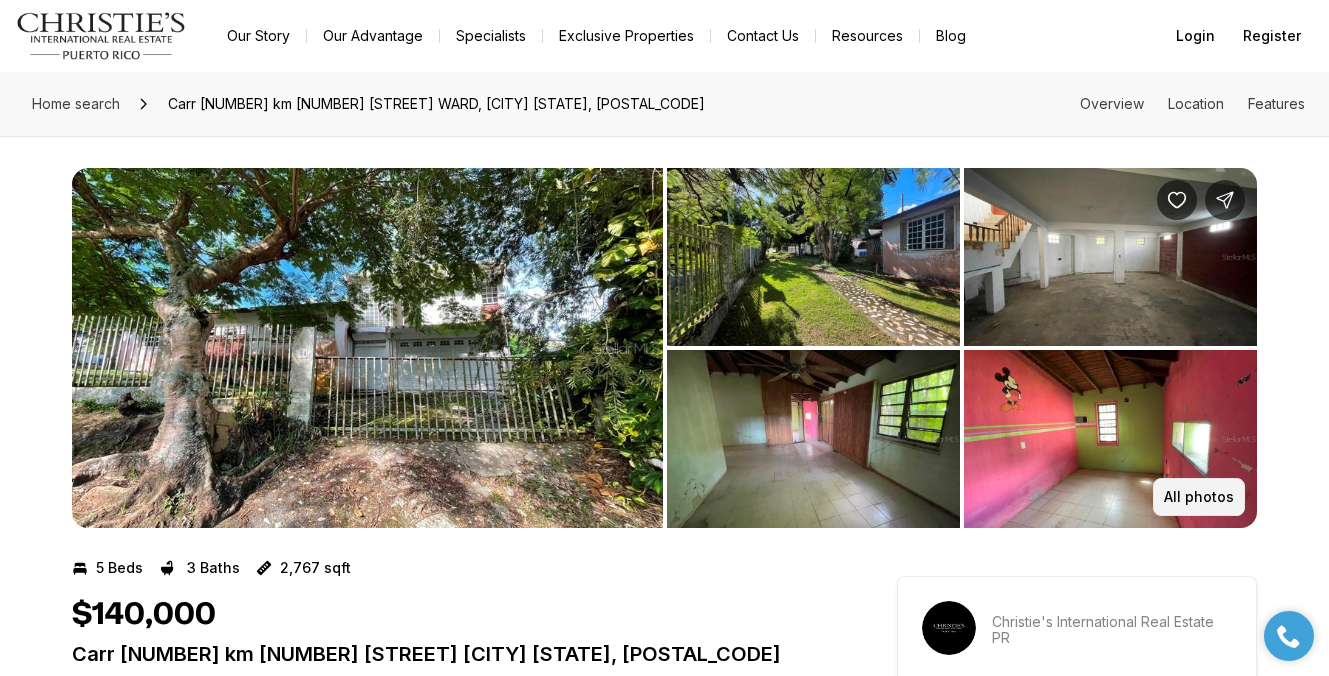 click on "All photos" at bounding box center [1199, 497] 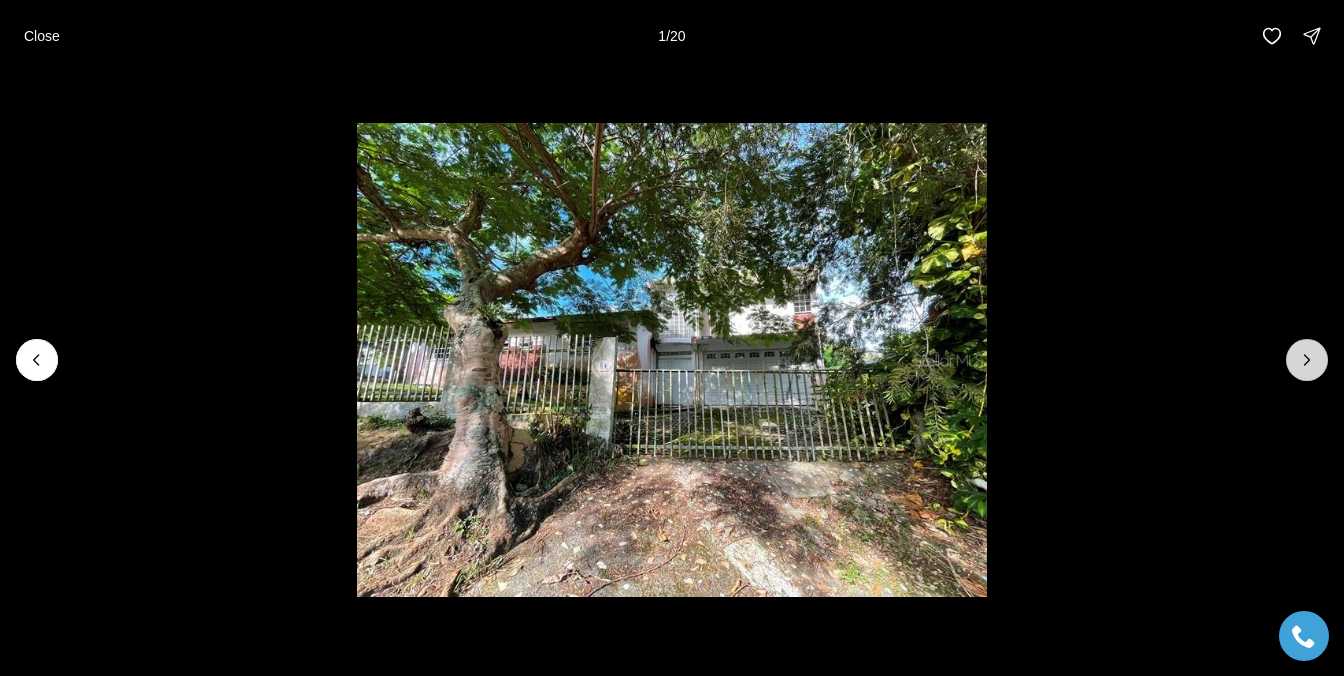 click 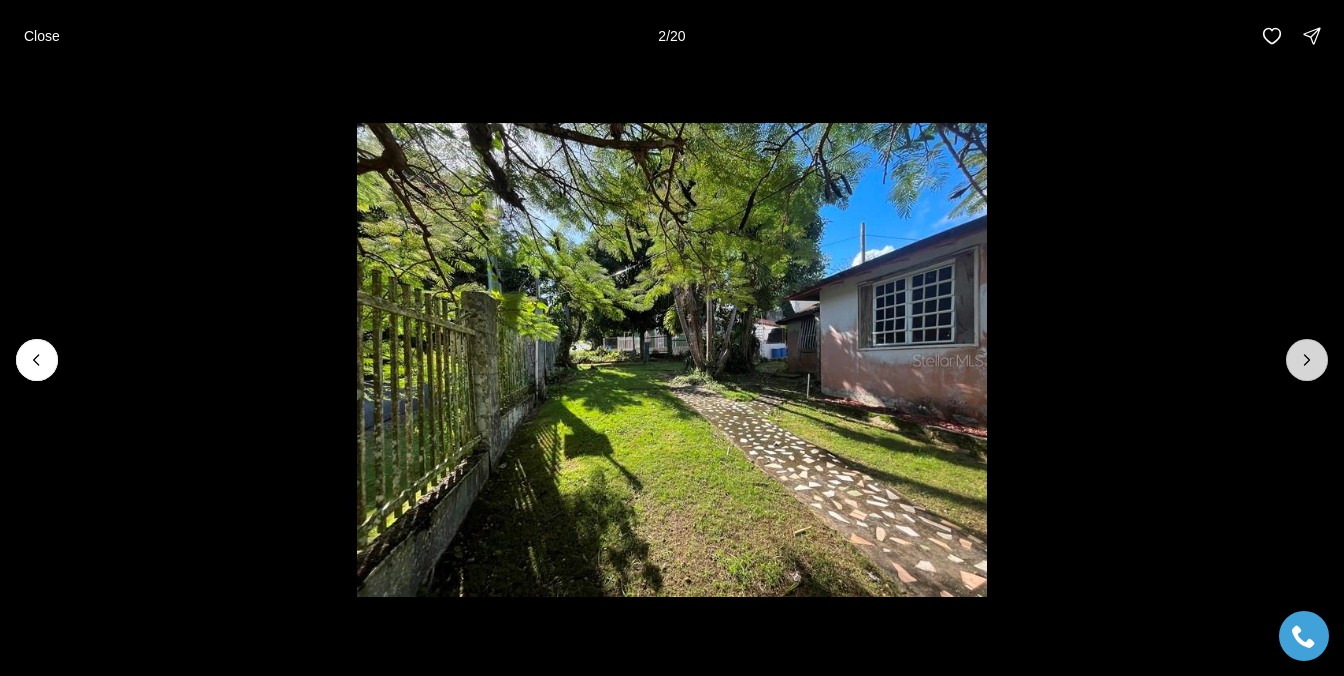 click 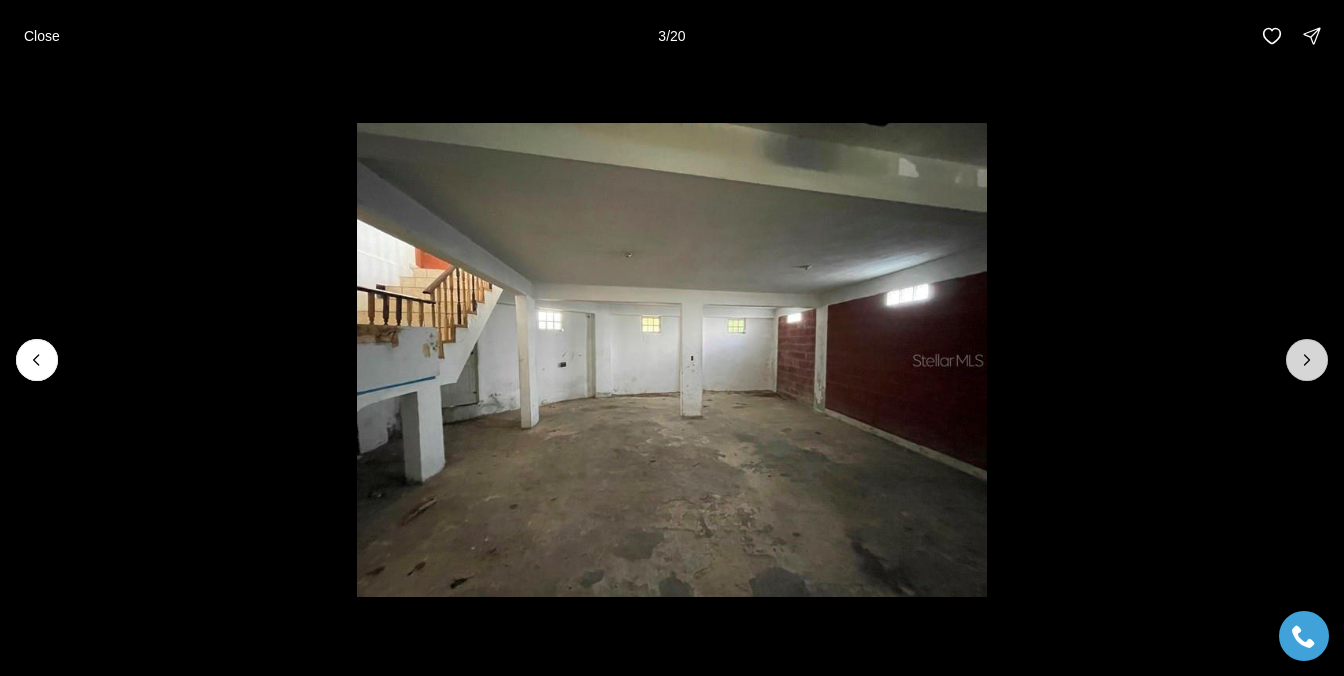 click 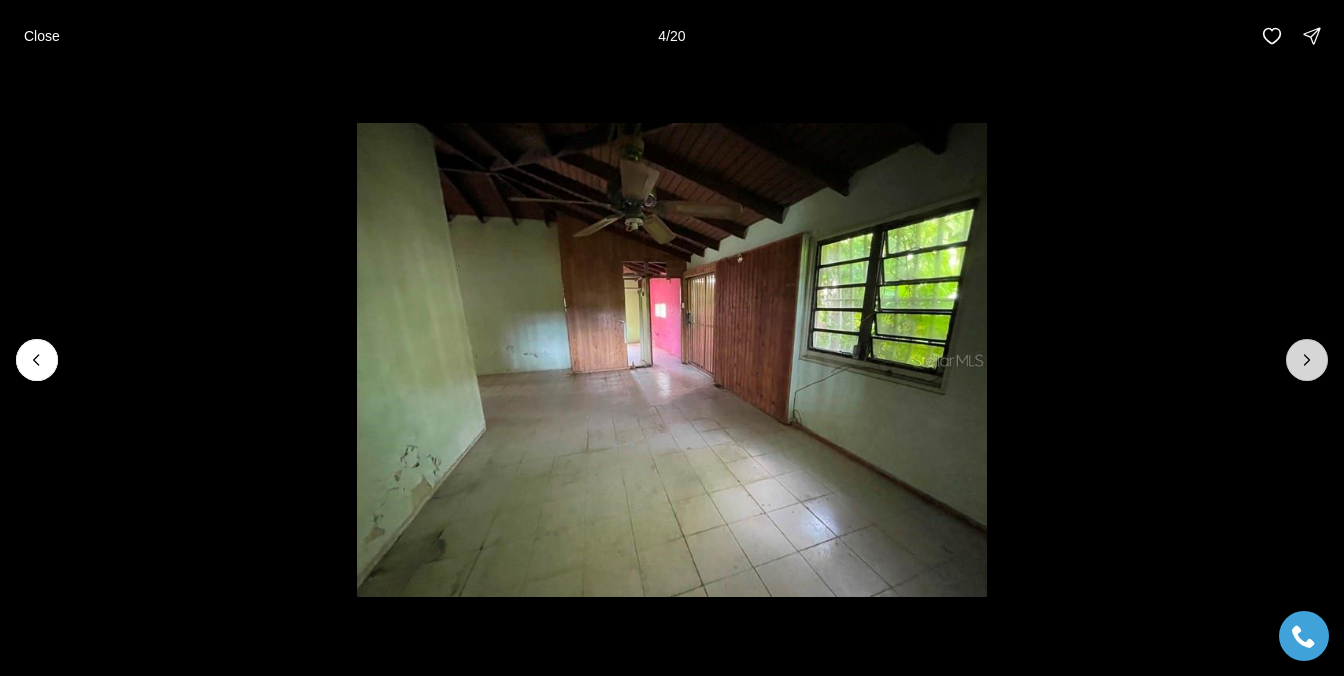 click 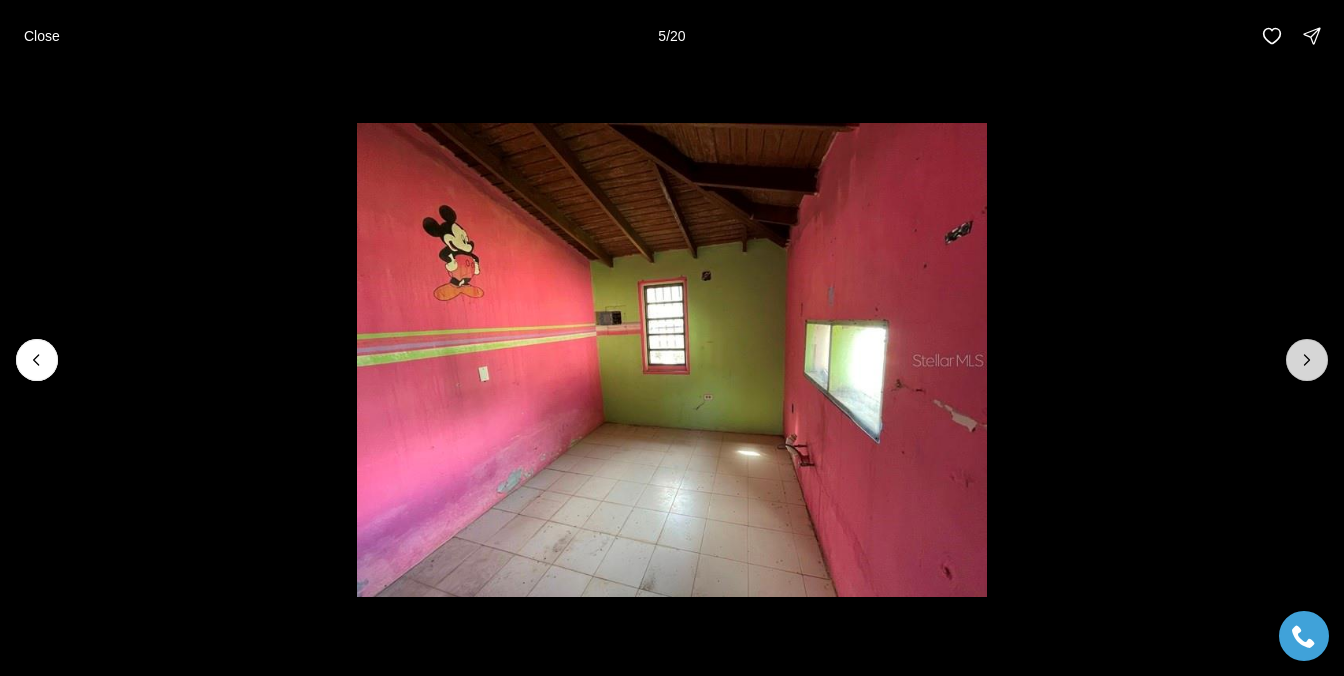 click 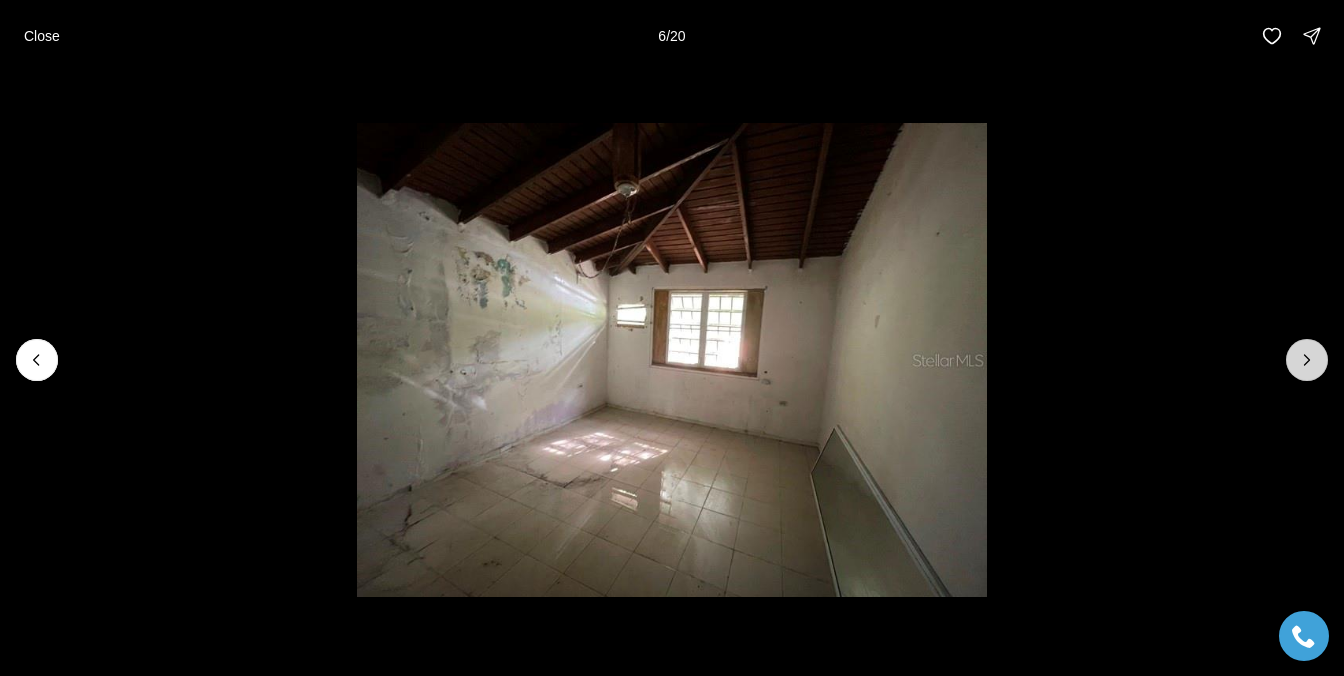 click 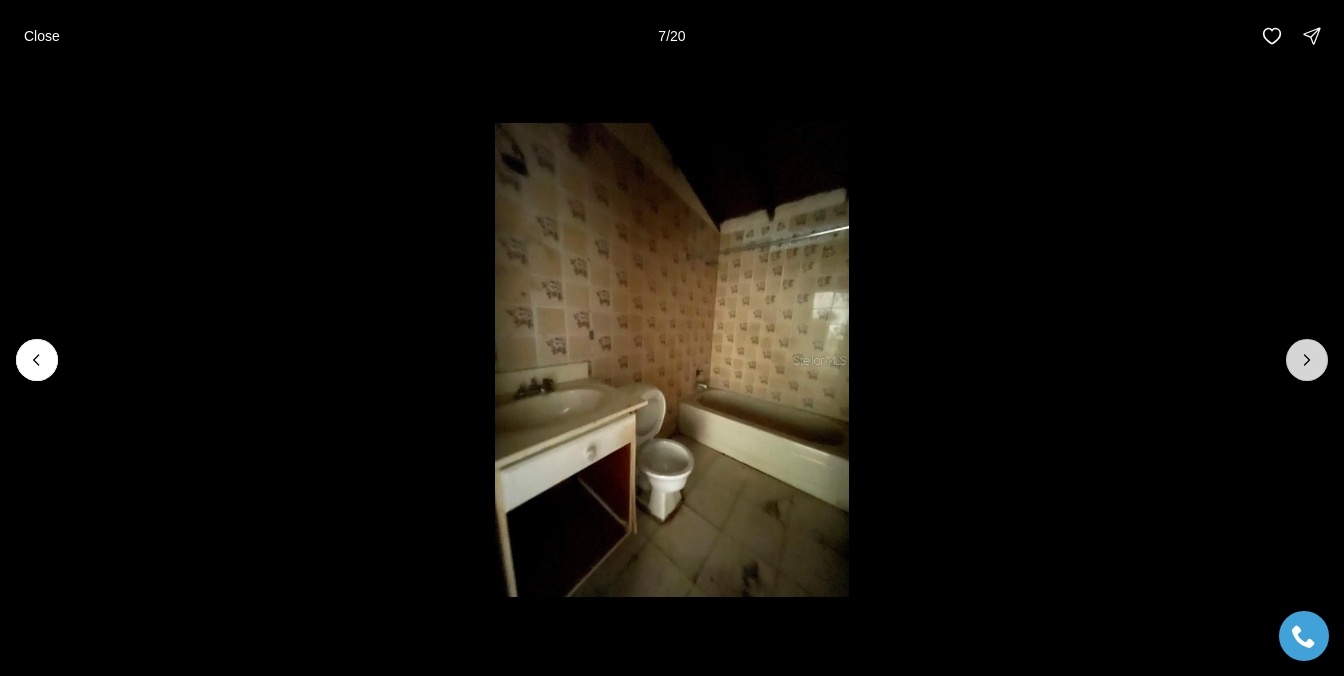 click 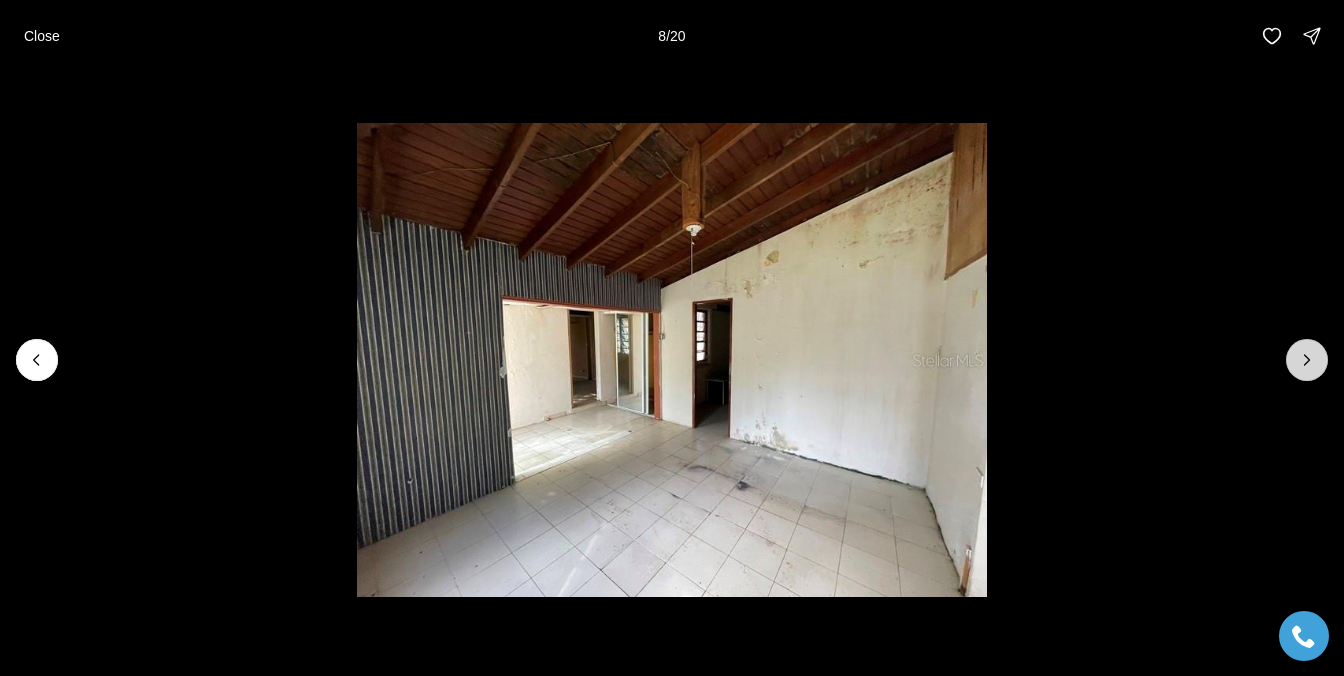 click 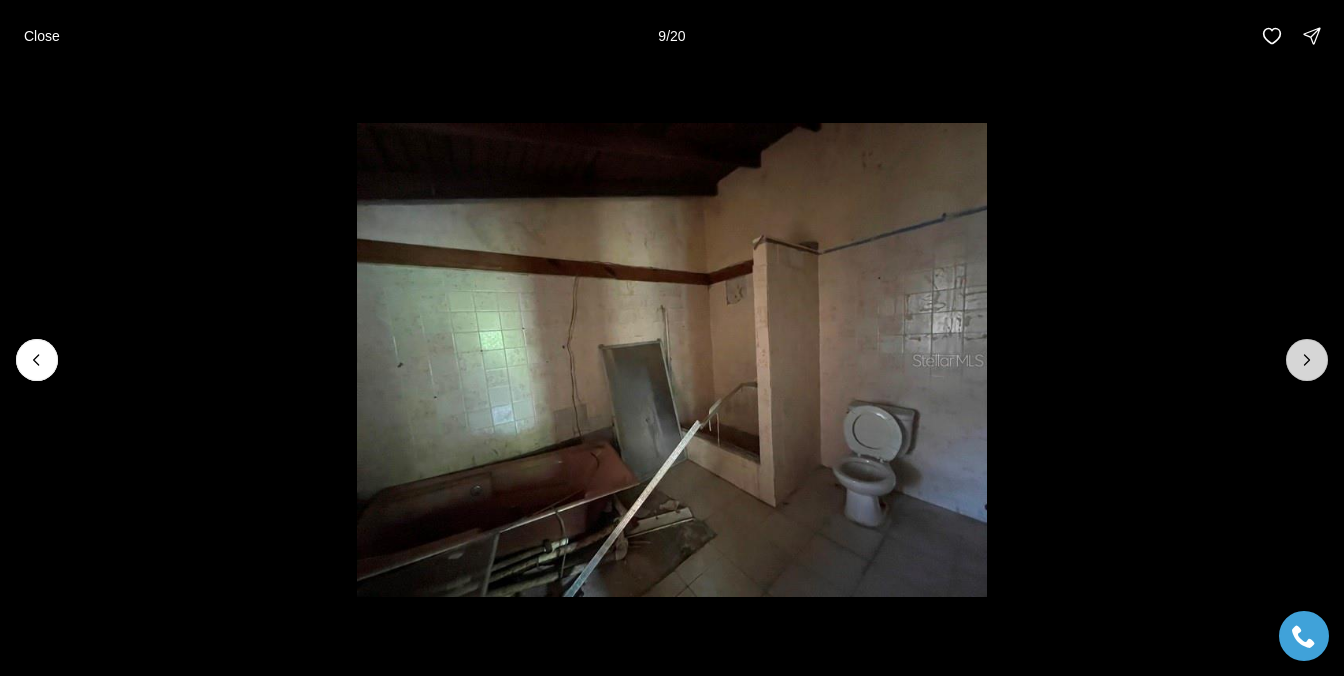 click 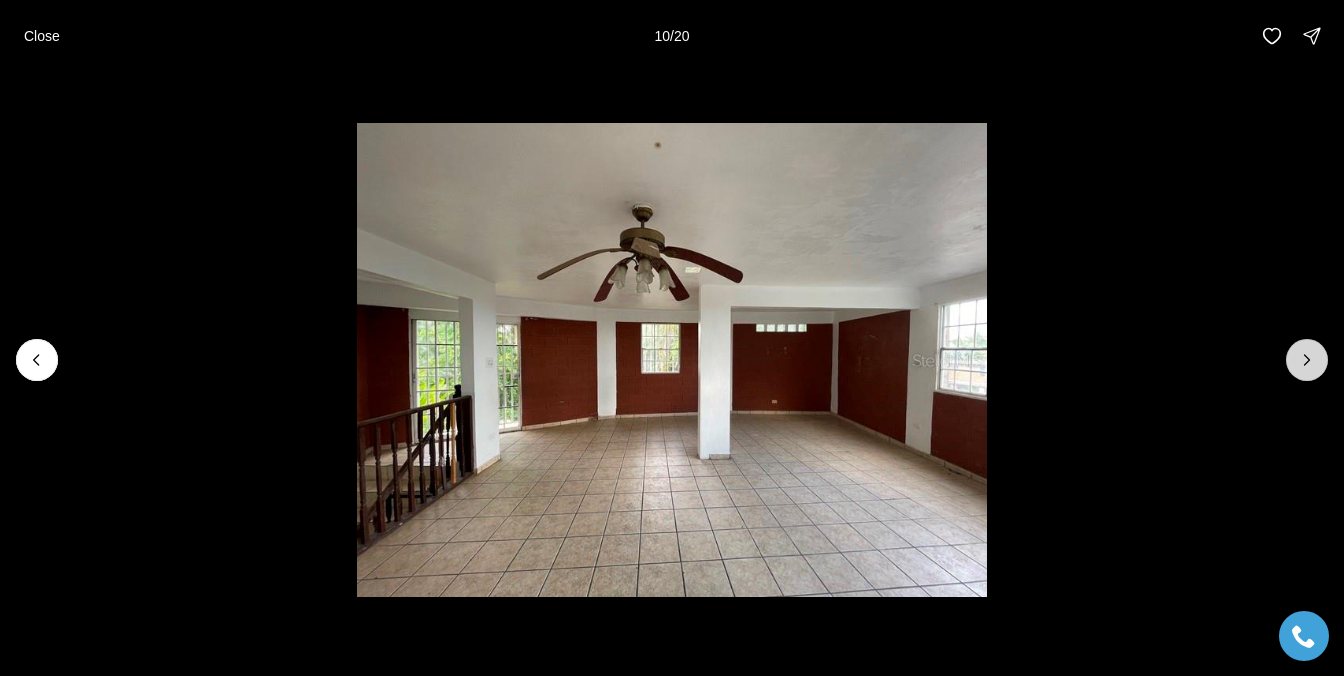 click 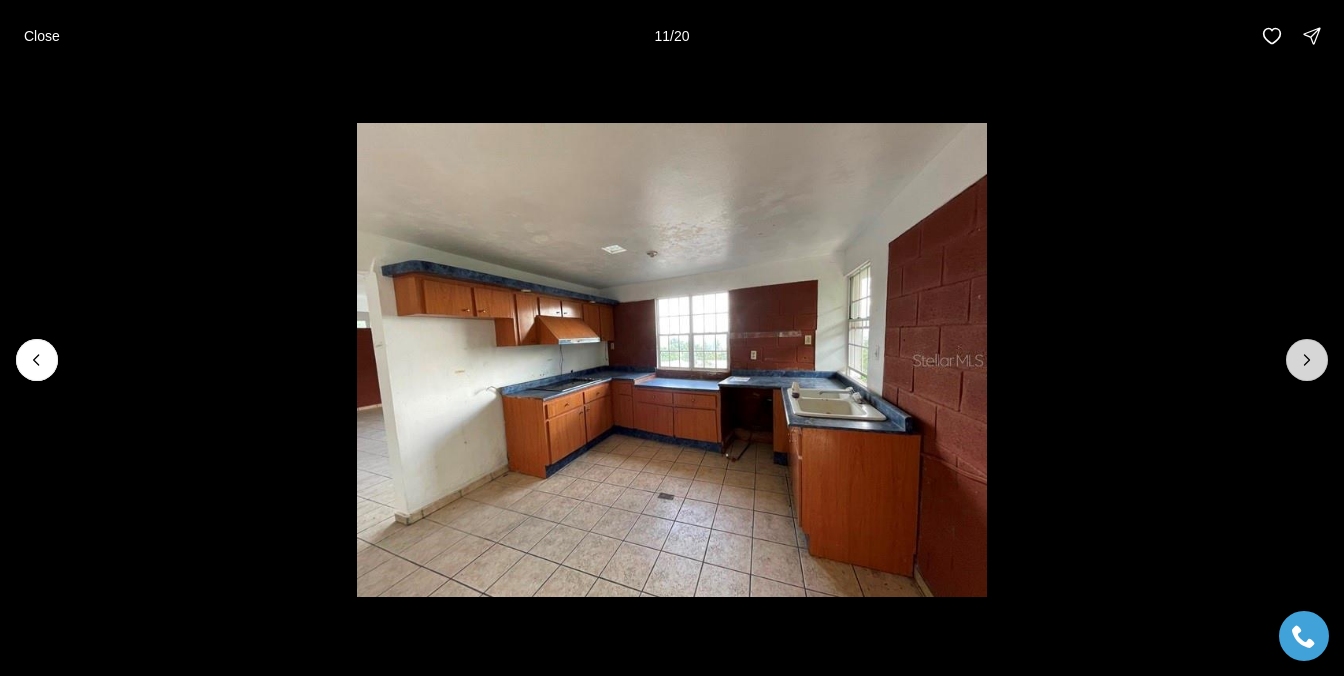 click 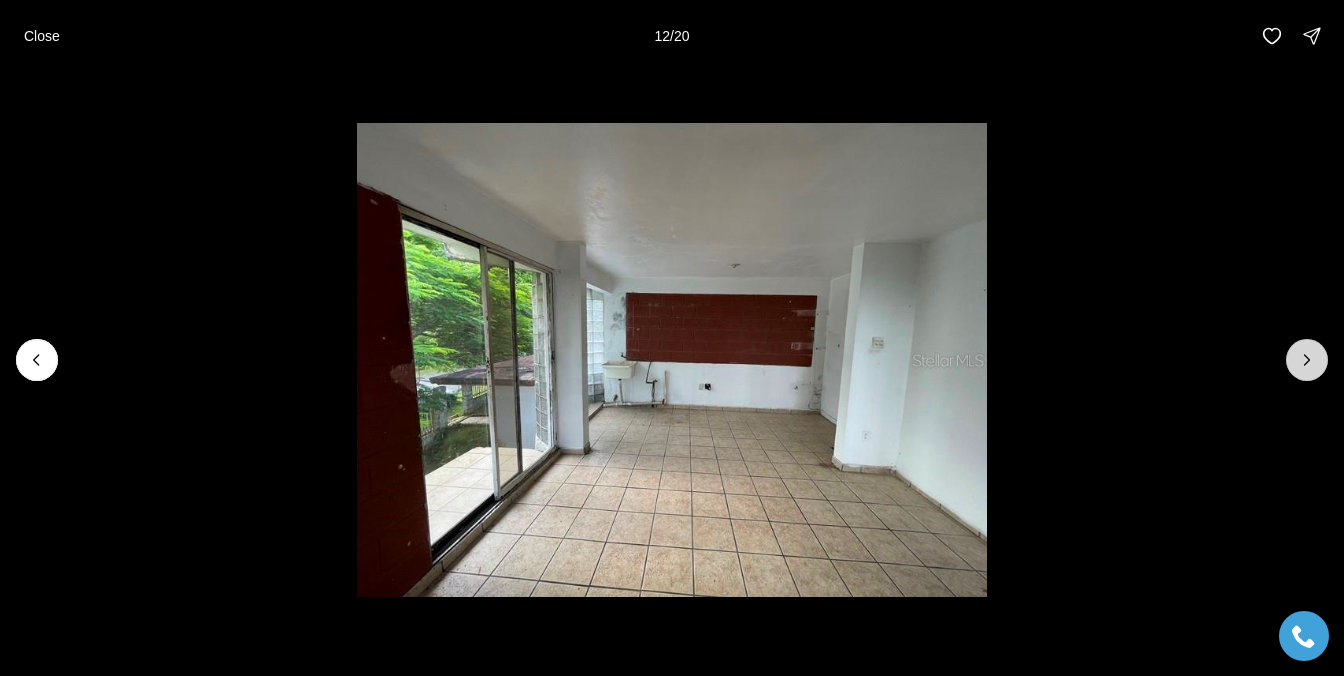 click 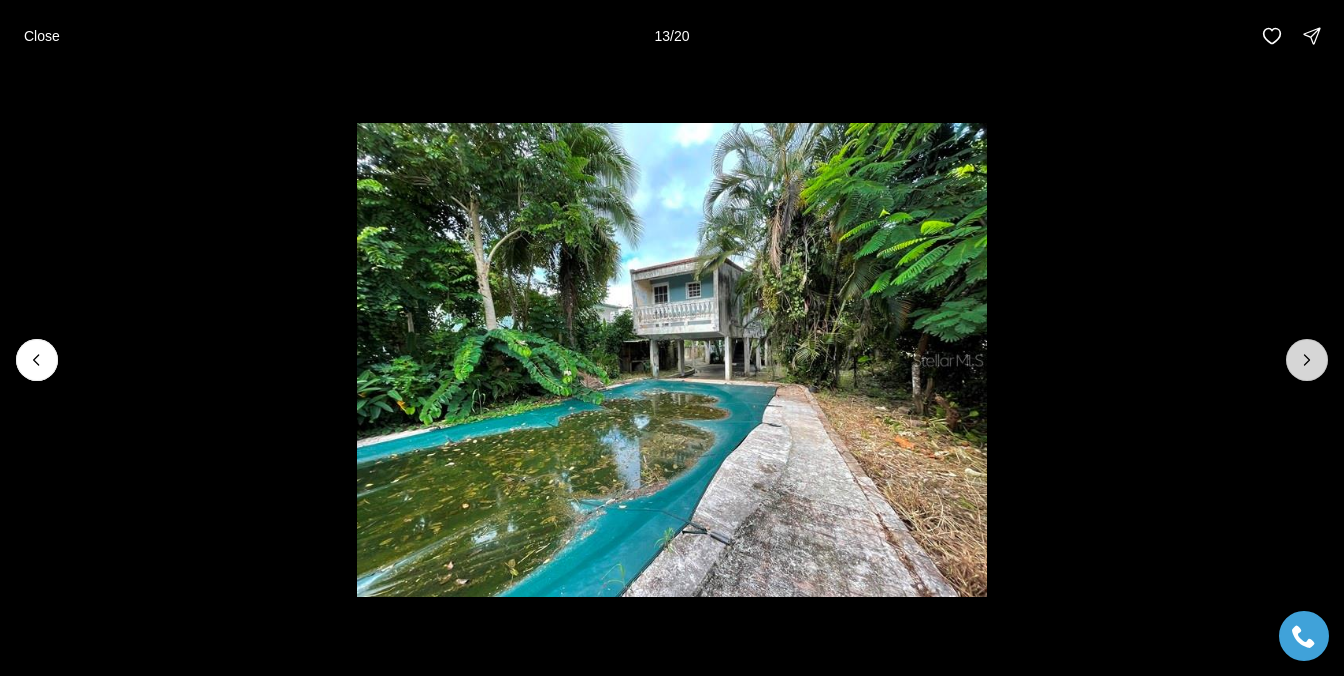 click 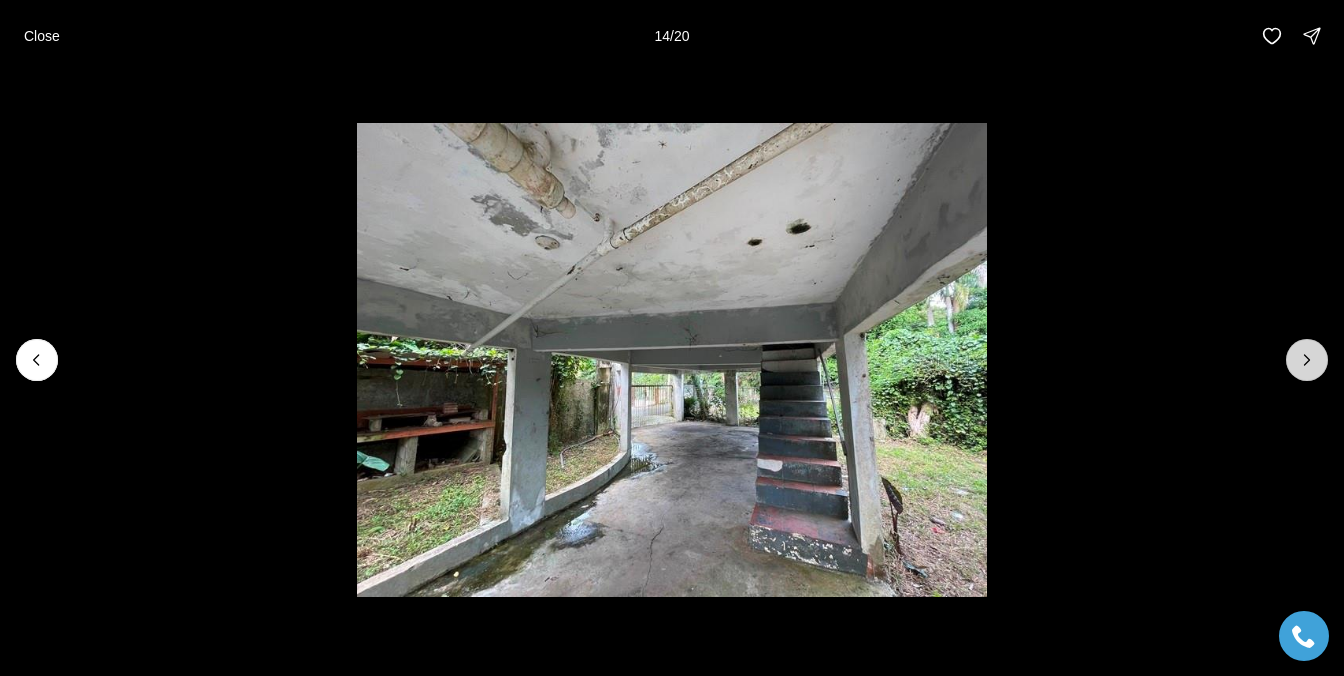 click at bounding box center [1307, 360] 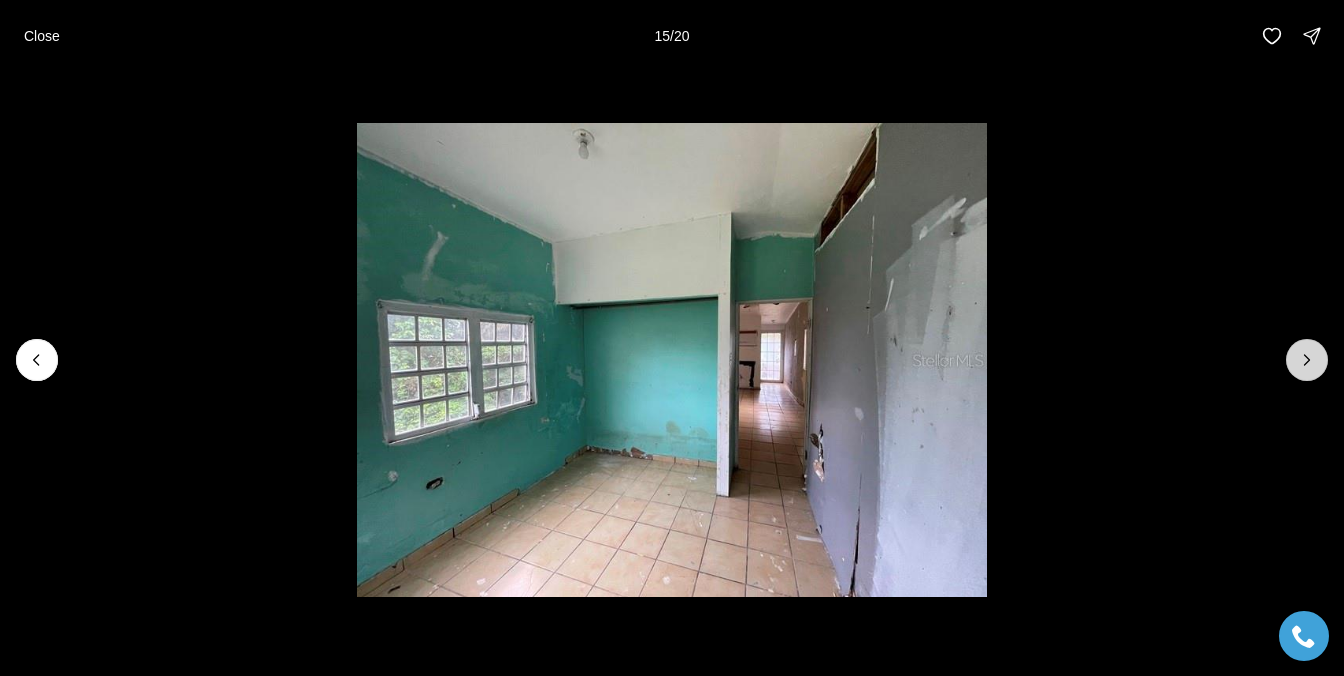 click at bounding box center [1307, 360] 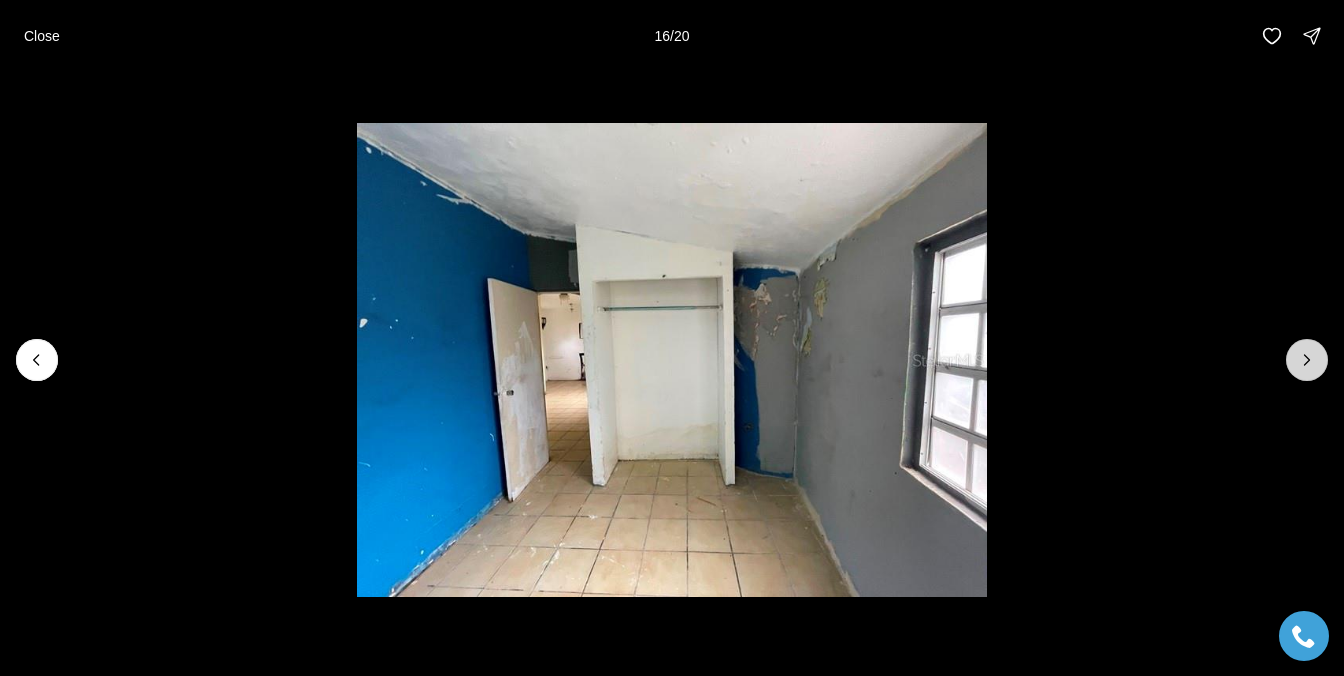 click at bounding box center [1307, 360] 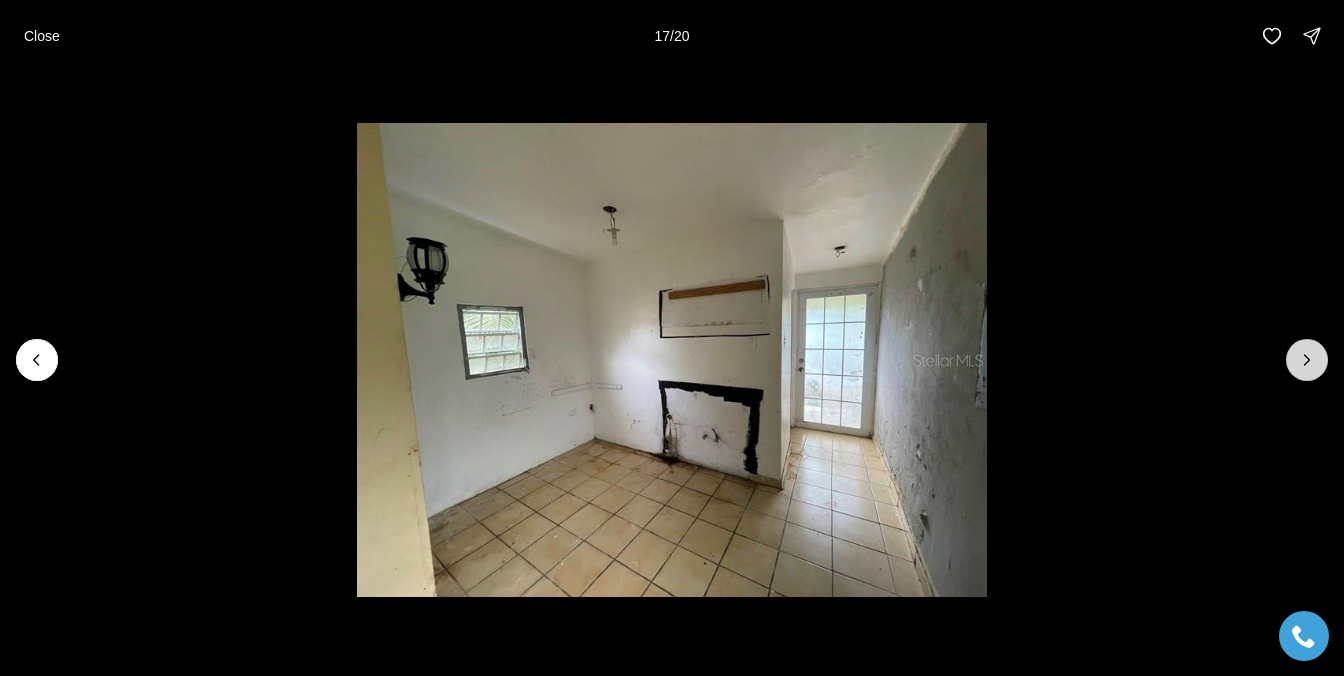 click at bounding box center (1307, 360) 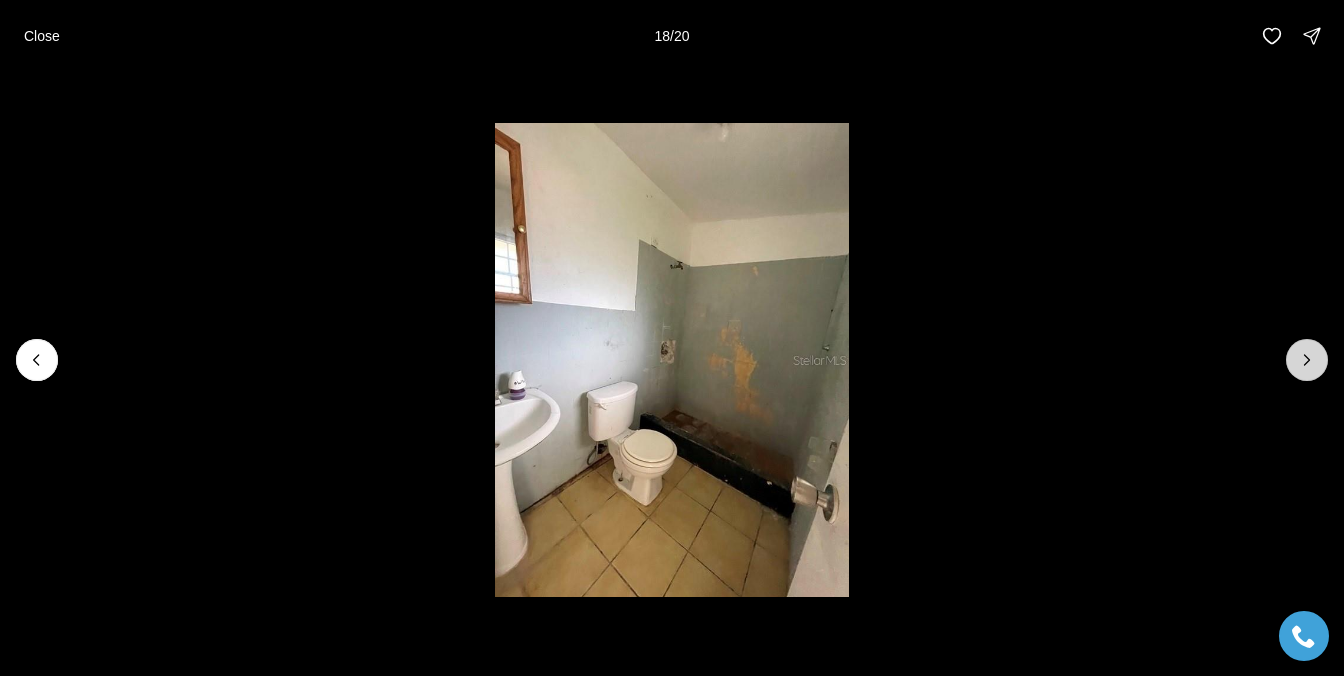 click at bounding box center [1307, 360] 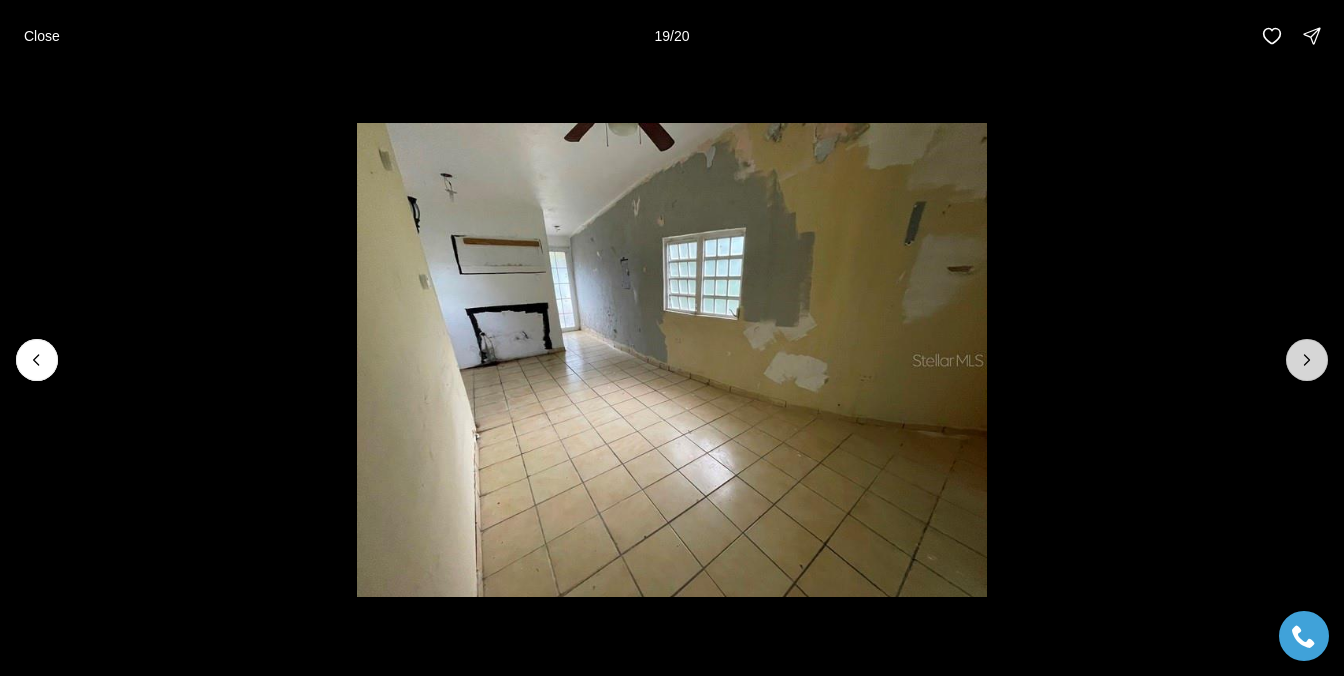 click at bounding box center [1307, 360] 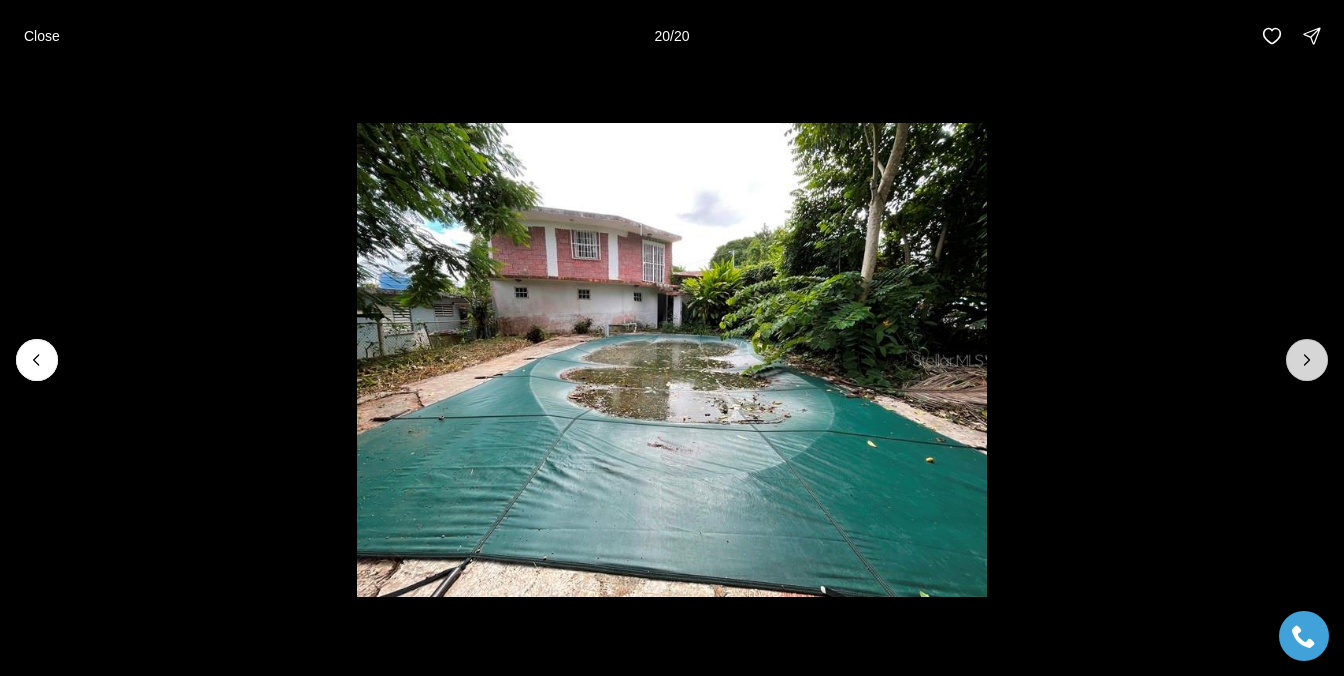 click at bounding box center (1307, 360) 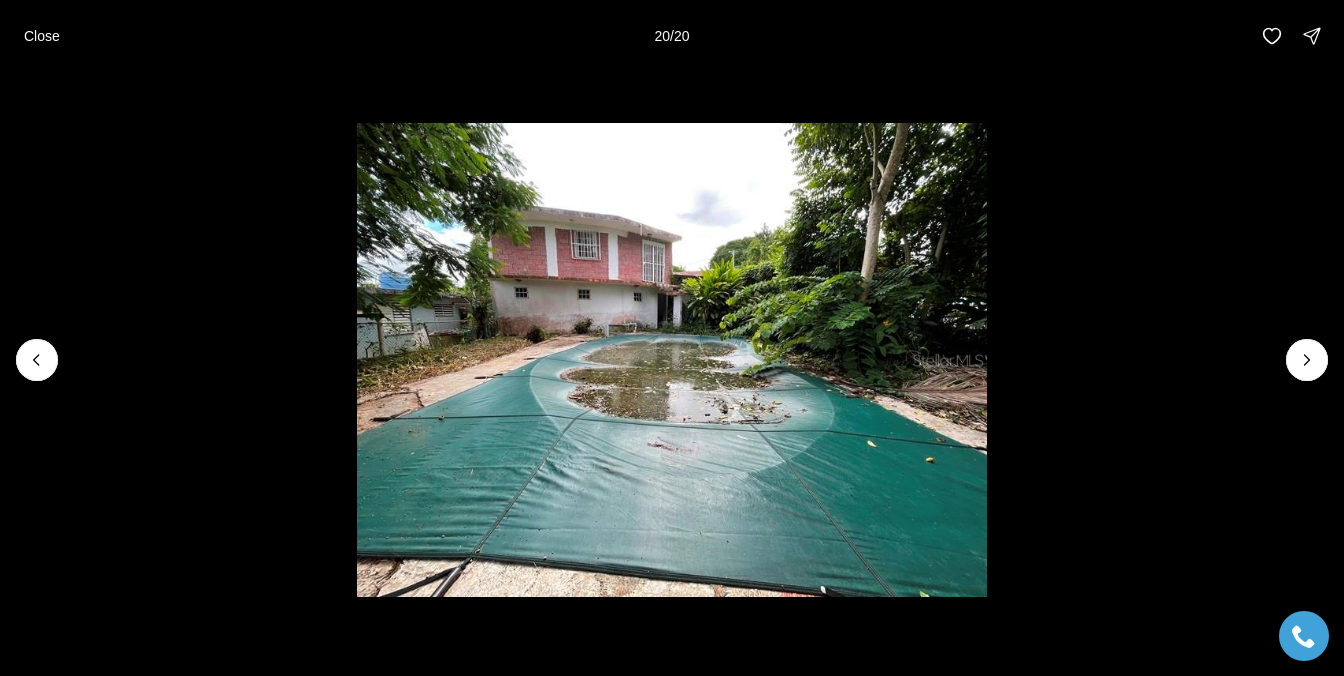 click at bounding box center (1307, 360) 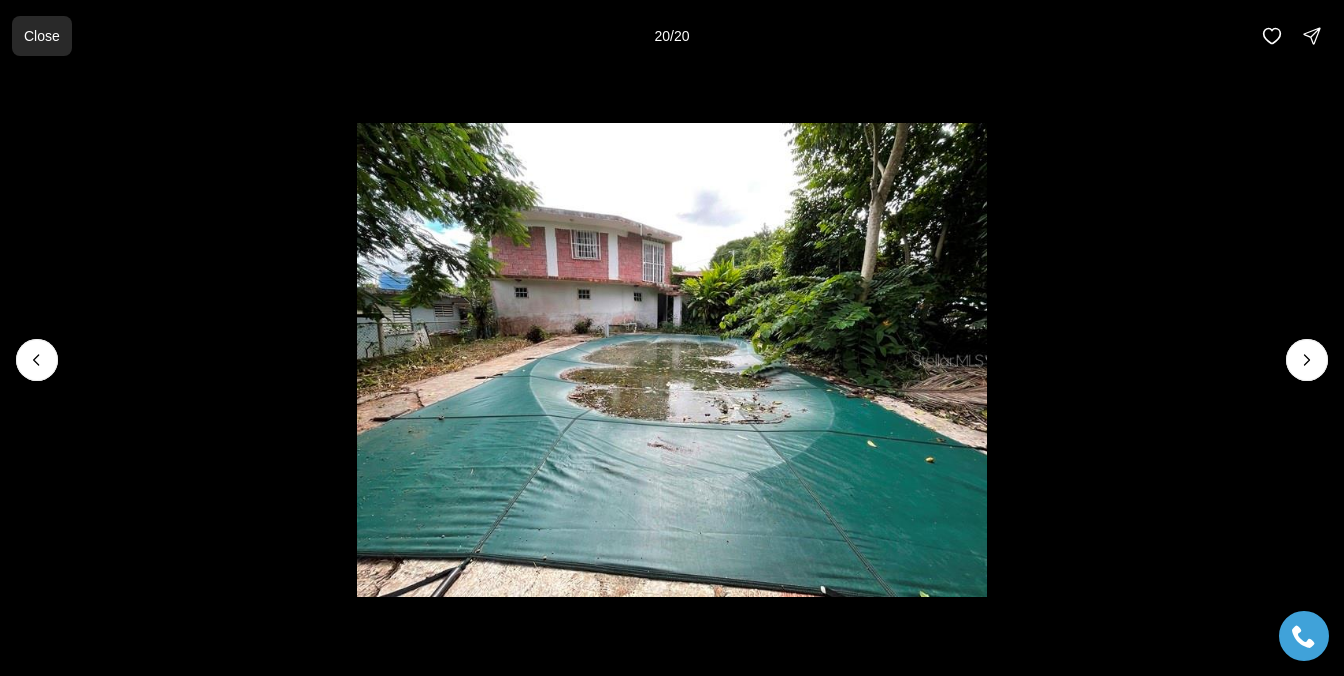 click on "Close" at bounding box center (42, 36) 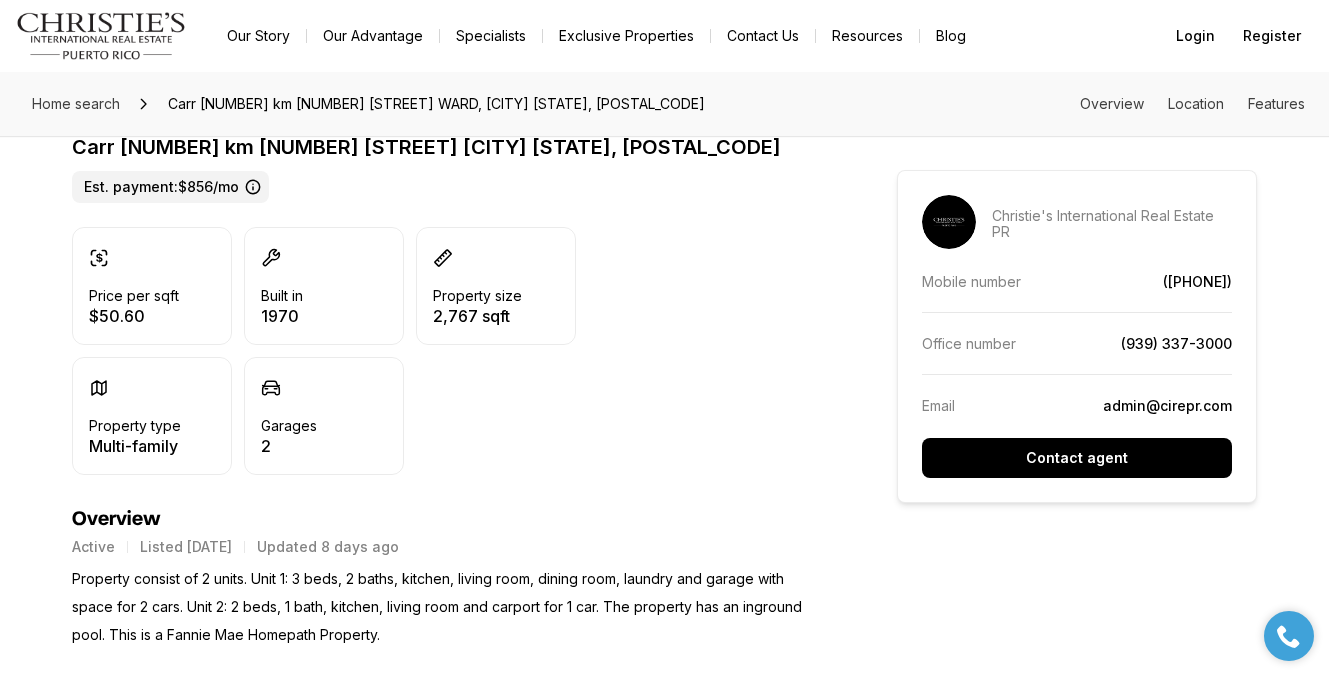 scroll, scrollTop: 0, scrollLeft: 0, axis: both 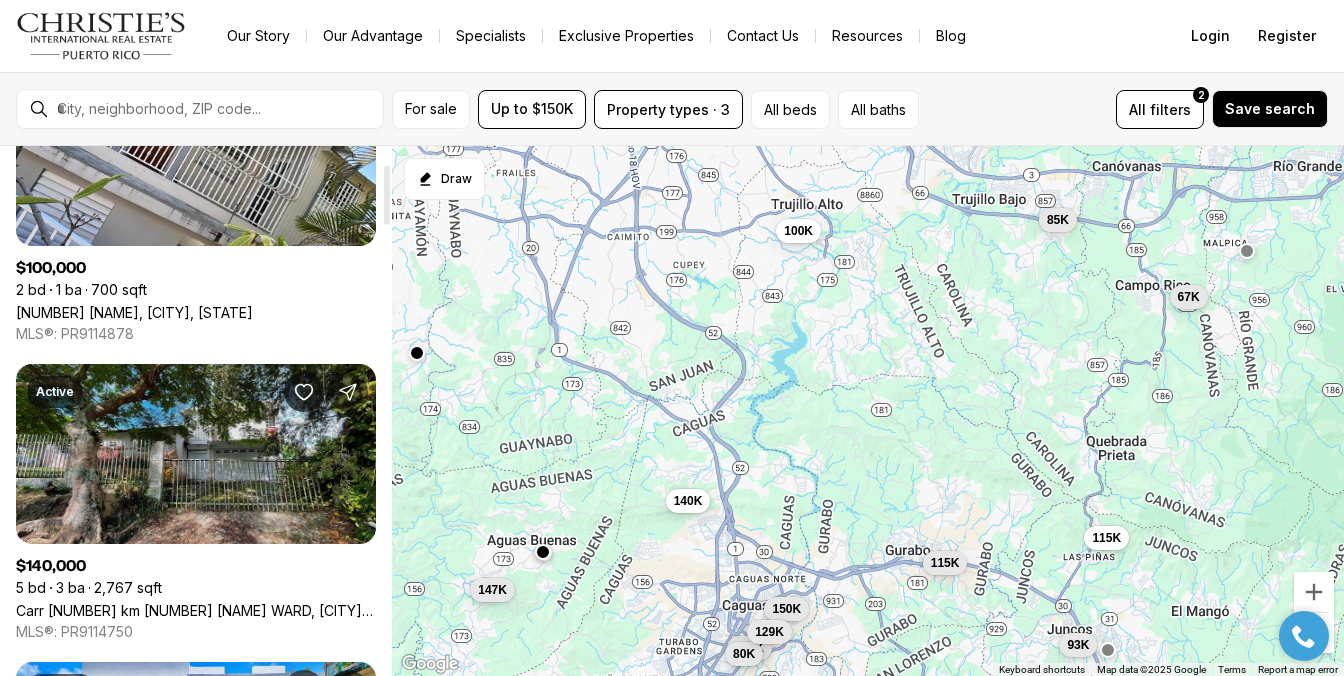 click at bounding box center (348, 392) 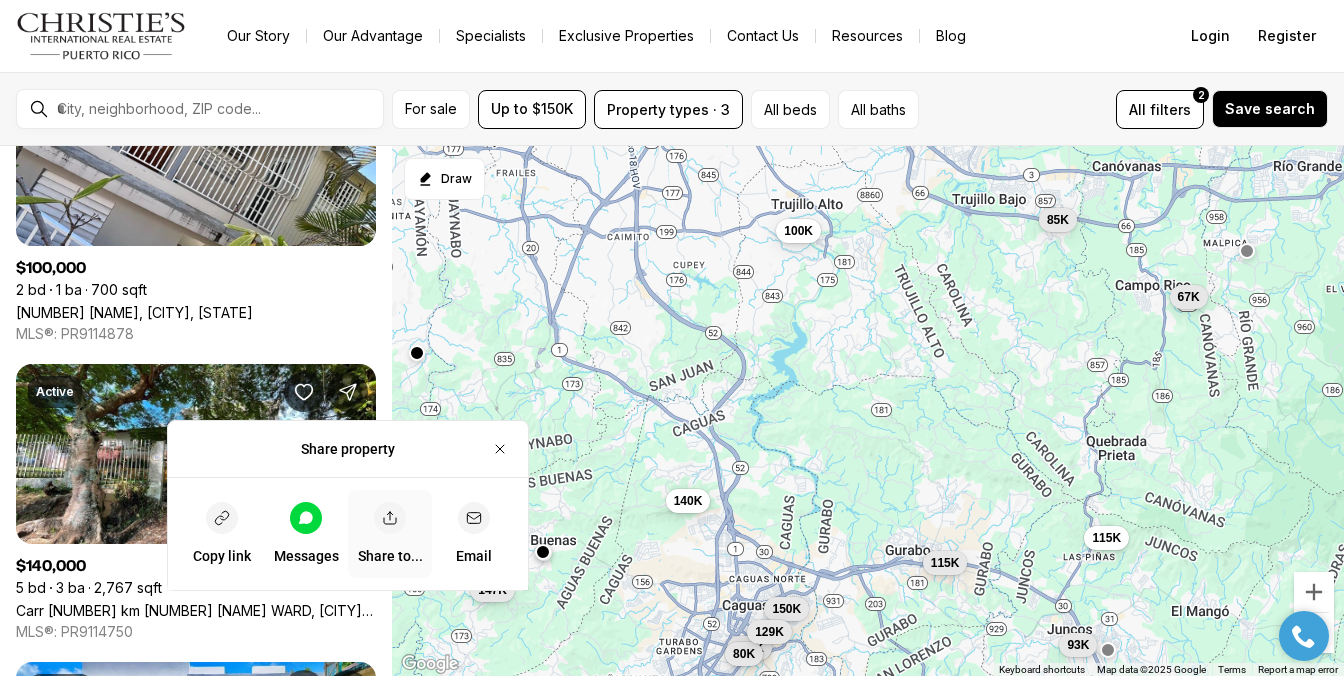 click 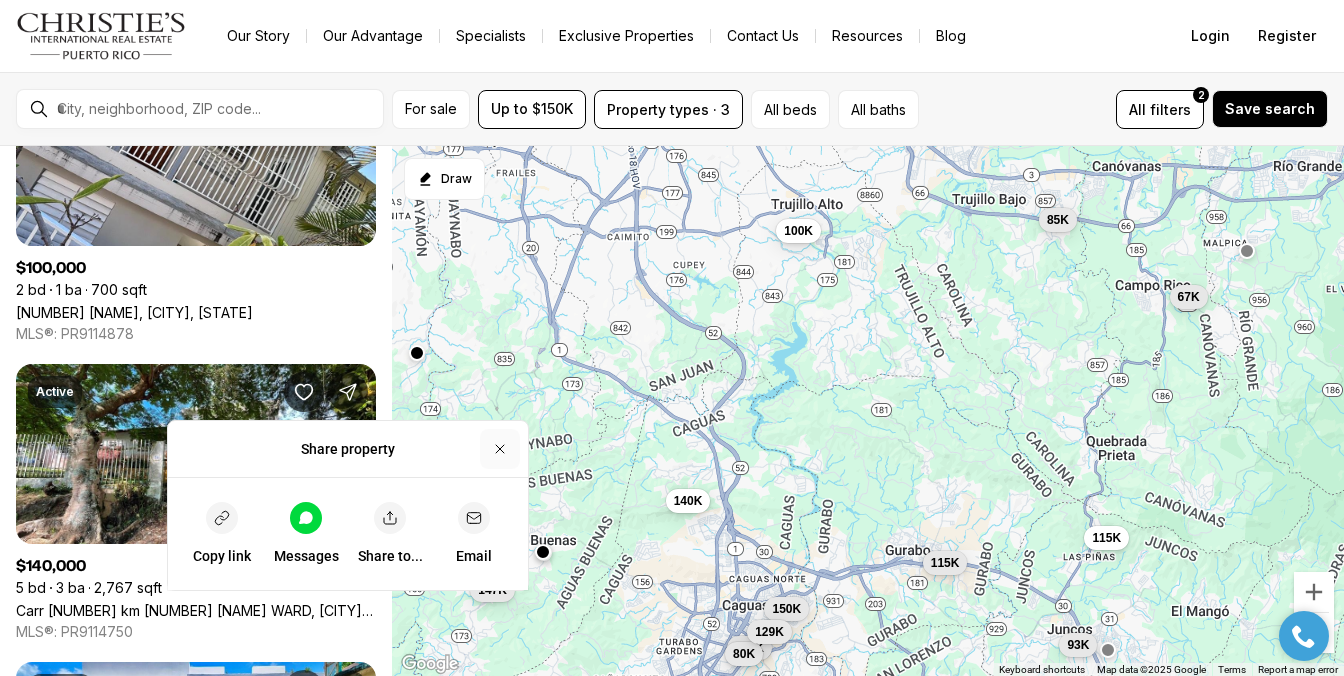 click 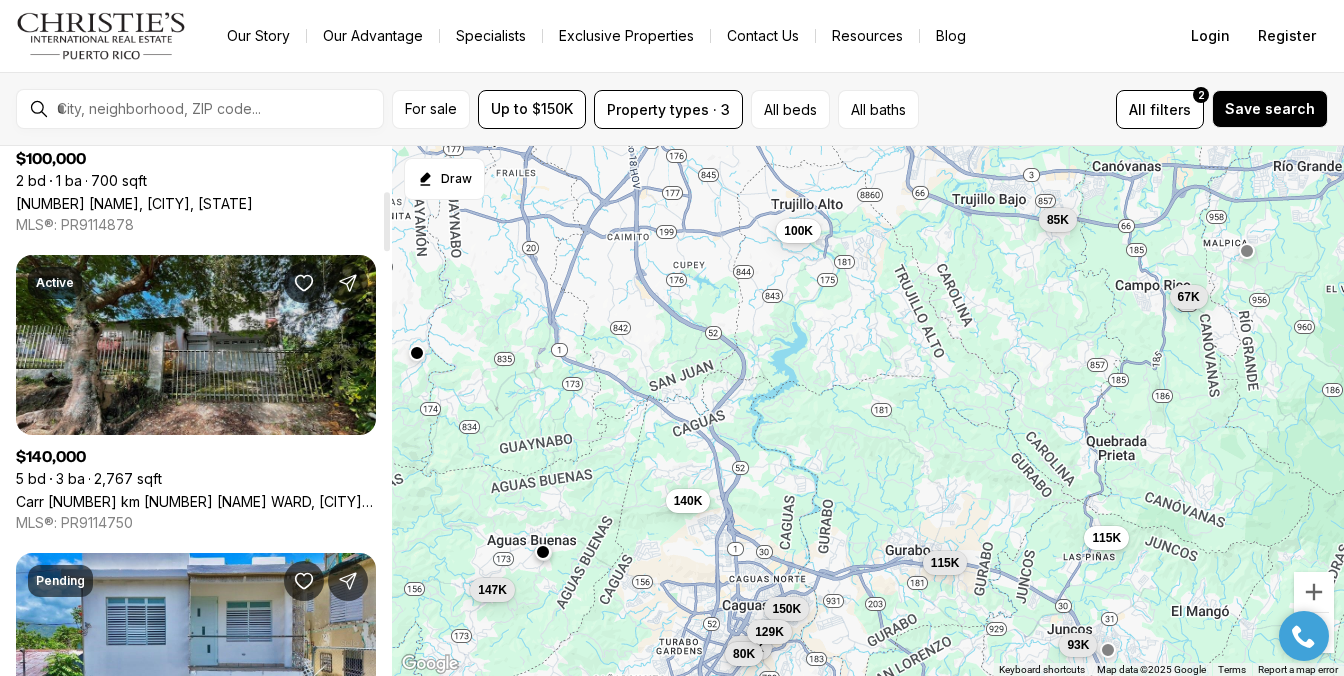 scroll, scrollTop: 395, scrollLeft: 0, axis: vertical 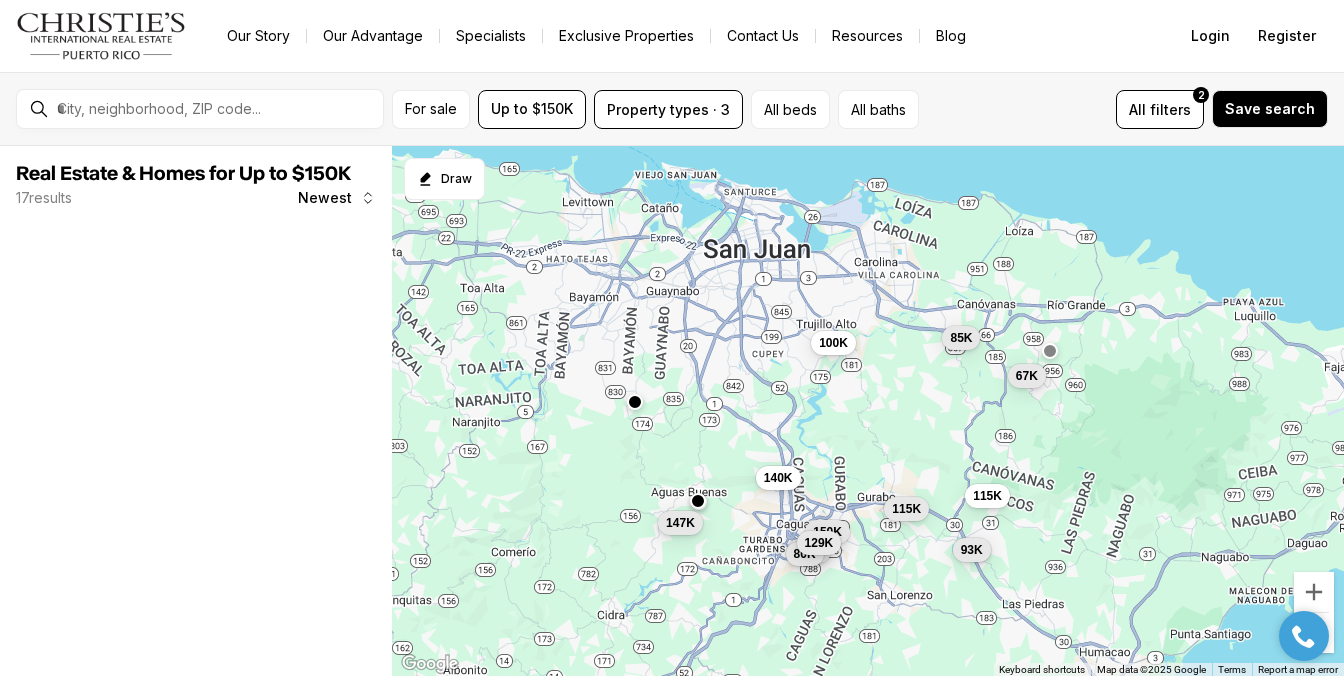 drag, startPoint x: 896, startPoint y: 491, endPoint x: 901, endPoint y: 460, distance: 31.400637 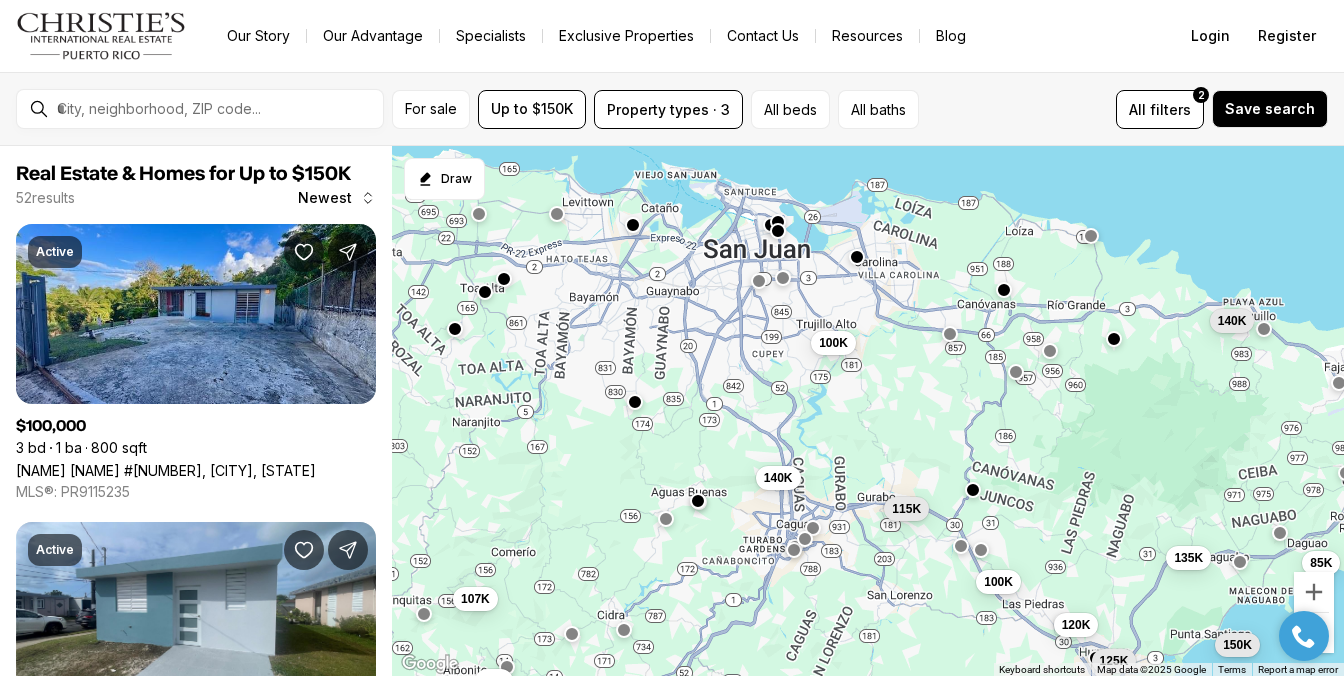 click at bounding box center (973, 490) 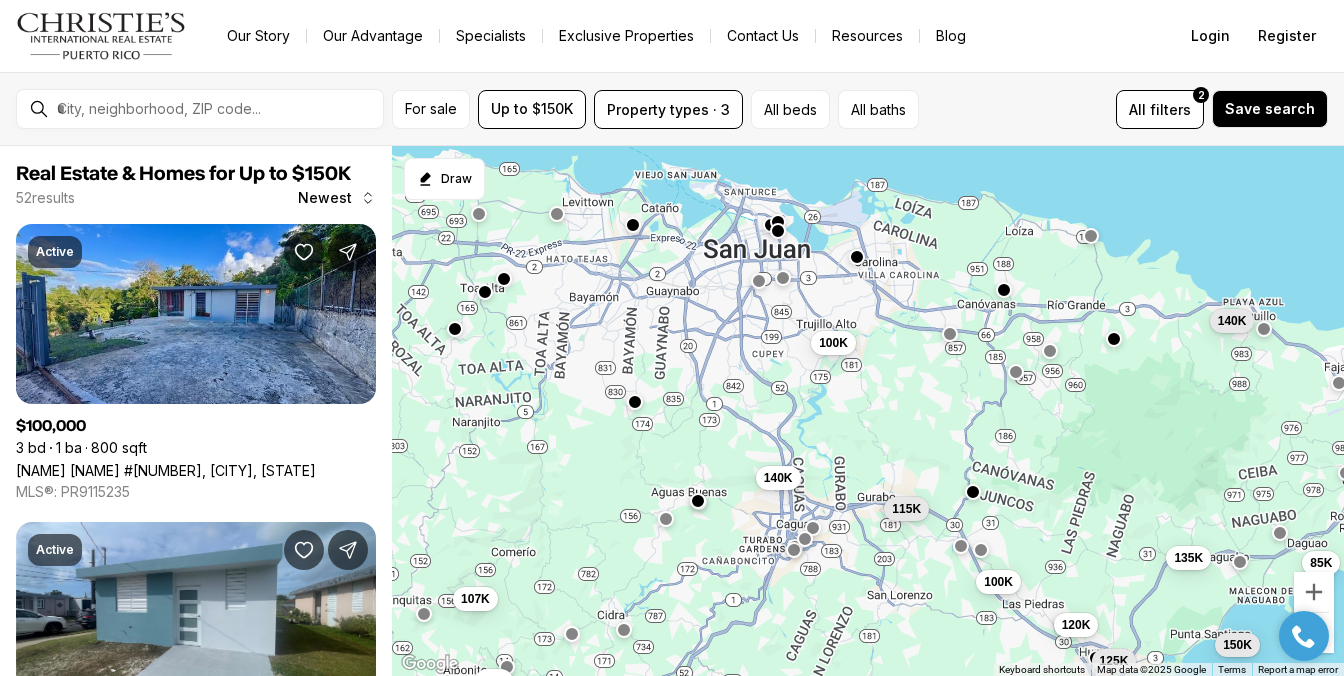click on "100K 140K 115K 100K 135K 85K 107K 120K 140K 150K 125K 70K" at bounding box center [868, 411] 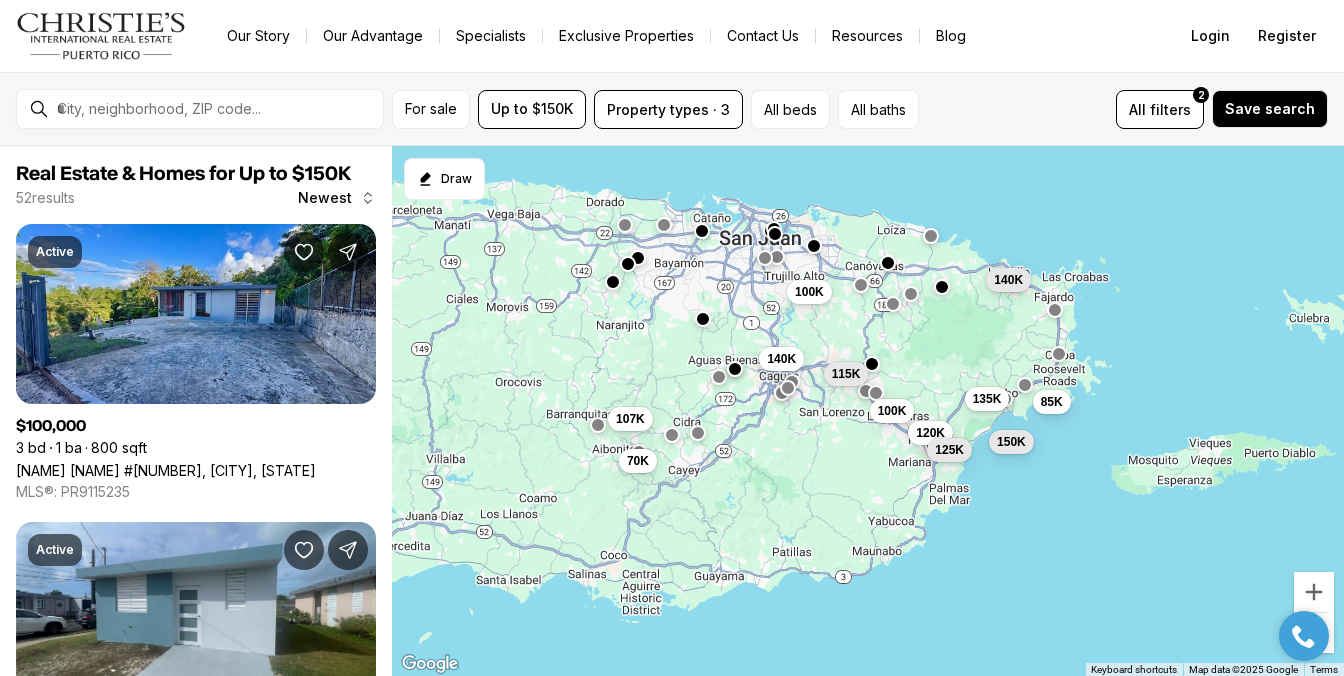 drag, startPoint x: 834, startPoint y: 398, endPoint x: 829, endPoint y: 346, distance: 52.23983 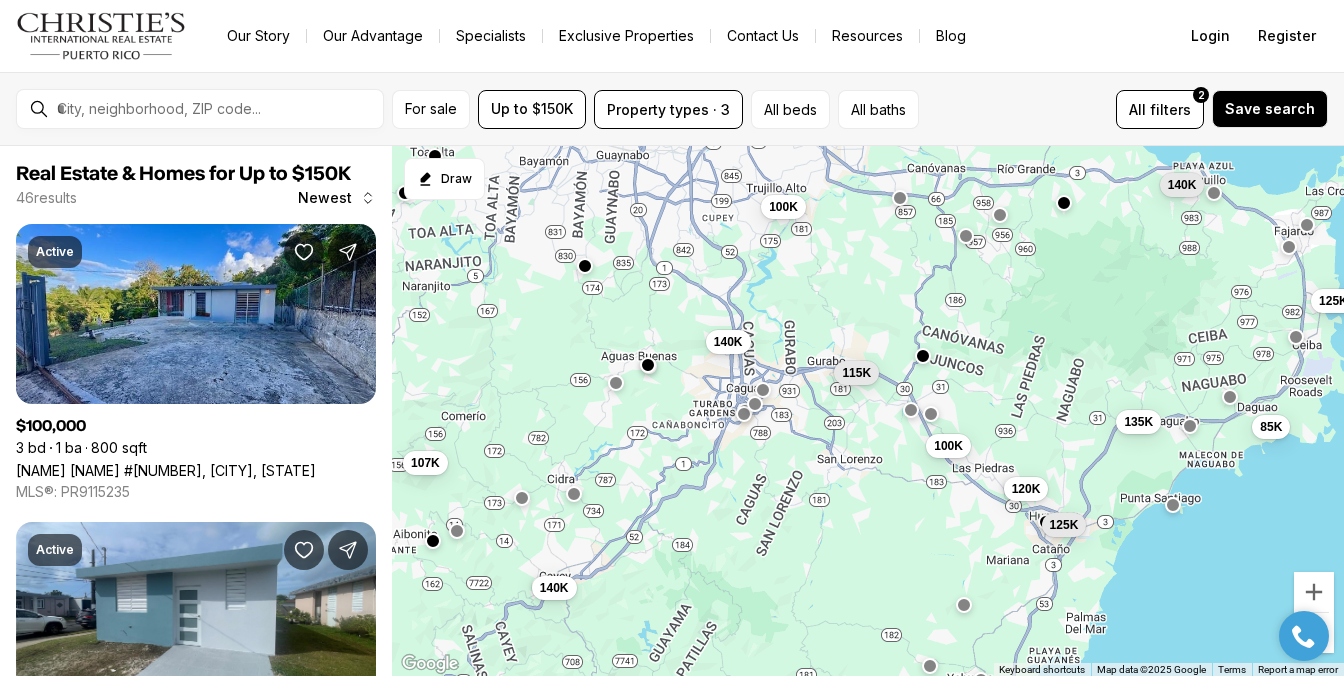 click at bounding box center (763, 390) 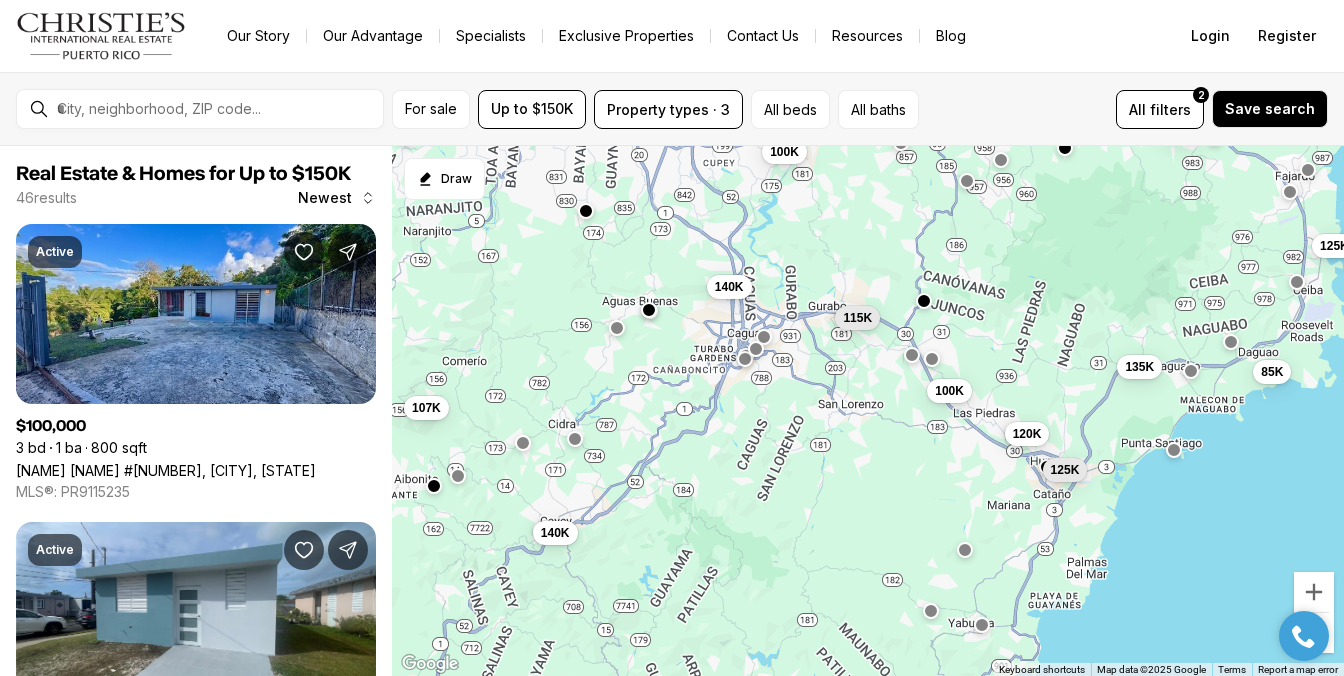 drag, startPoint x: 713, startPoint y: 426, endPoint x: 716, endPoint y: 369, distance: 57.07889 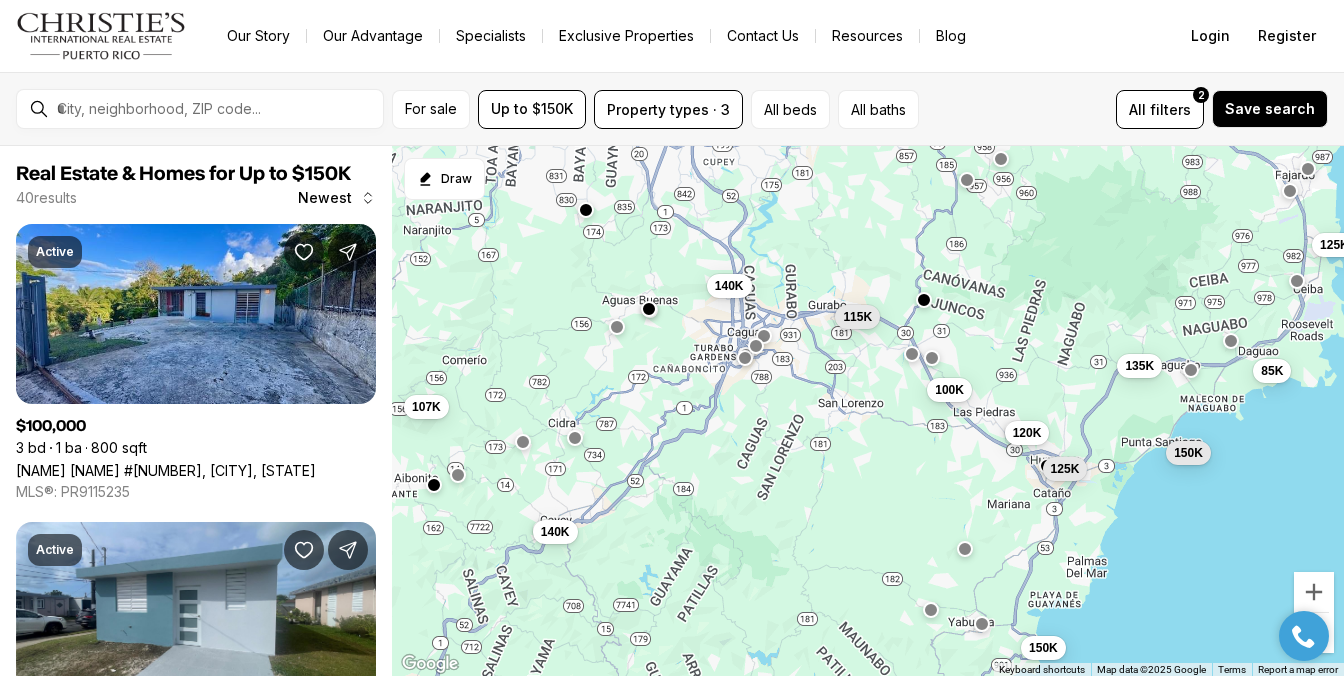 click at bounding box center (756, 345) 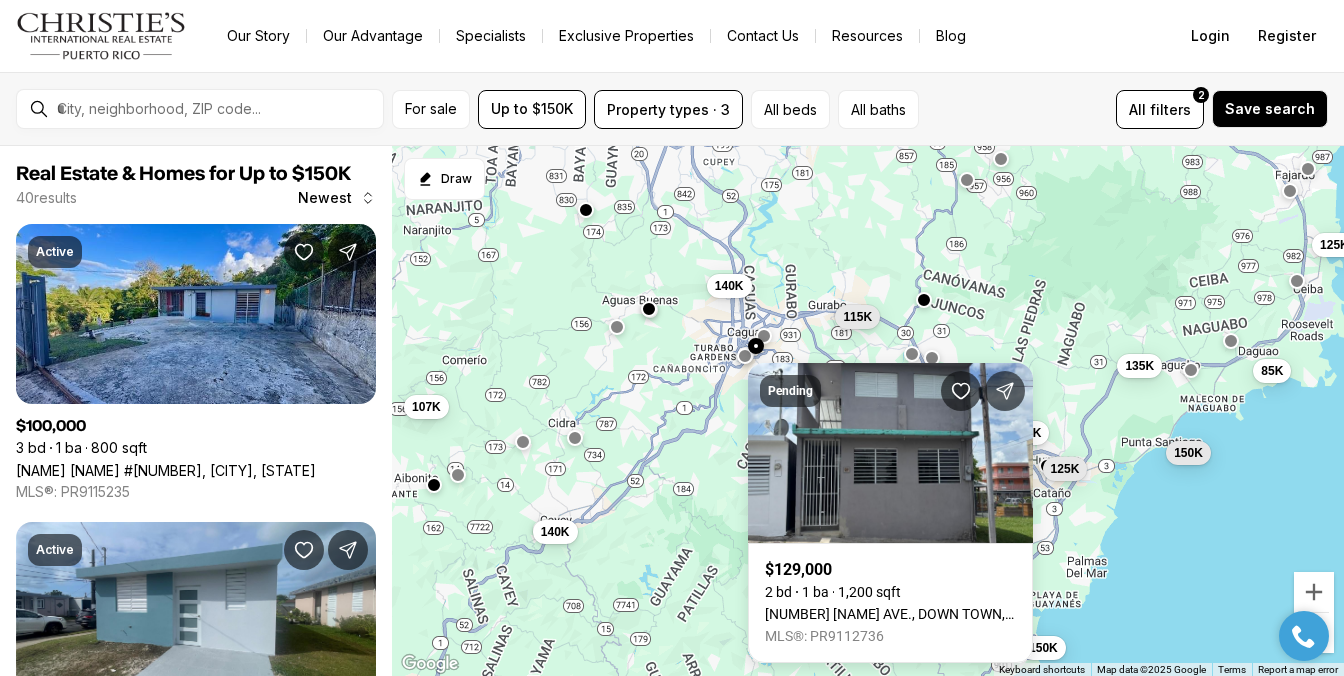 click at bounding box center (745, 356) 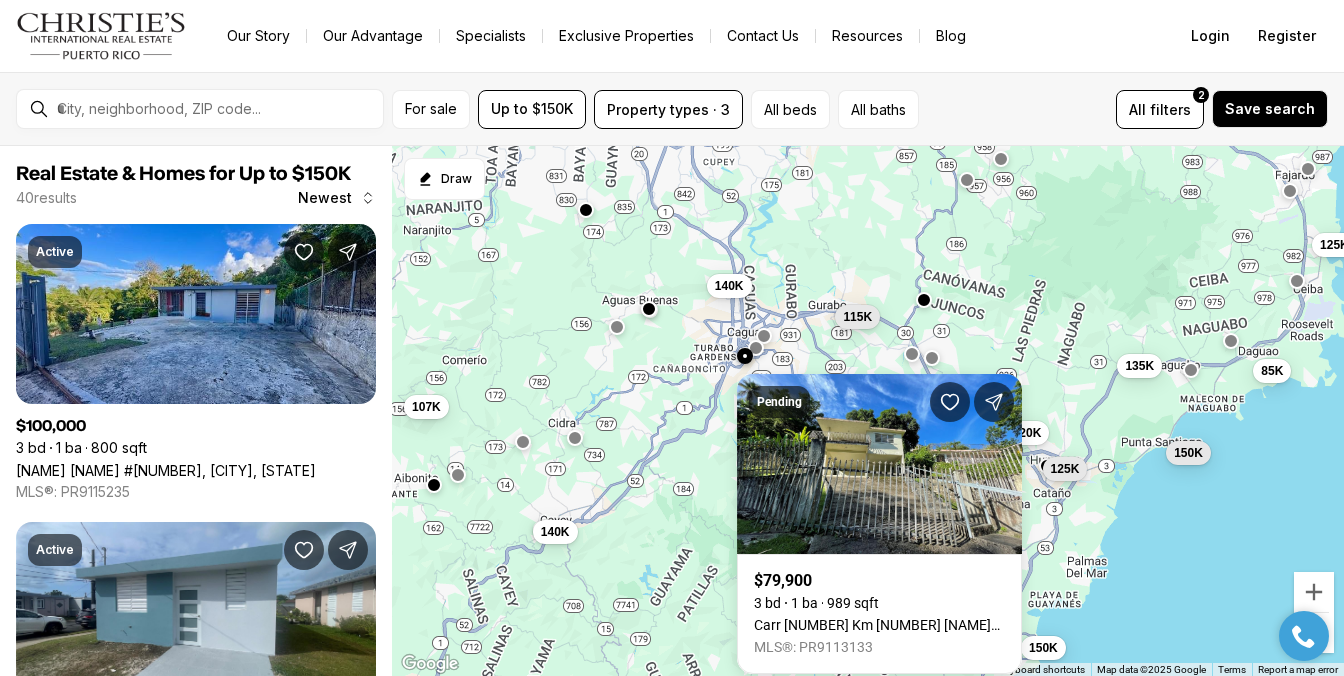 click at bounding box center [649, 309] 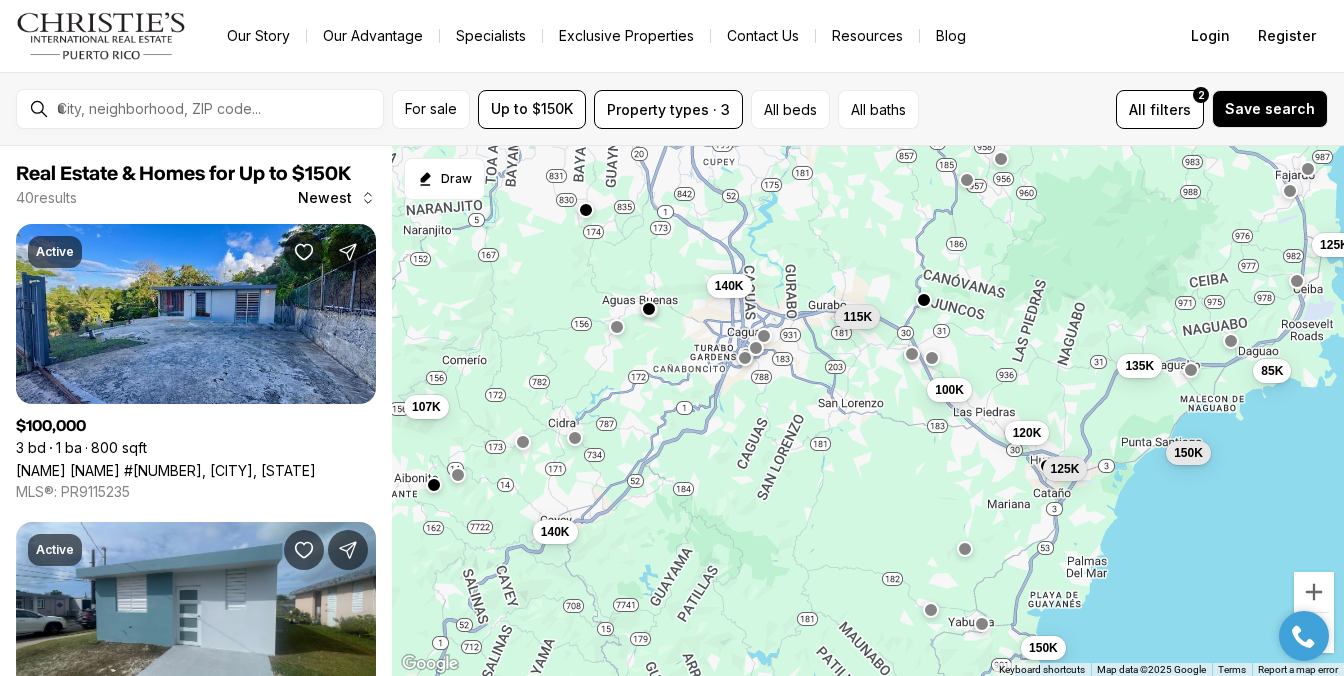 click at bounding box center (649, 309) 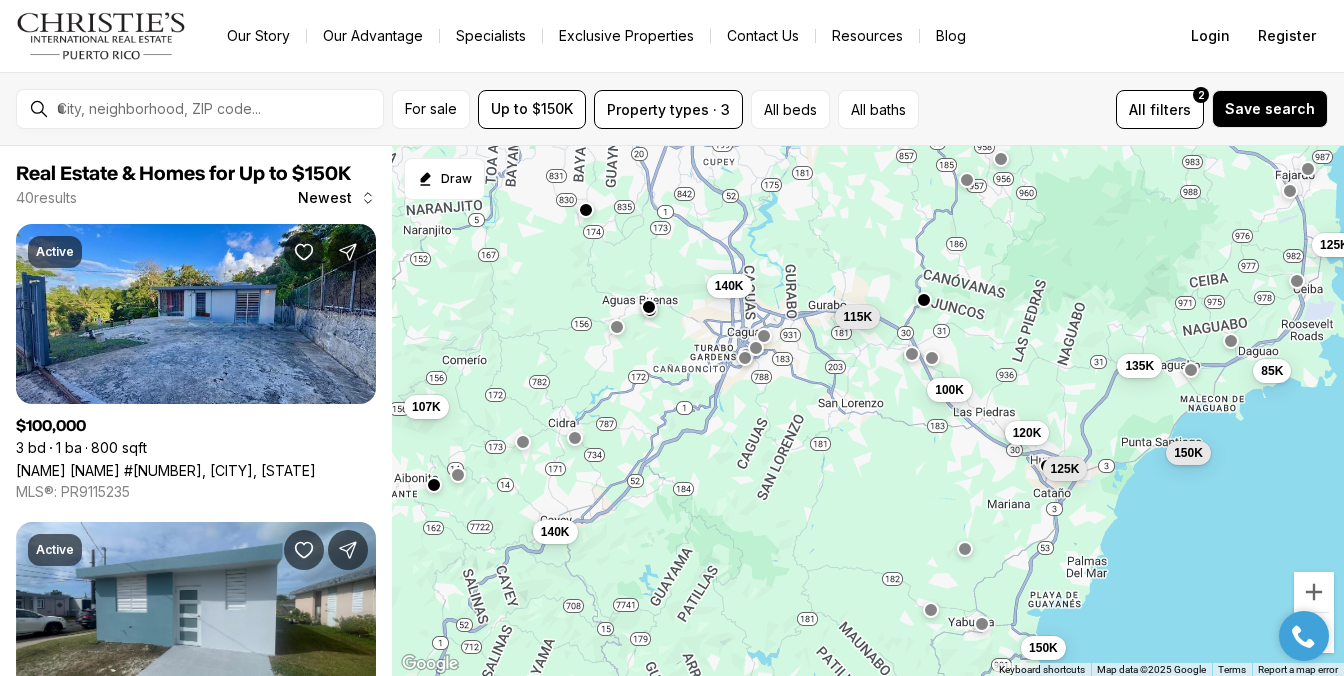 click at bounding box center (649, 307) 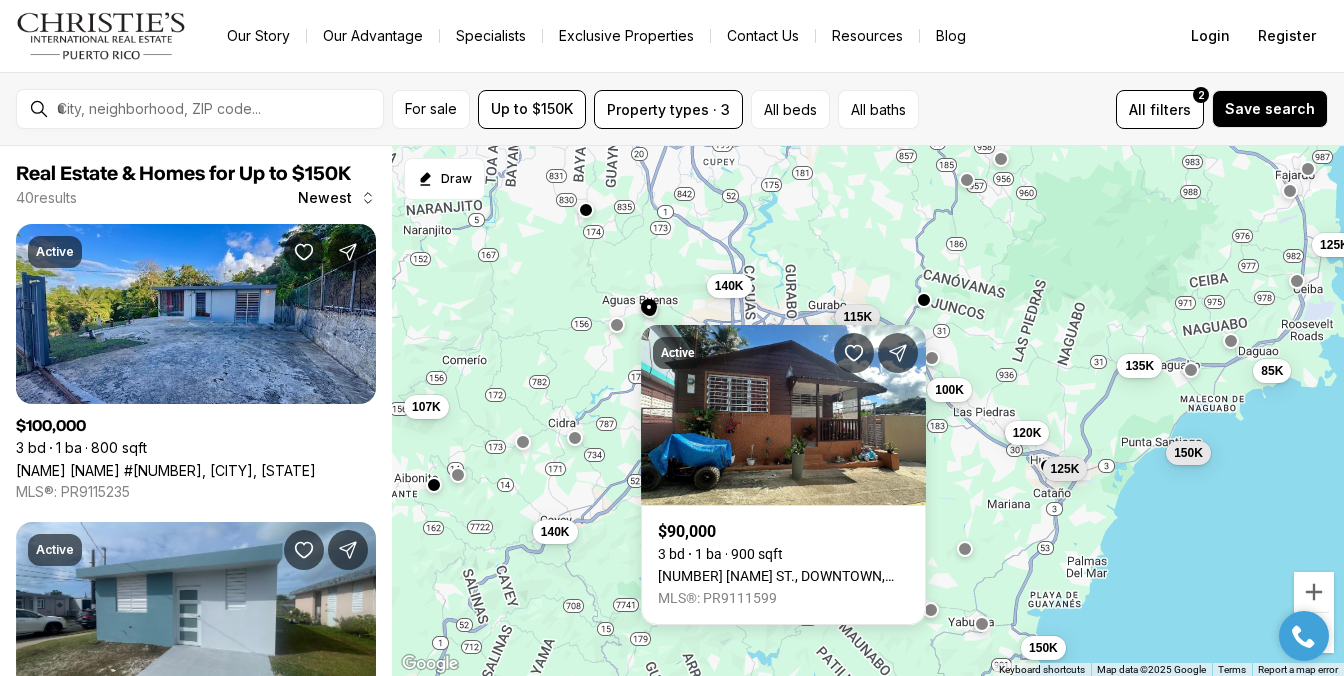 click at bounding box center [617, 324] 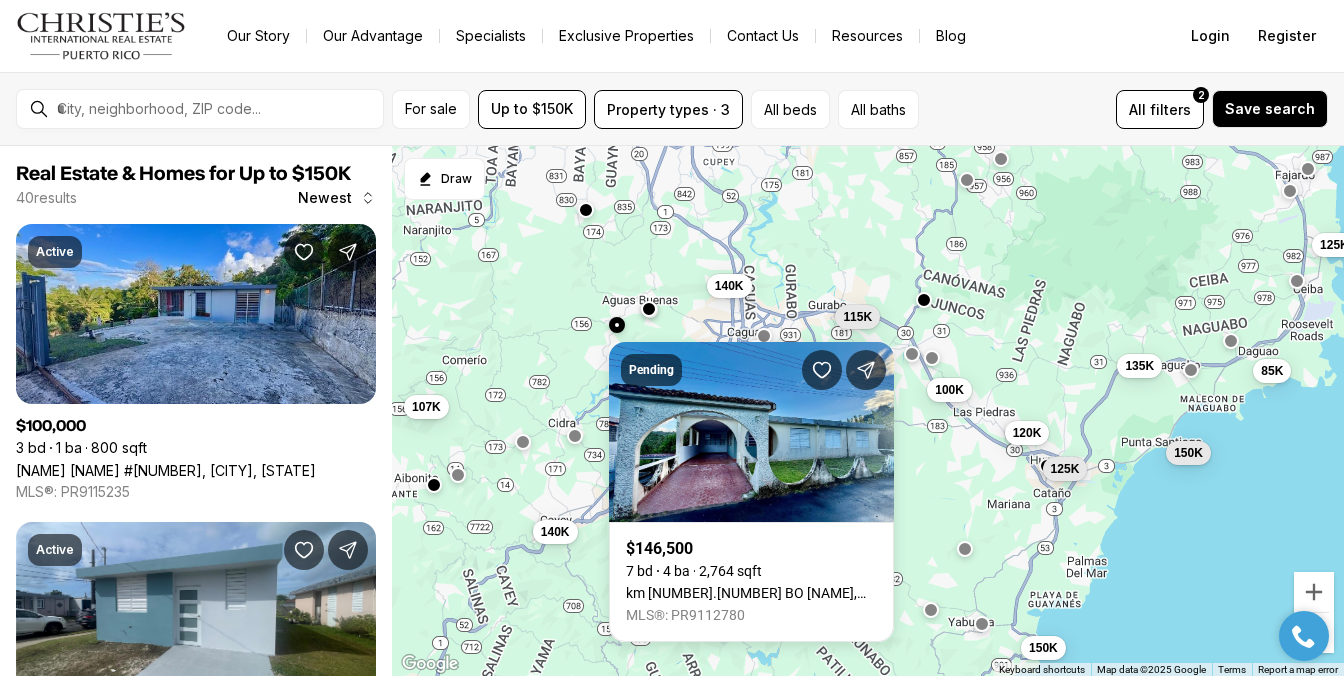 click at bounding box center (575, 436) 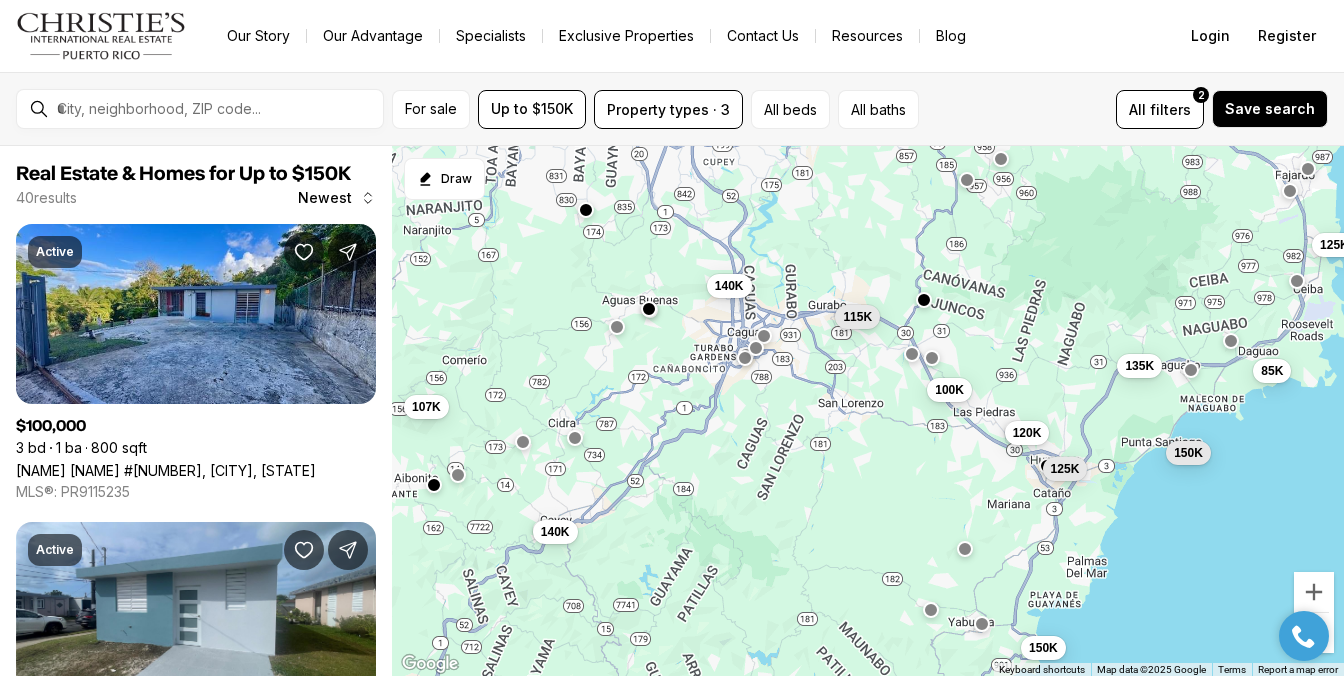 click at bounding box center (523, 441) 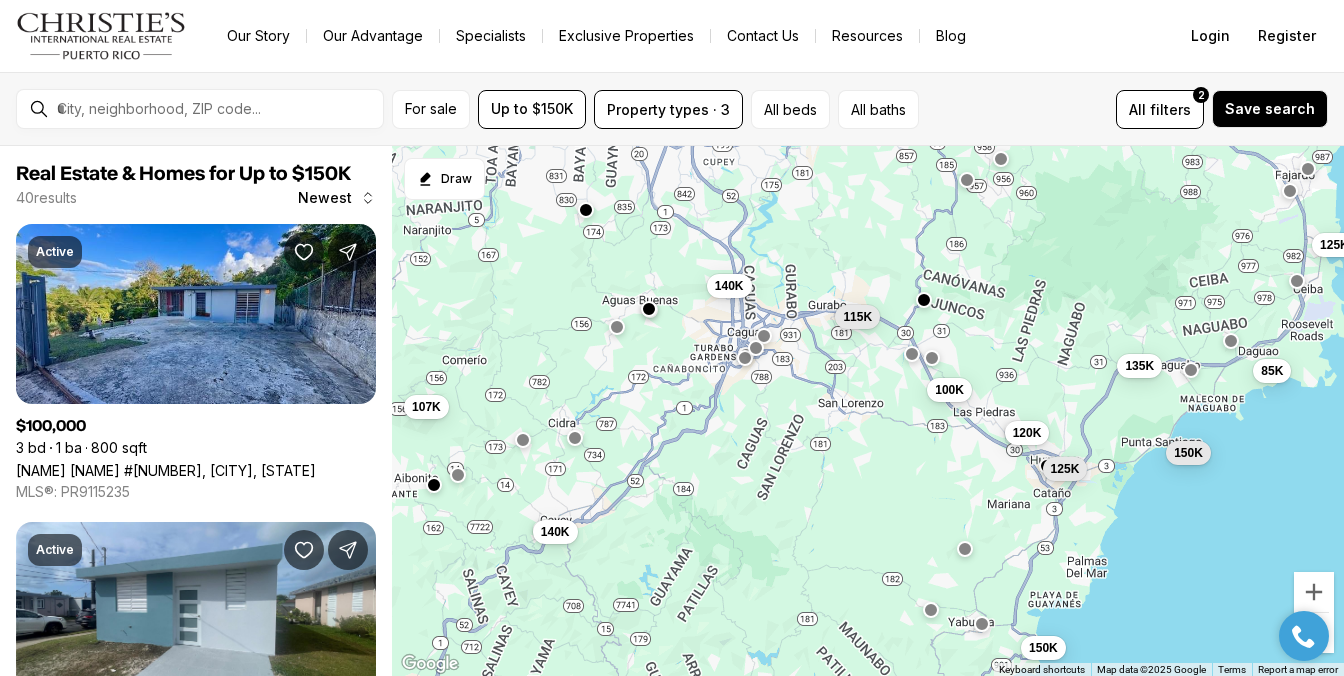 click at bounding box center [523, 439] 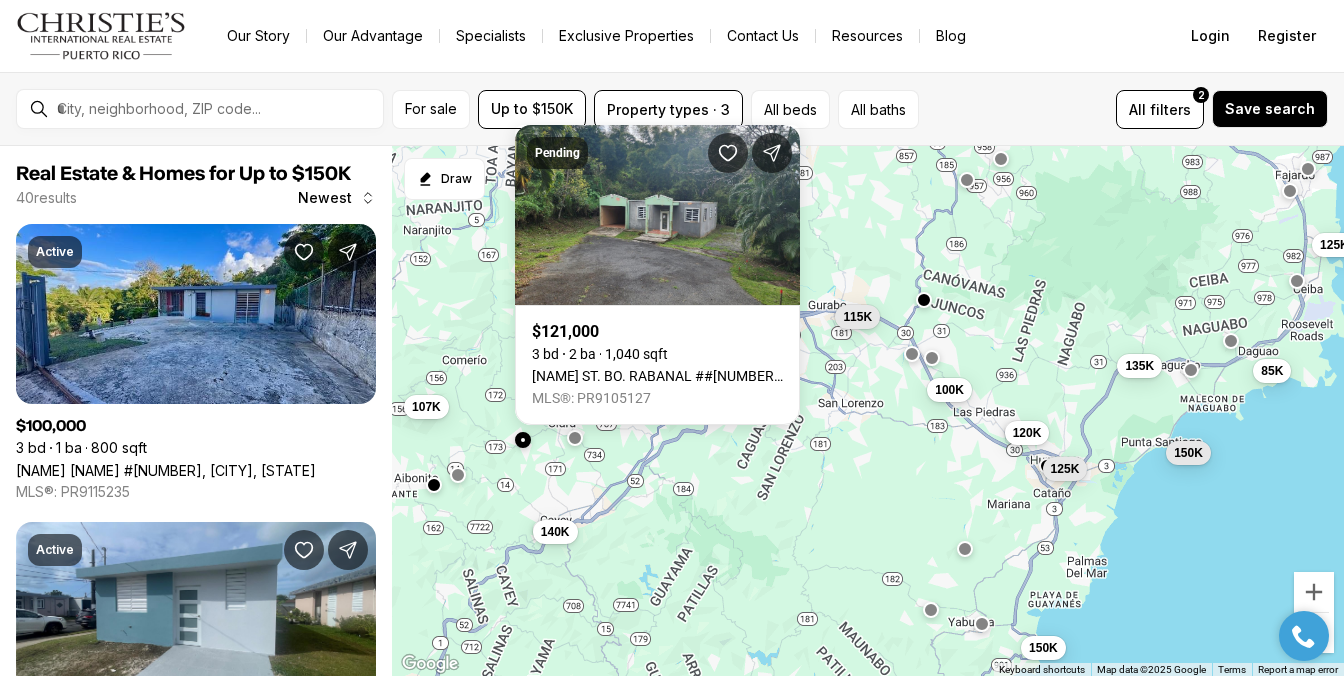 click on "140K 115K 100K 135K 85K 107K 120K 150K 125K 125K 140K 150K" at bounding box center [868, 411] 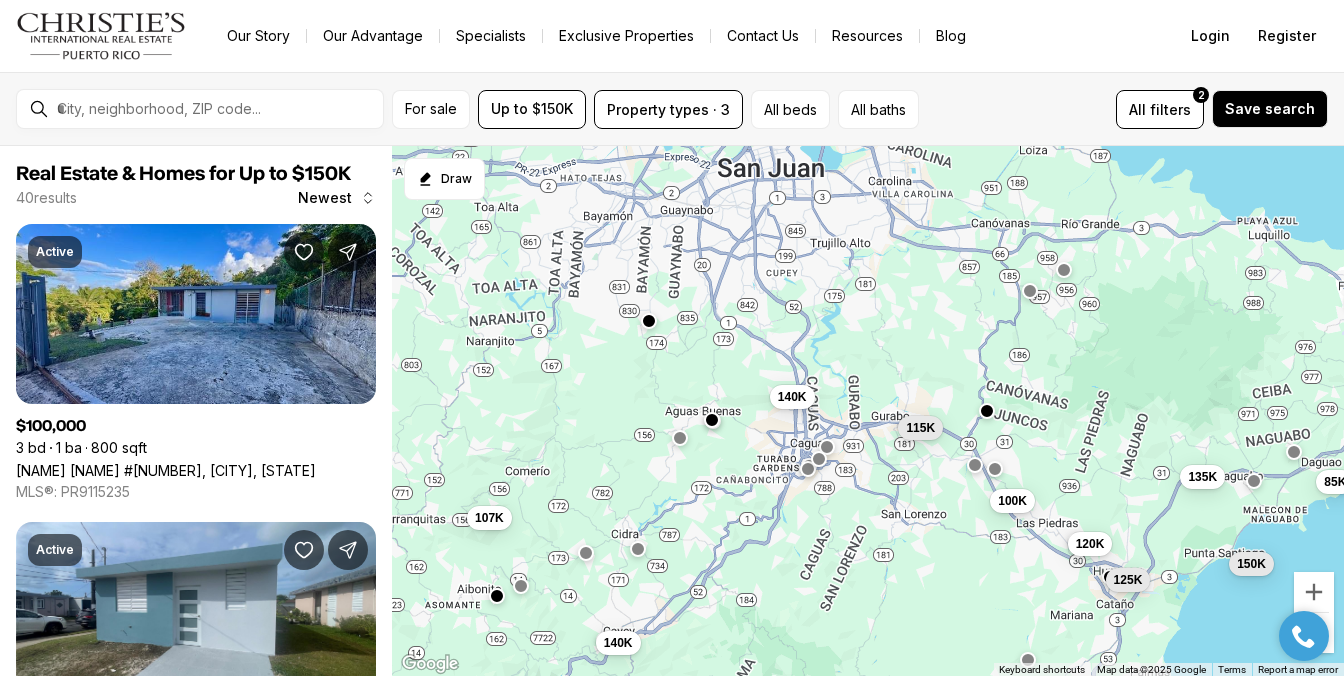 drag, startPoint x: 643, startPoint y: 276, endPoint x: 703, endPoint y: 379, distance: 119.20151 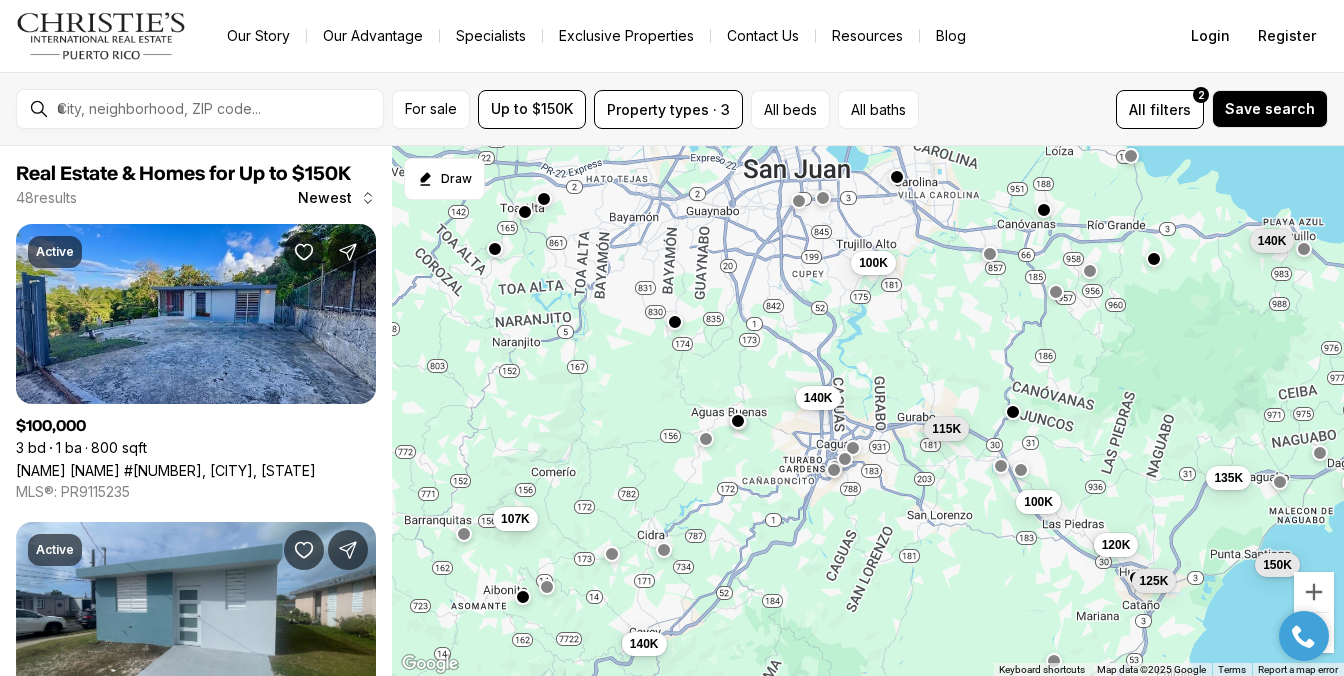 drag, startPoint x: 572, startPoint y: 336, endPoint x: 634, endPoint y: 337, distance: 62.008064 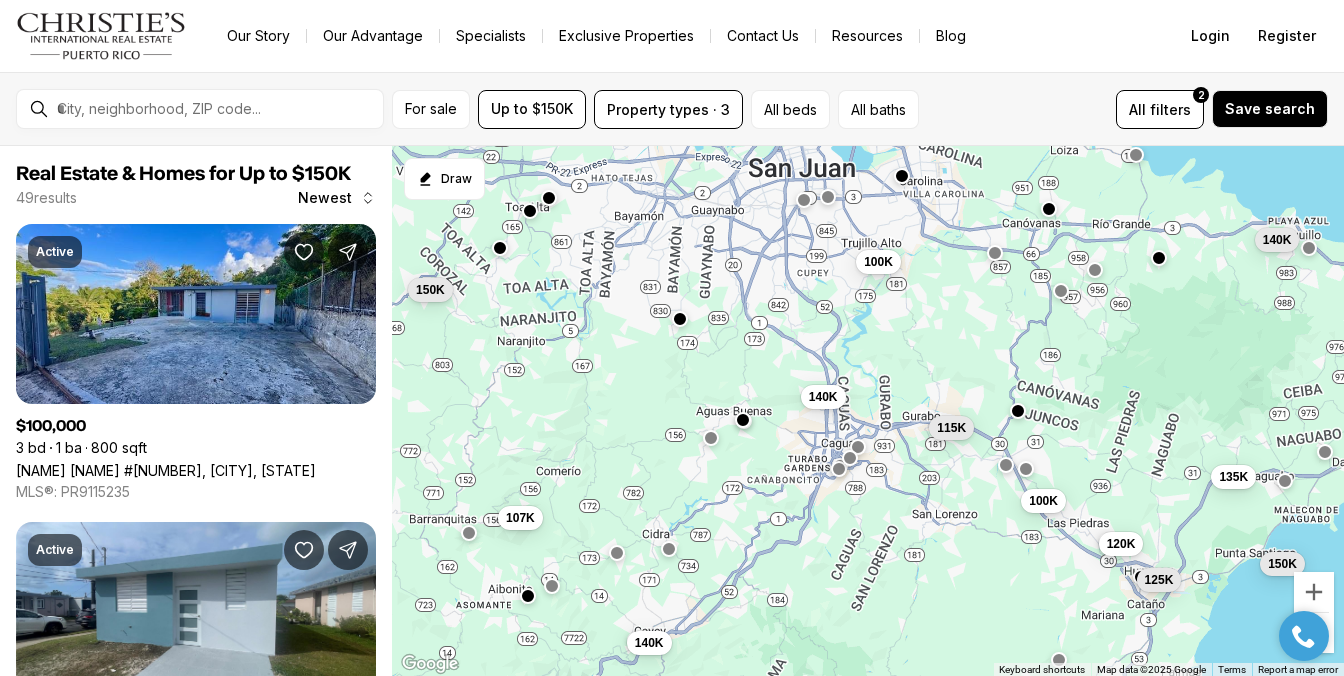 click at bounding box center (680, 319) 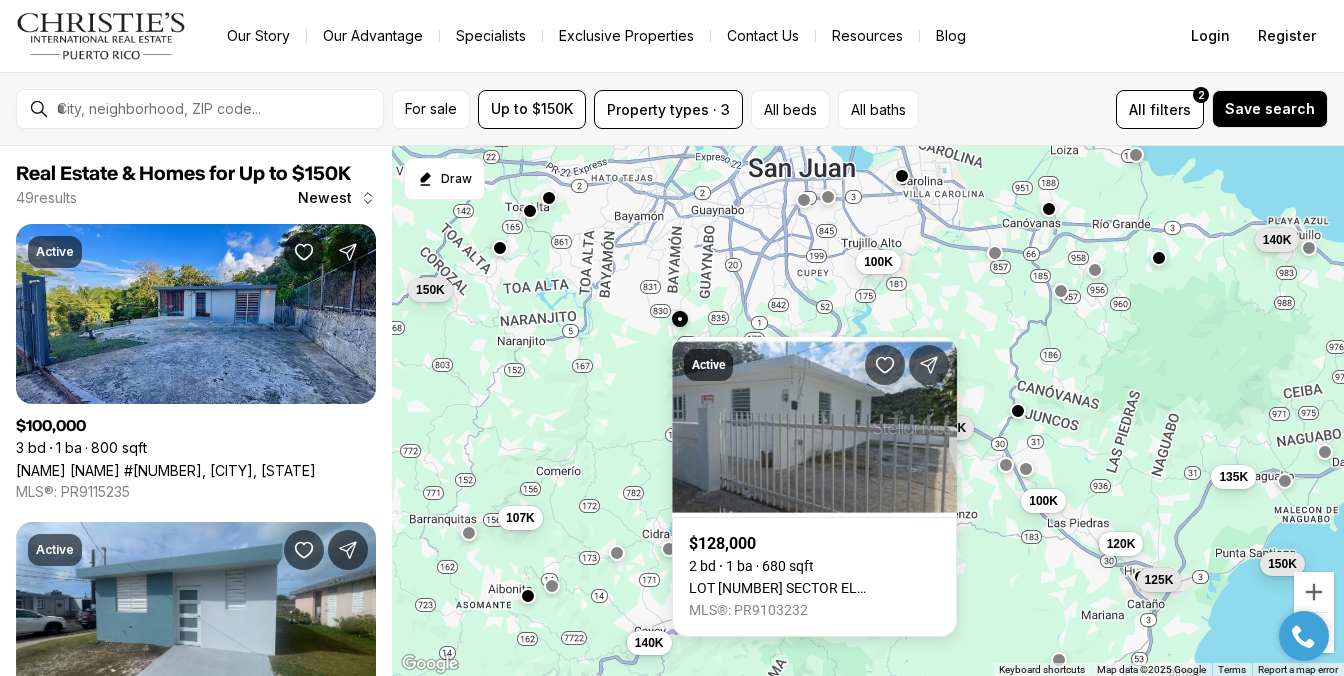 click on "140K 115K 100K 135K 107K 120K 150K 125K 140K 100K 140K 150K" at bounding box center (868, 411) 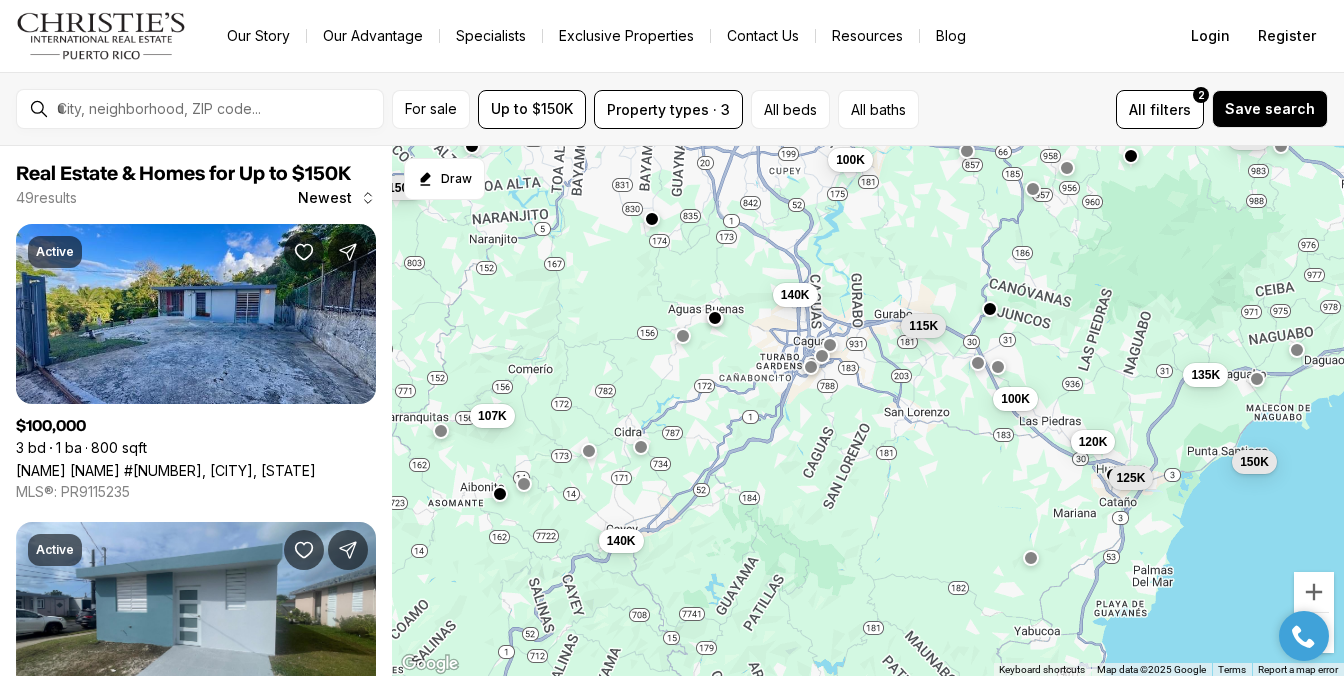 drag, startPoint x: 650, startPoint y: 495, endPoint x: 622, endPoint y: 398, distance: 100.96039 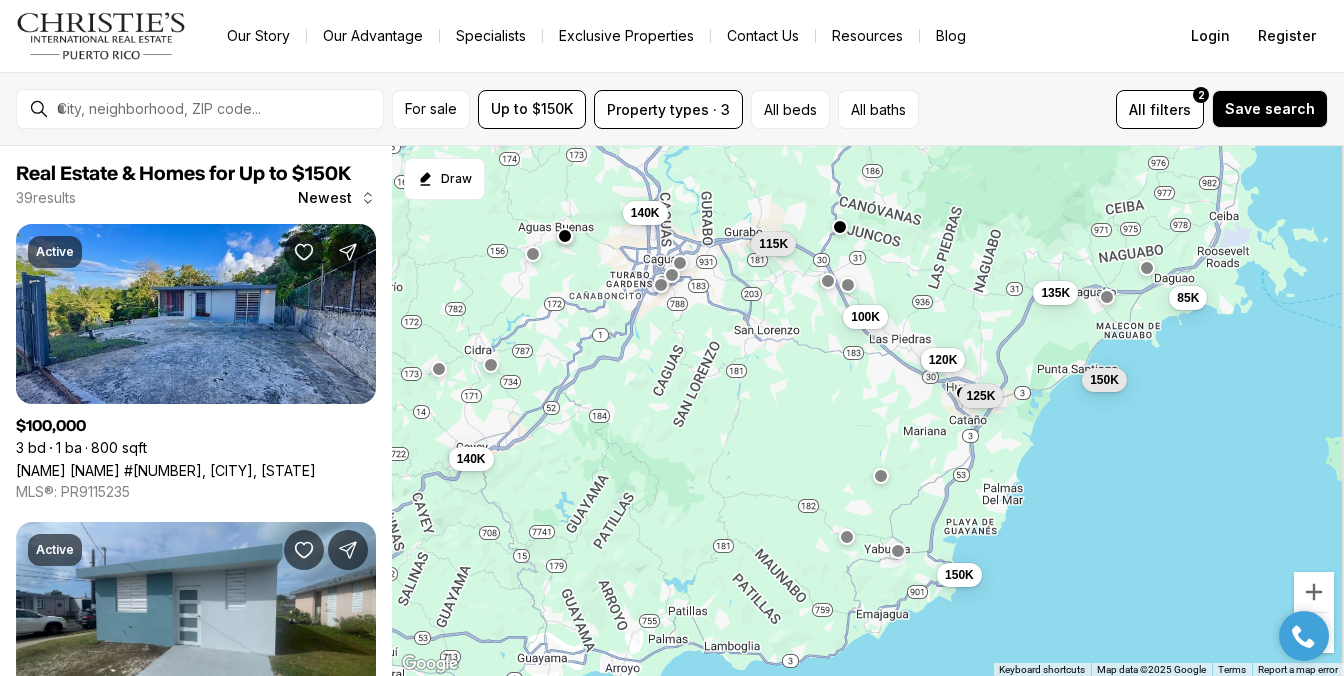 drag, startPoint x: 675, startPoint y: 525, endPoint x: 521, endPoint y: 440, distance: 175.90054 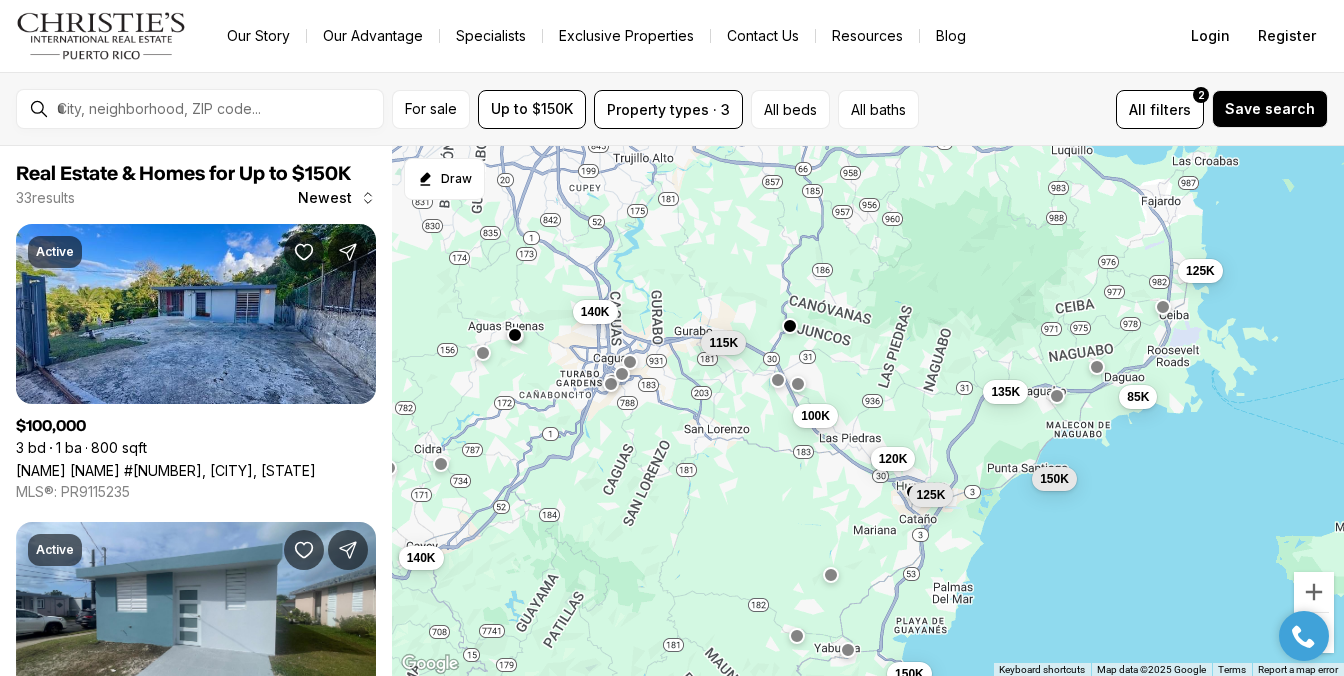 drag, startPoint x: 789, startPoint y: 366, endPoint x: 721, endPoint y: 472, distance: 125.93649 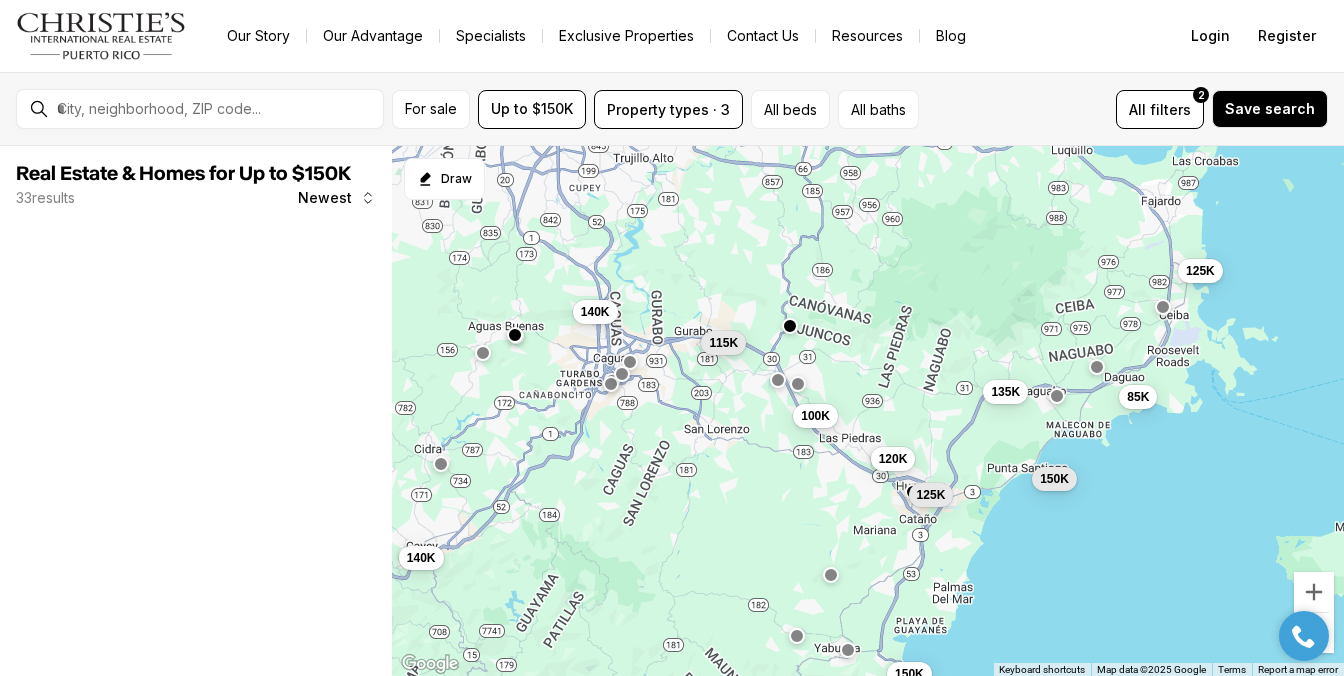 click on "140K 115K 100K 135K 120K 150K 125K 140K 150K 85K 125K" at bounding box center [868, 411] 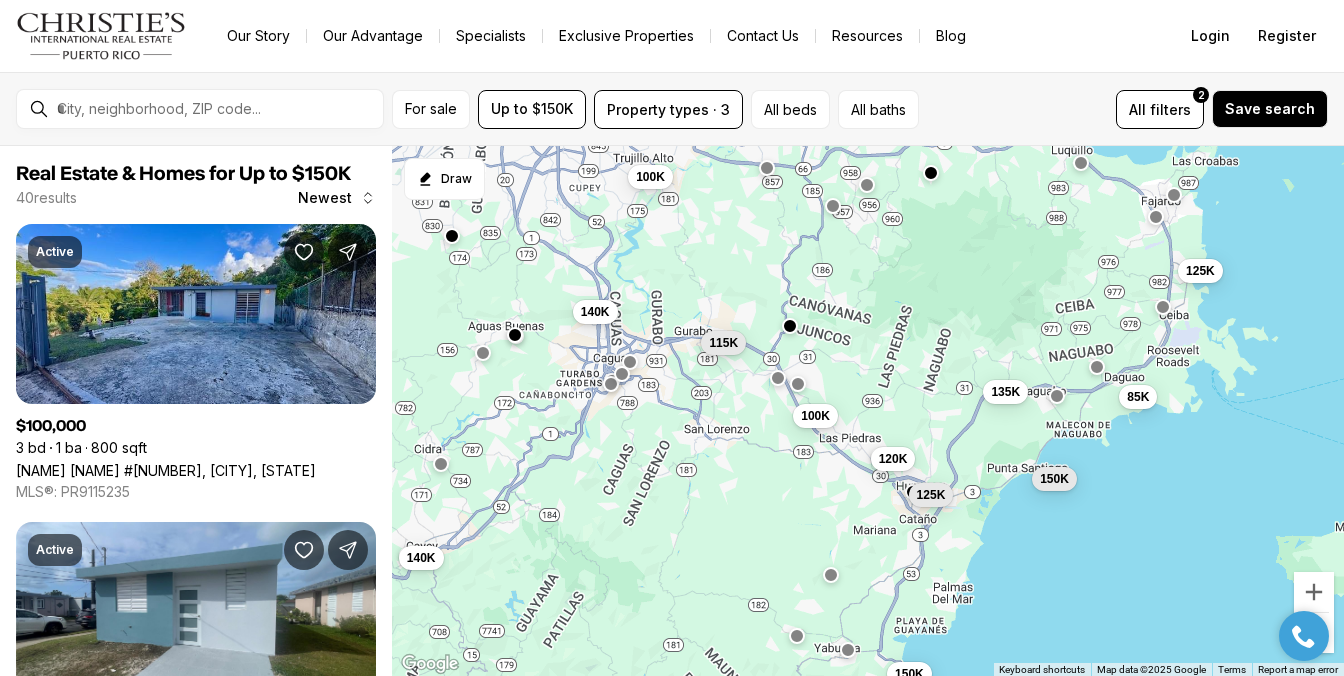 click at bounding box center (778, 377) 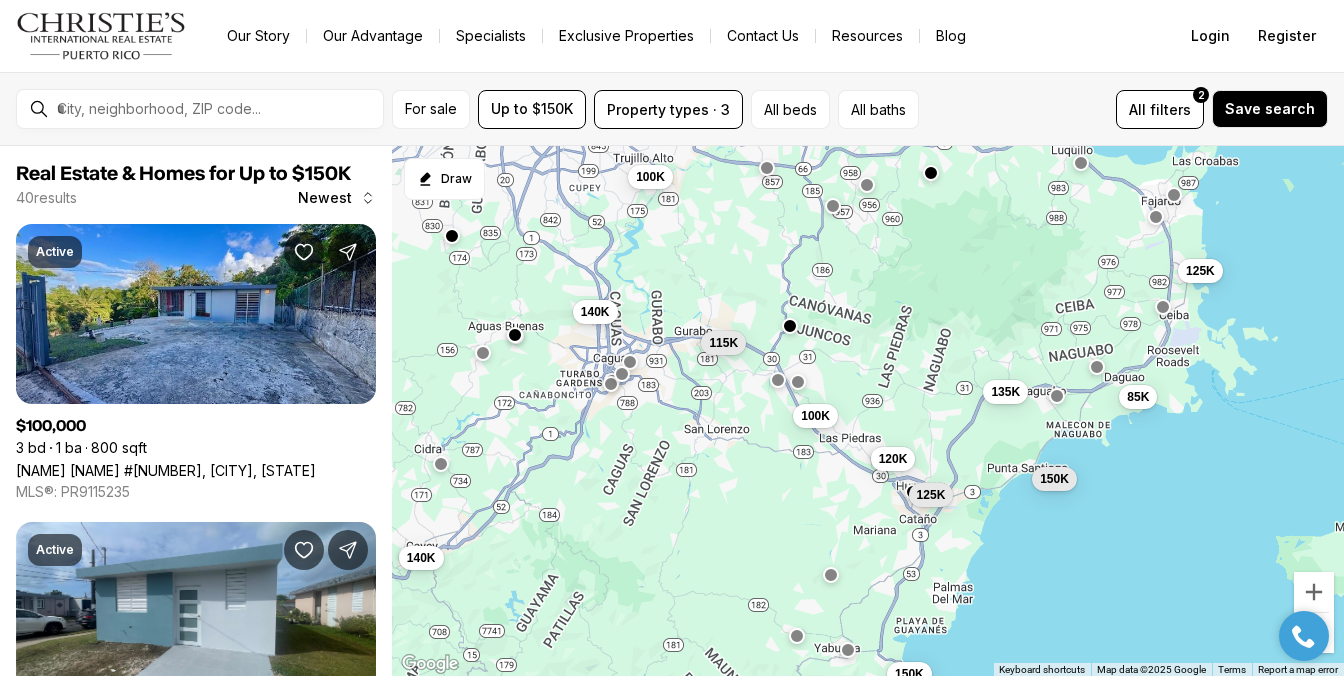 click at bounding box center (798, 382) 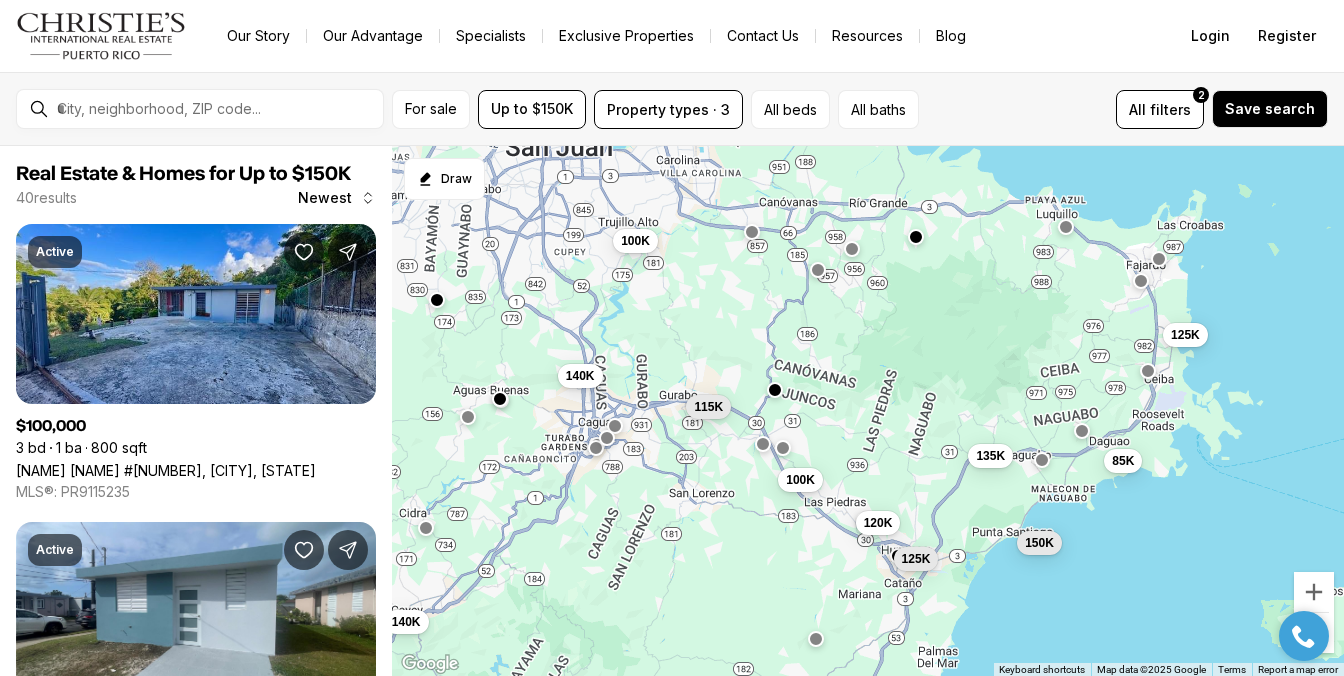 drag, startPoint x: 843, startPoint y: 348, endPoint x: 837, endPoint y: 407, distance: 59.3043 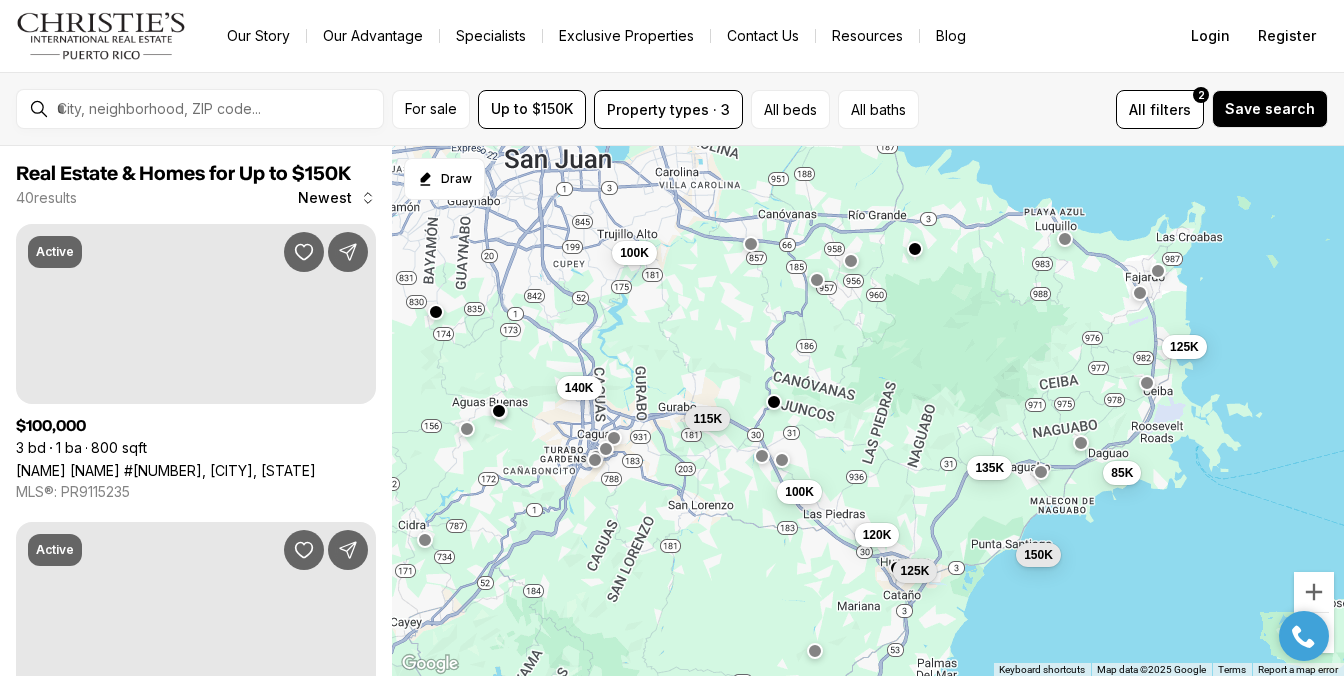 click at bounding box center (817, 280) 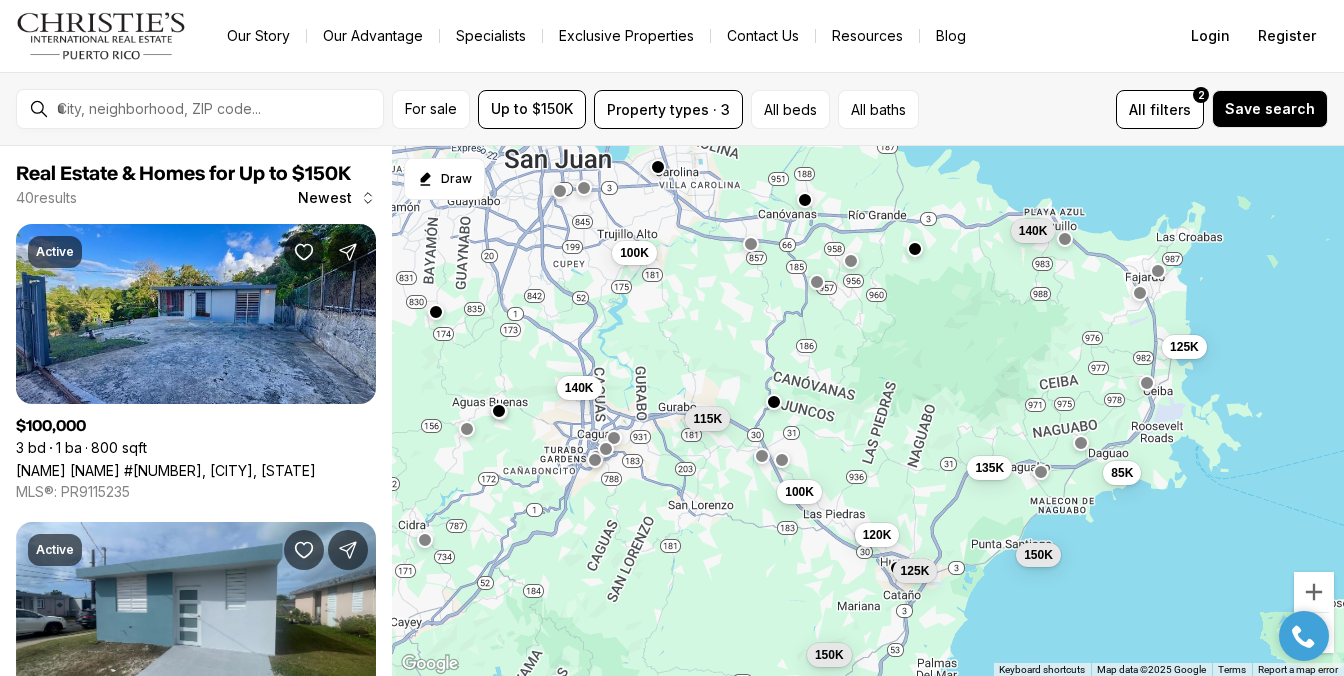 click on "140K 115K 100K 135K 120K 150K 125K 150K 85K 125K 100K 140K" at bounding box center (868, 411) 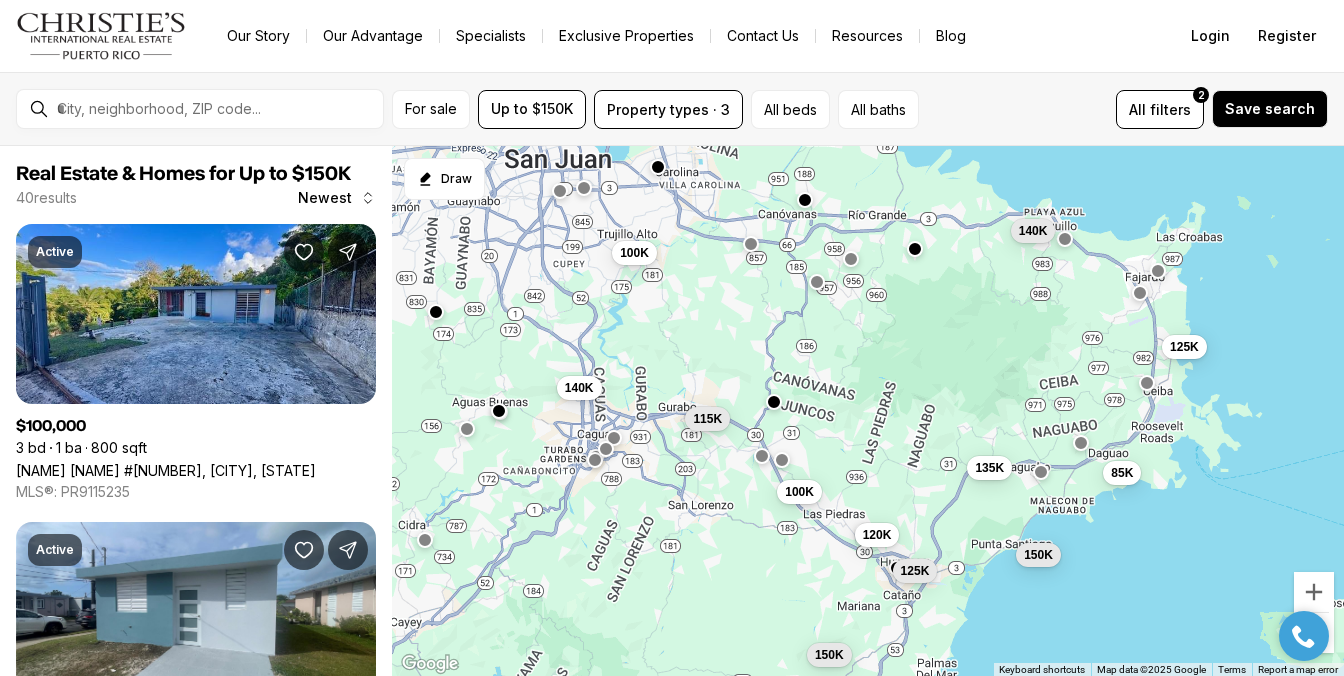 click at bounding box center [851, 258] 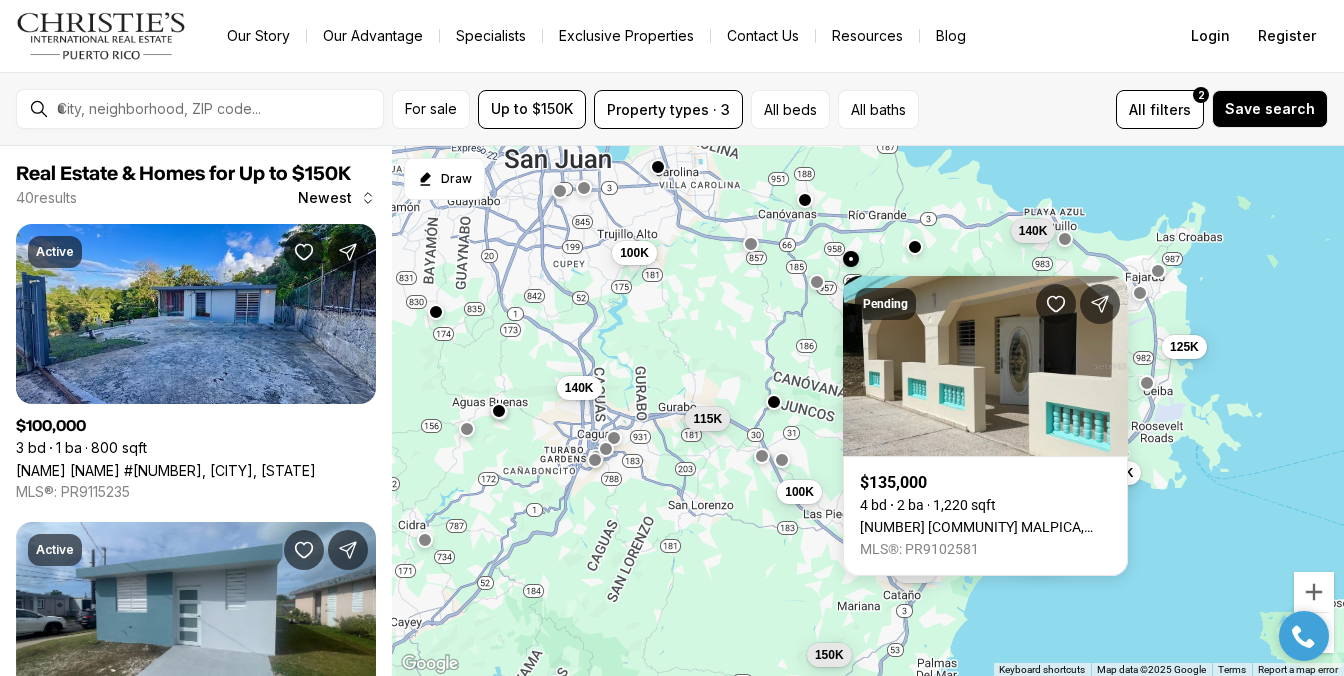 click at bounding box center (915, 246) 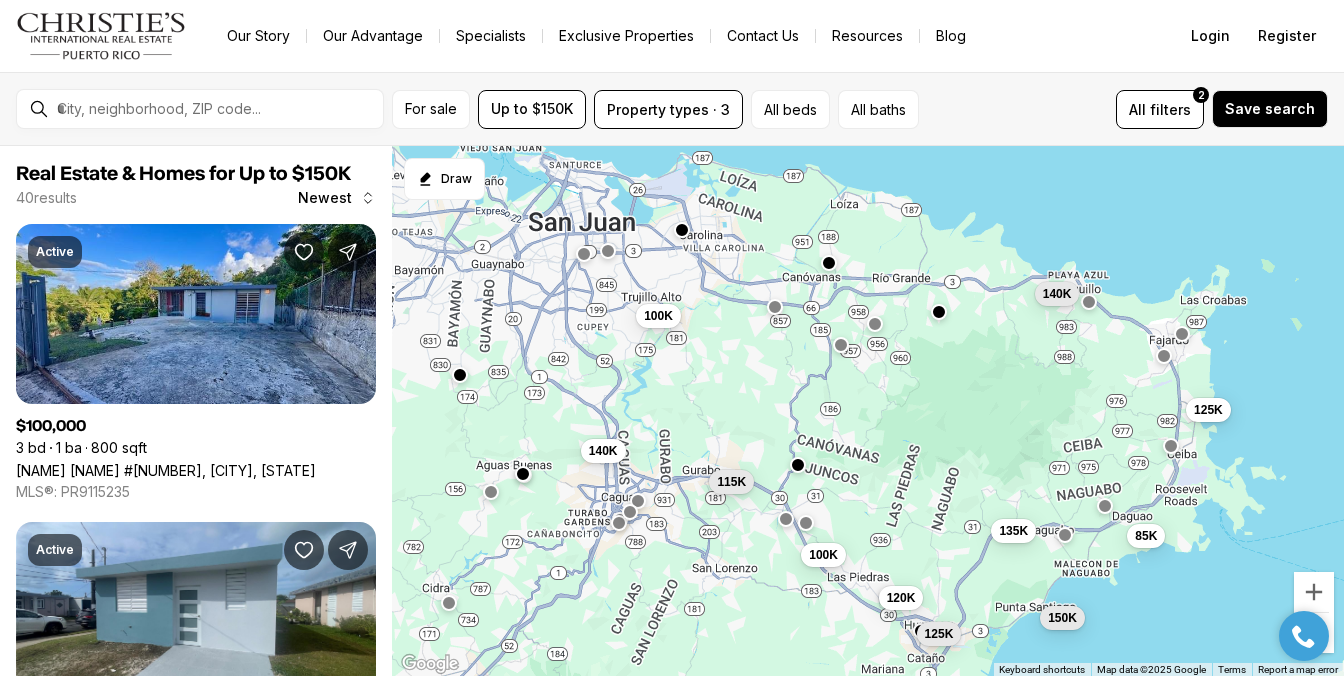 drag, startPoint x: 951, startPoint y: 272, endPoint x: 961, endPoint y: 296, distance: 26 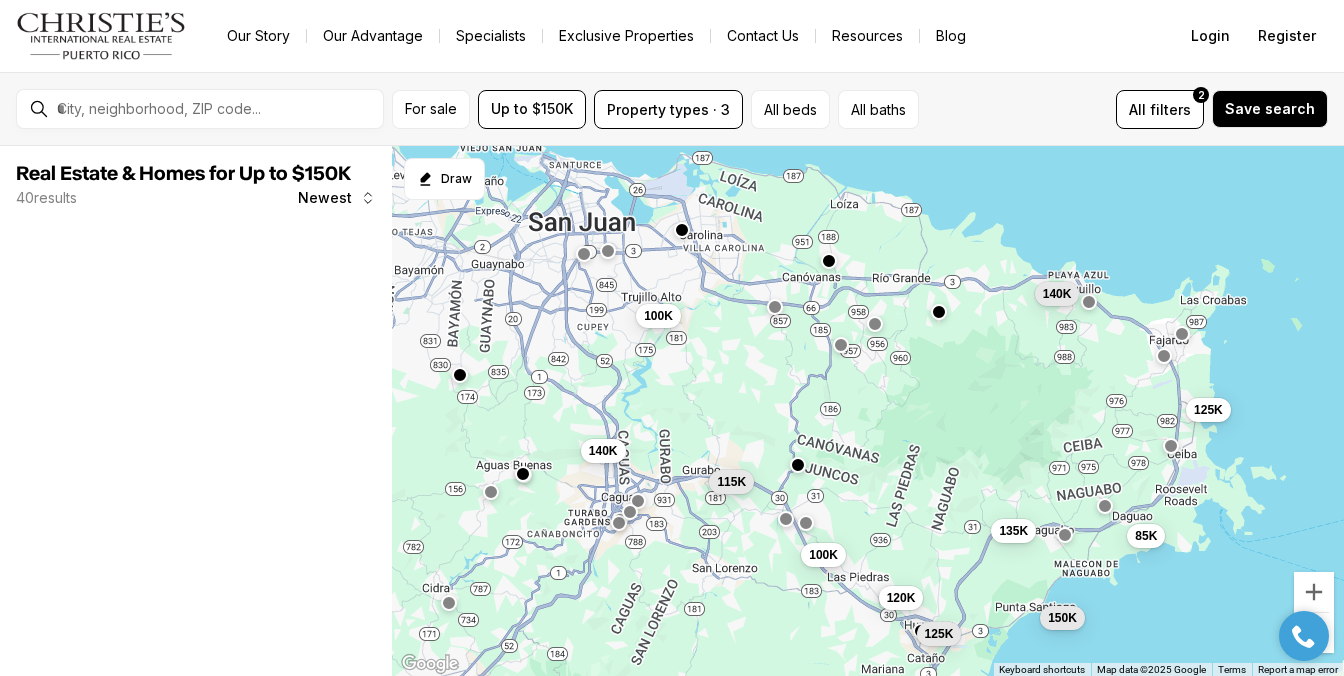 click at bounding box center [829, 261] 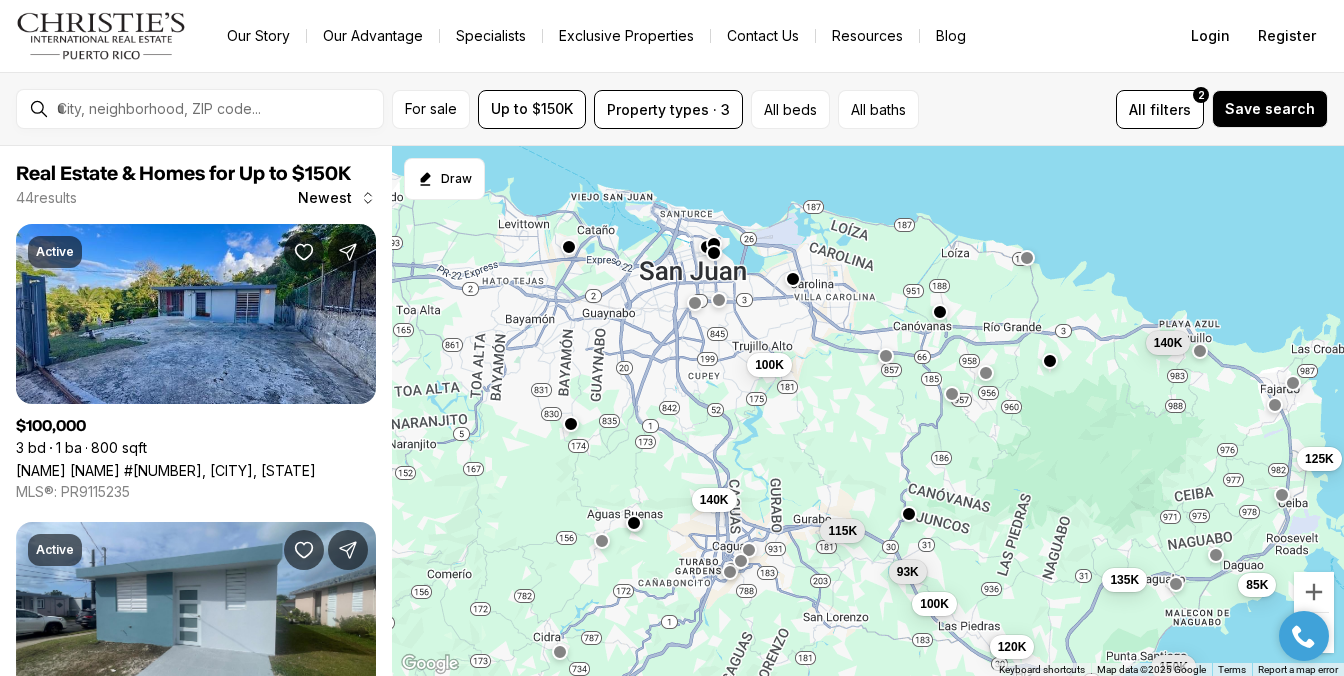 drag, startPoint x: 691, startPoint y: 257, endPoint x: 755, endPoint y: 297, distance: 75.47185 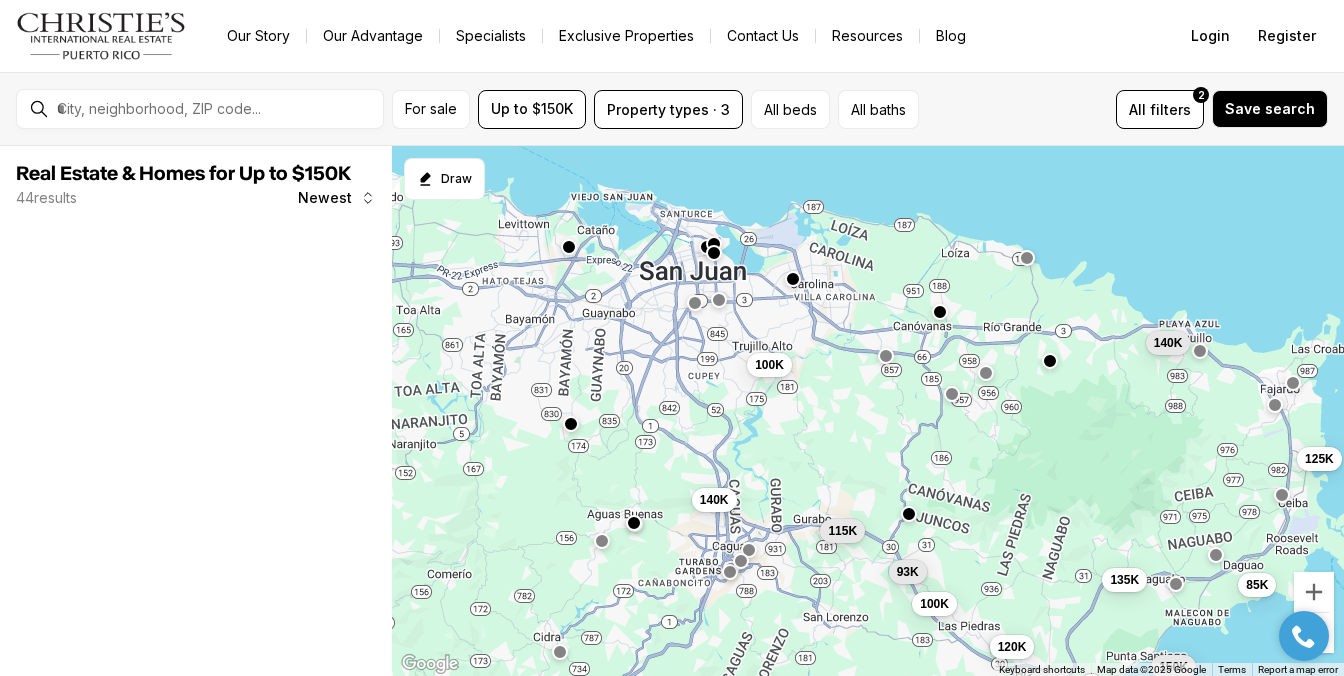 click at bounding box center (714, 253) 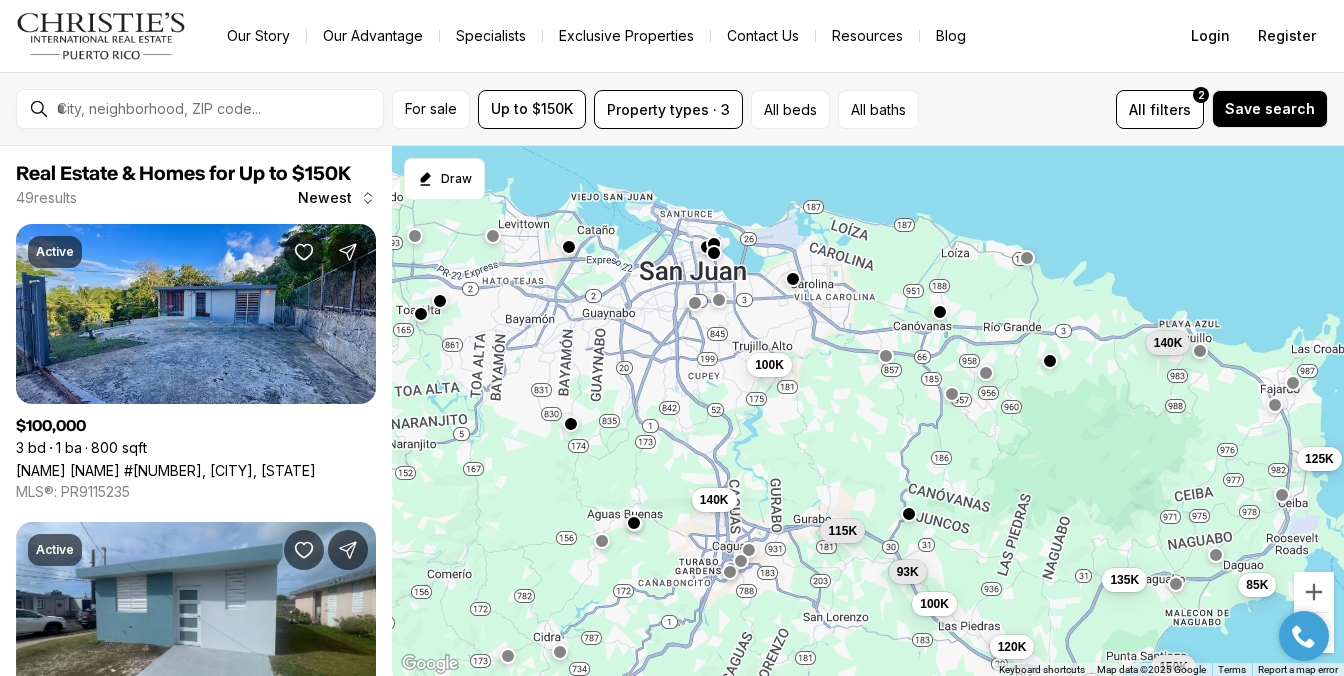 click at bounding box center [714, 253] 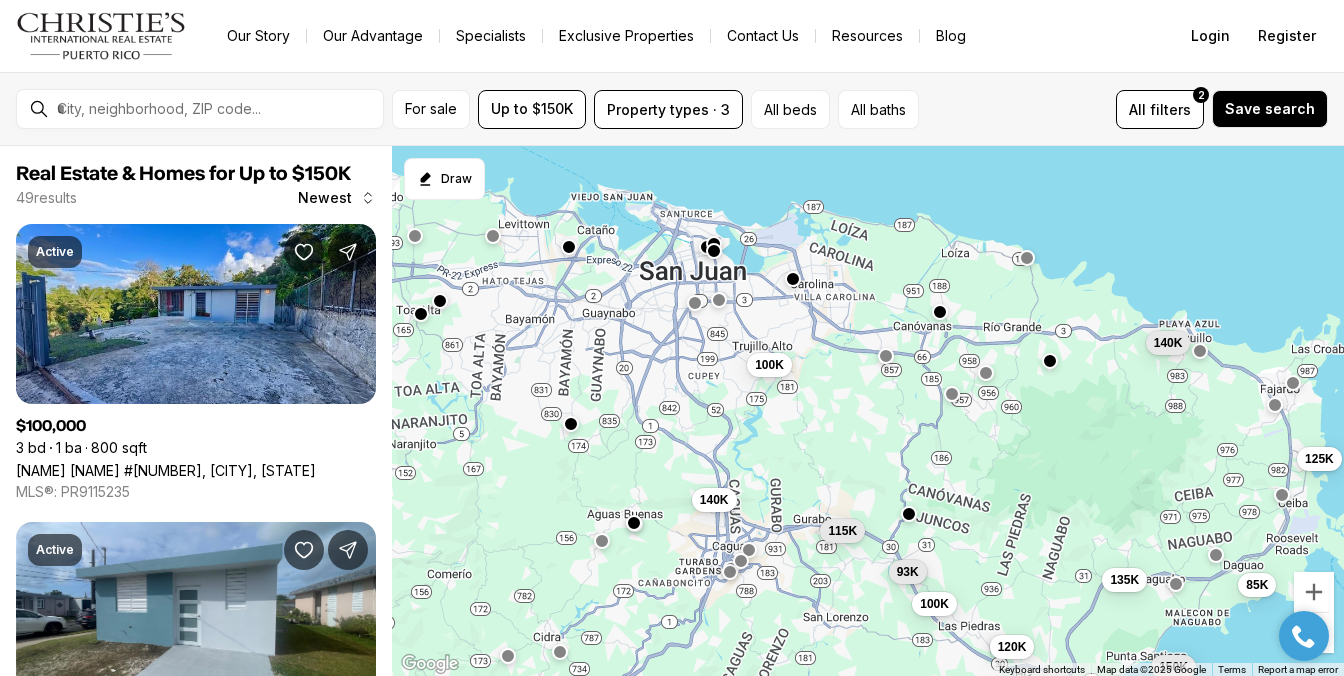 click at bounding box center (714, 251) 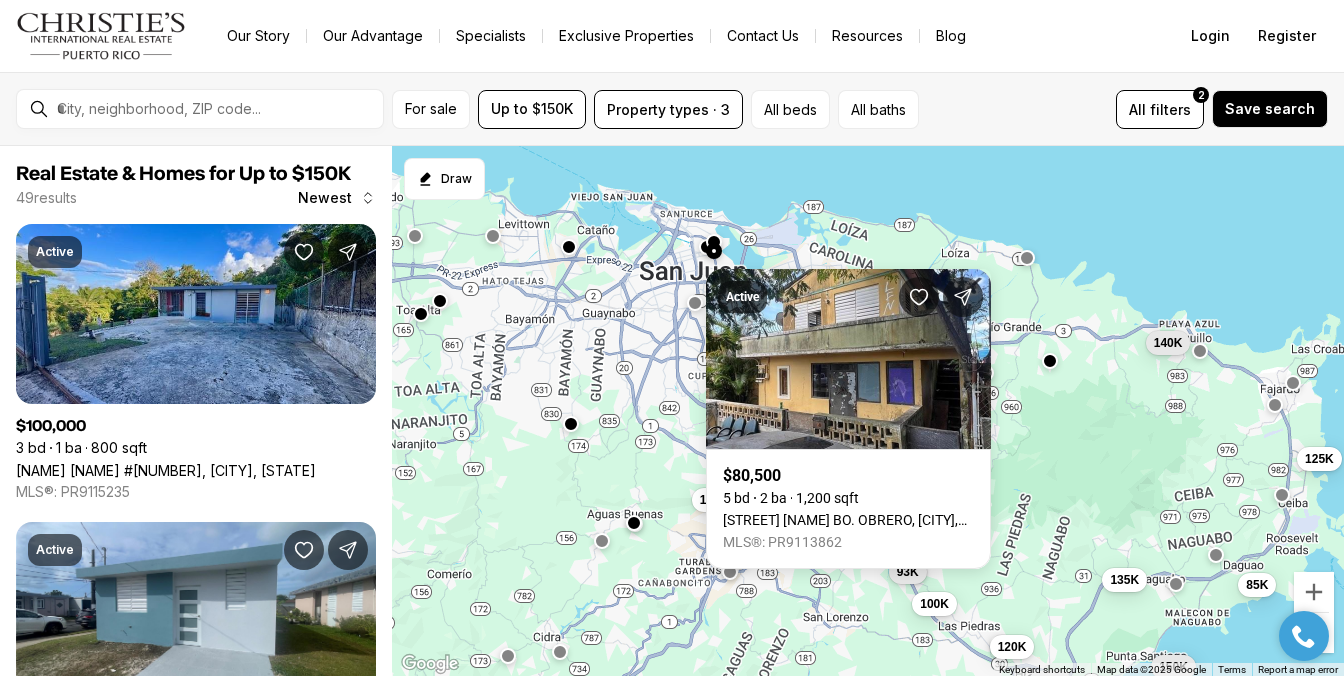 click at bounding box center (714, 241) 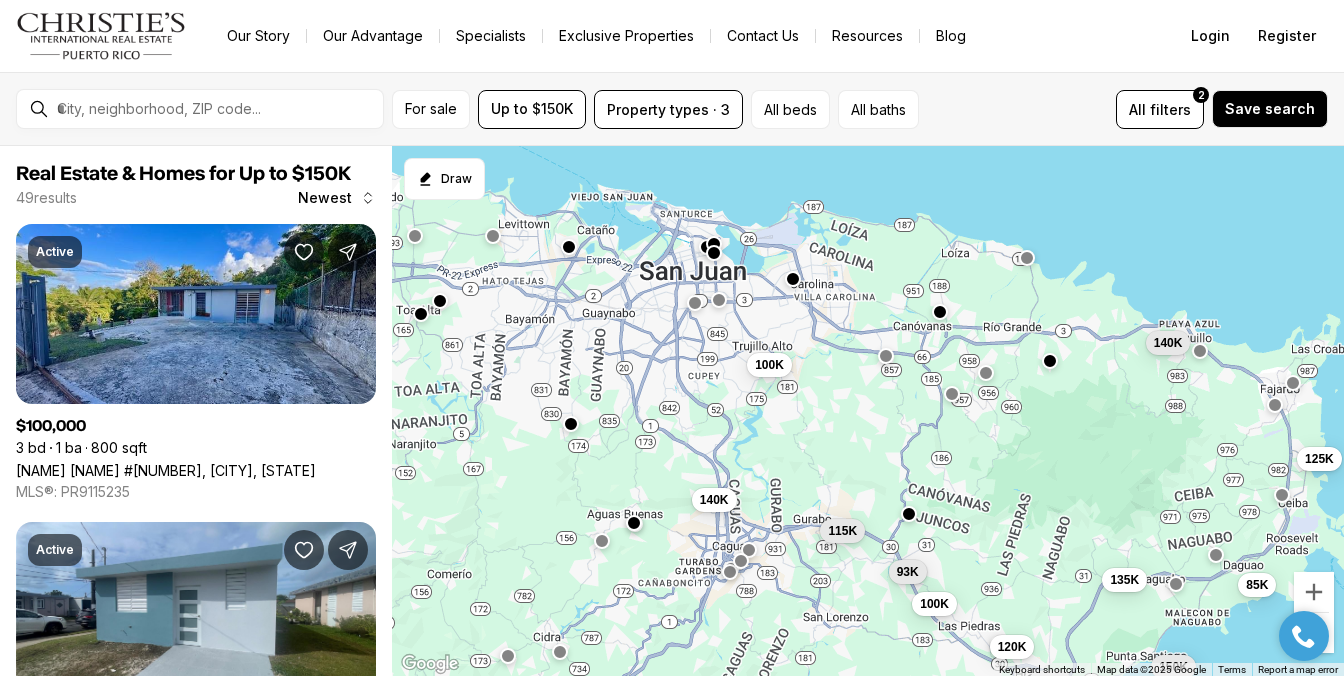 click at bounding box center [714, 243] 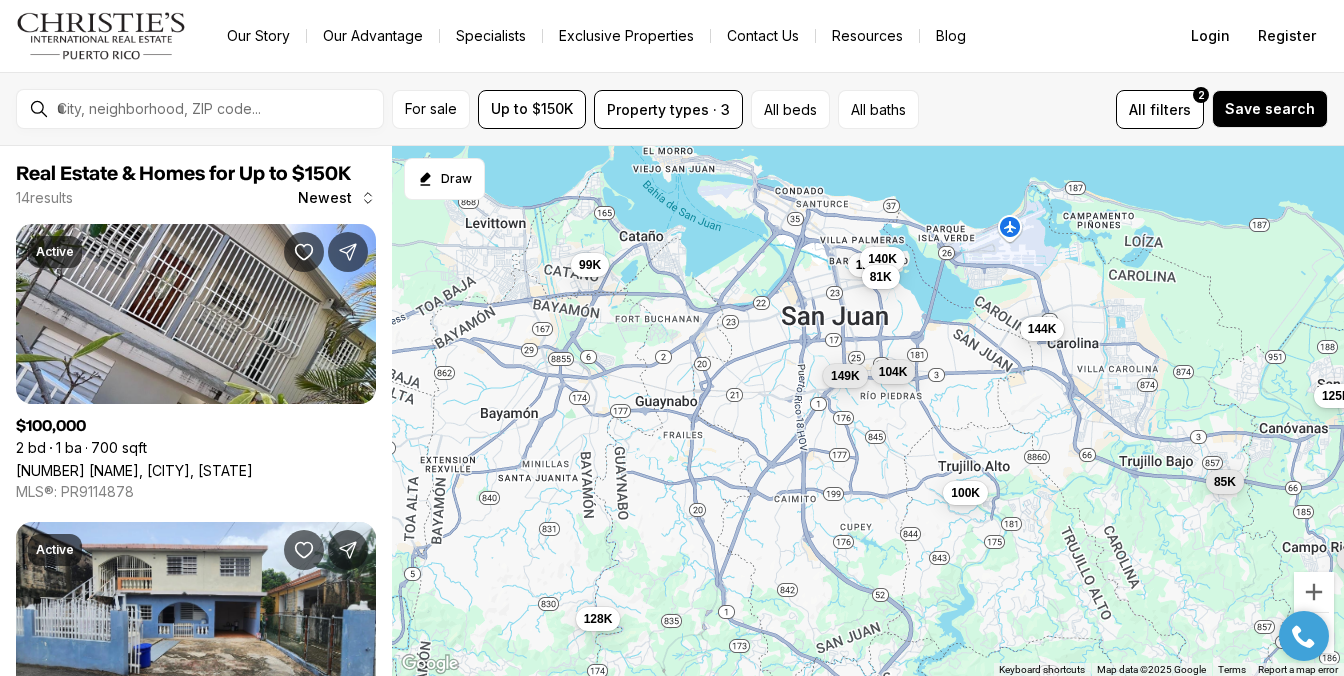 drag, startPoint x: 591, startPoint y: 296, endPoint x: 745, endPoint y: 335, distance: 158.86157 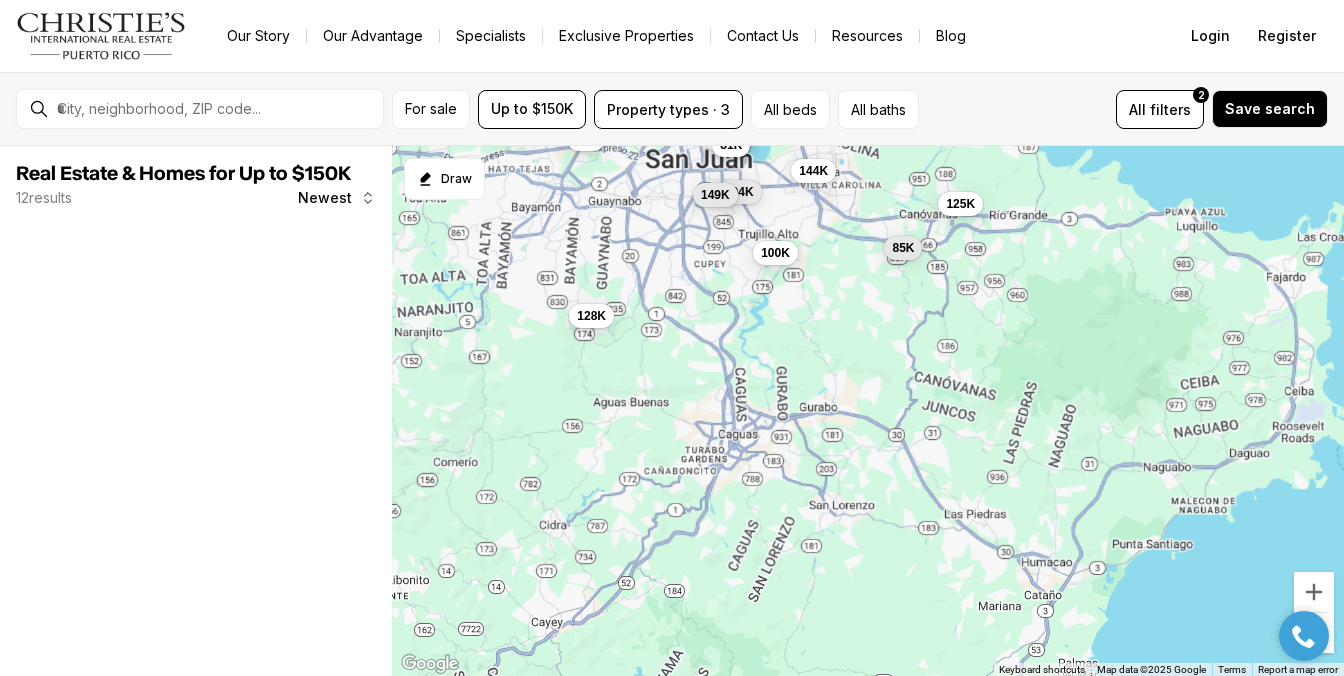 drag, startPoint x: 654, startPoint y: 471, endPoint x: 603, endPoint y: 225, distance: 251.23097 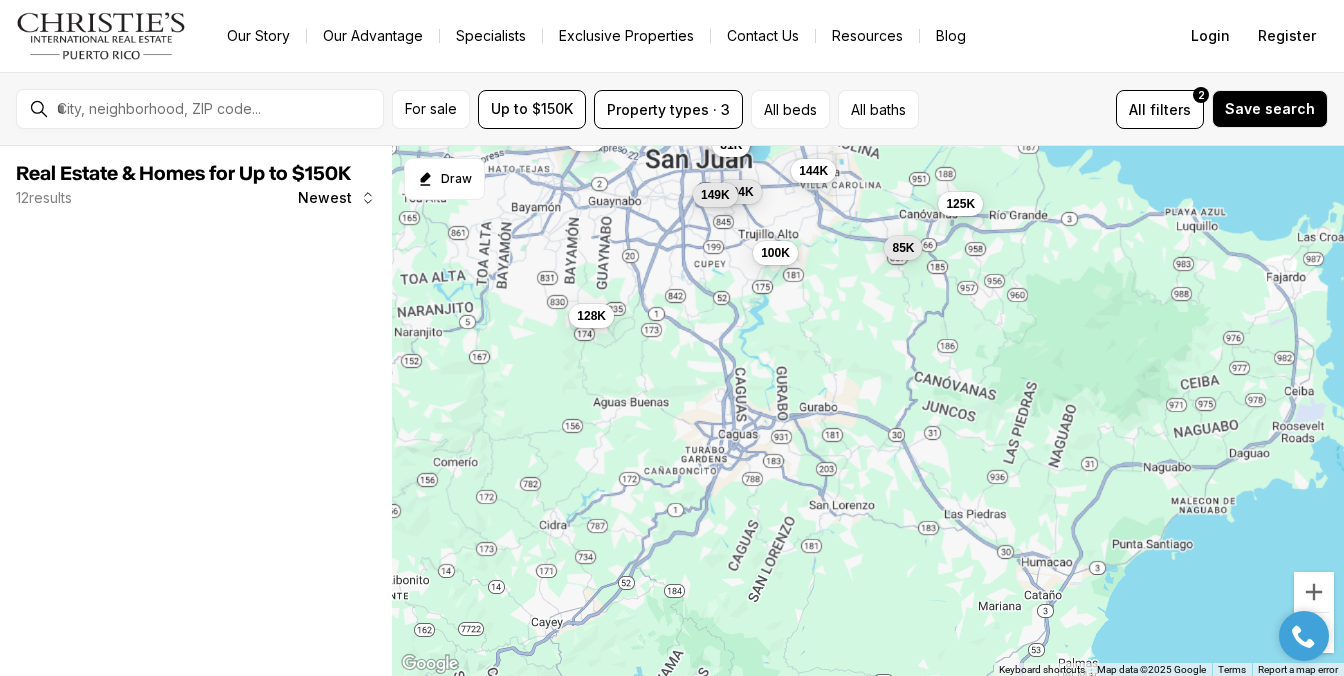 click on "100K 85K 128K 144K 104K 125K 149K 99K 125K 140K 81K 145K" at bounding box center (868, 411) 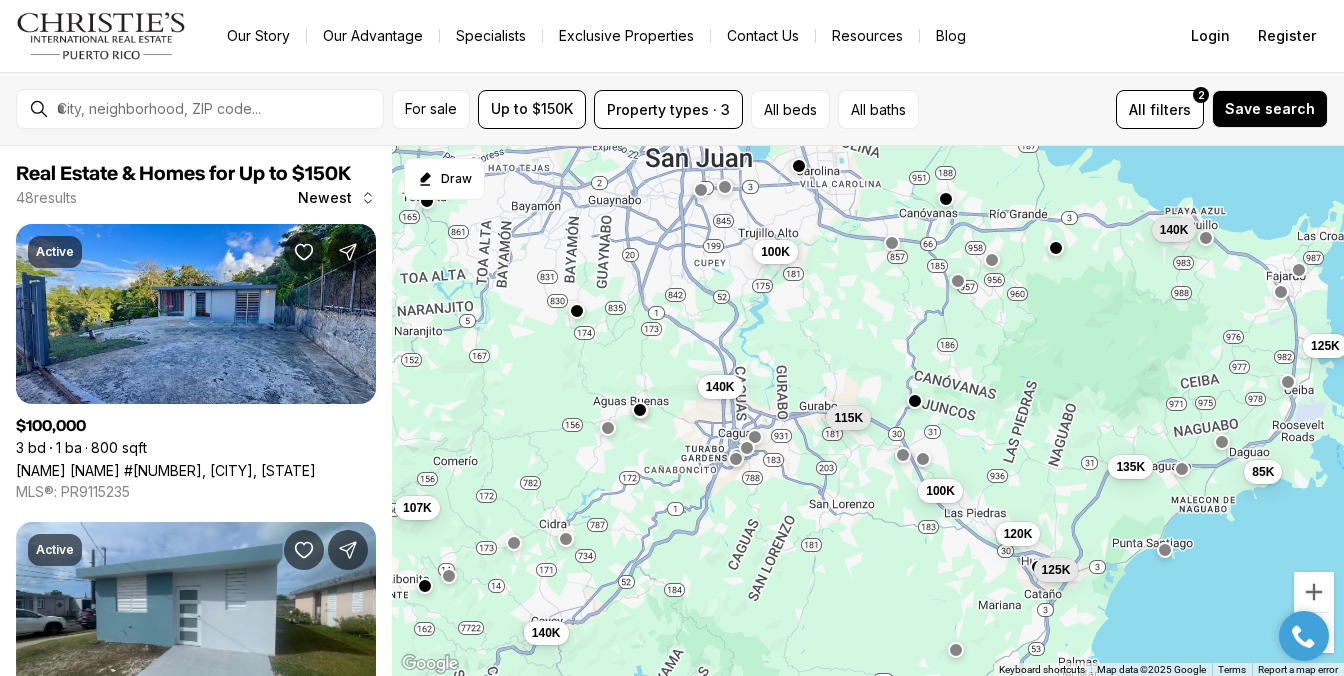 click at bounding box center [1182, 468] 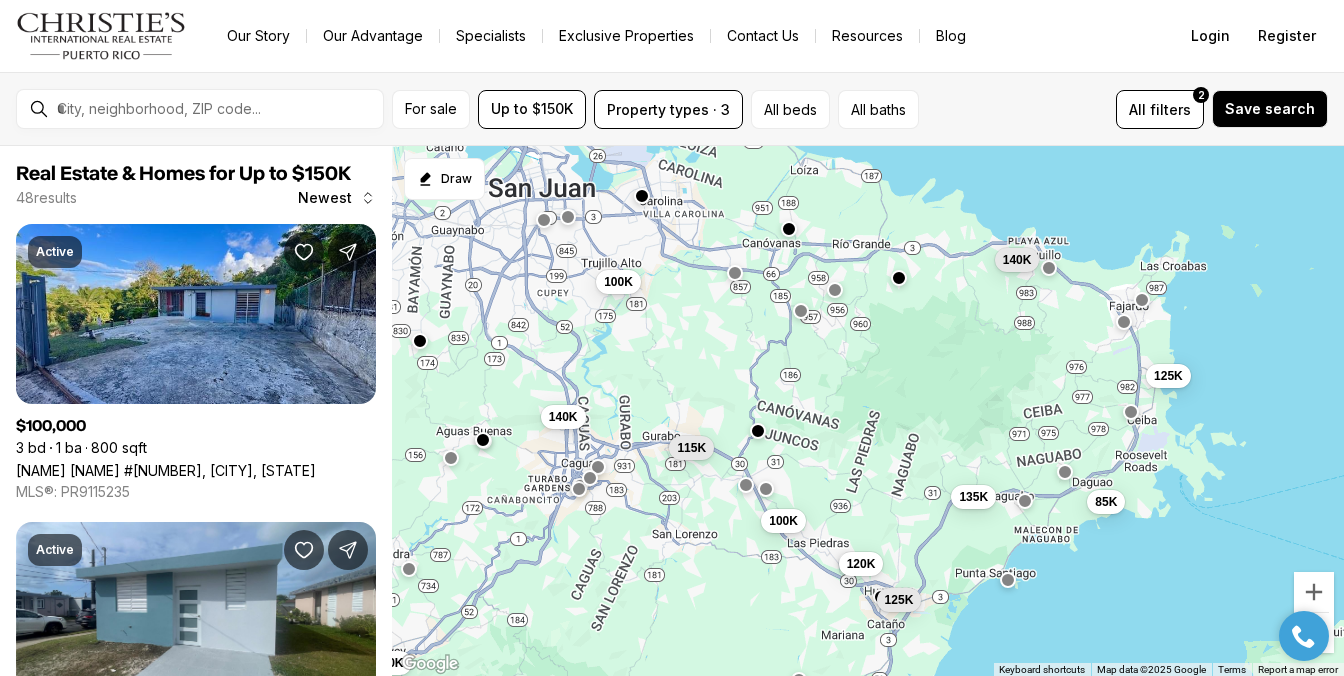 drag, startPoint x: 1209, startPoint y: 480, endPoint x: 1042, endPoint y: 506, distance: 169.01184 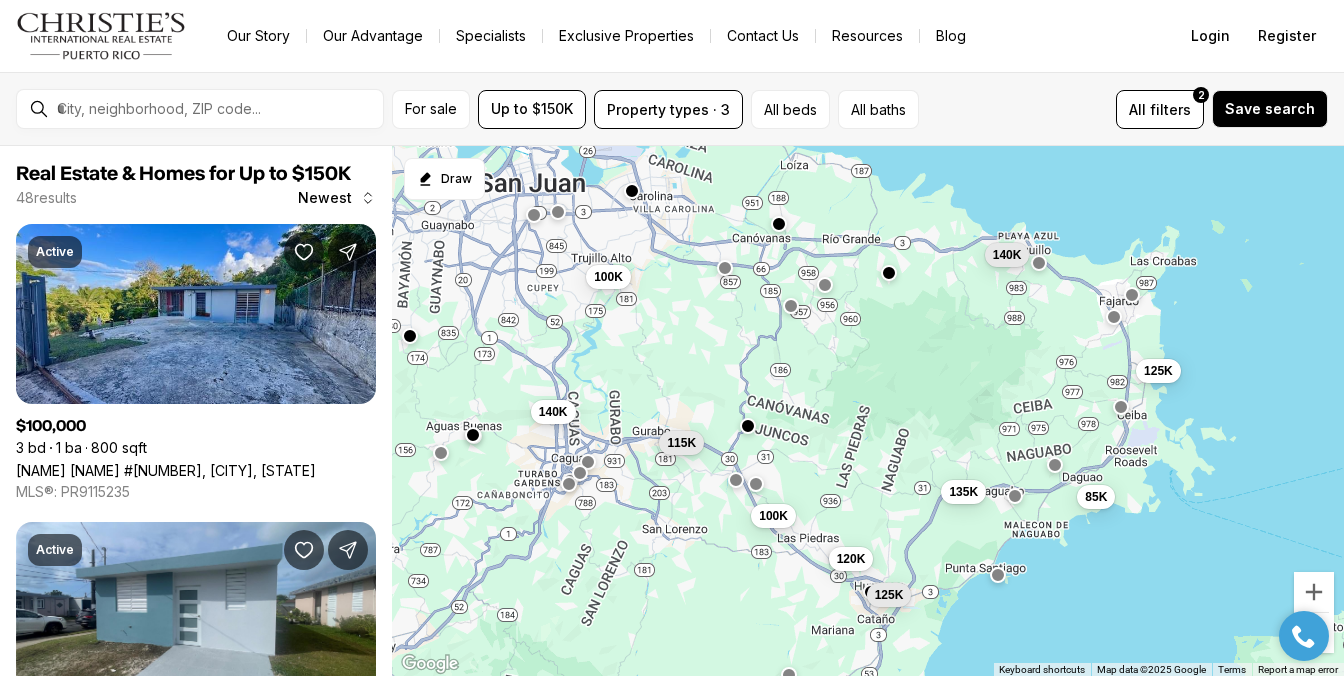 click at bounding box center [1055, 465] 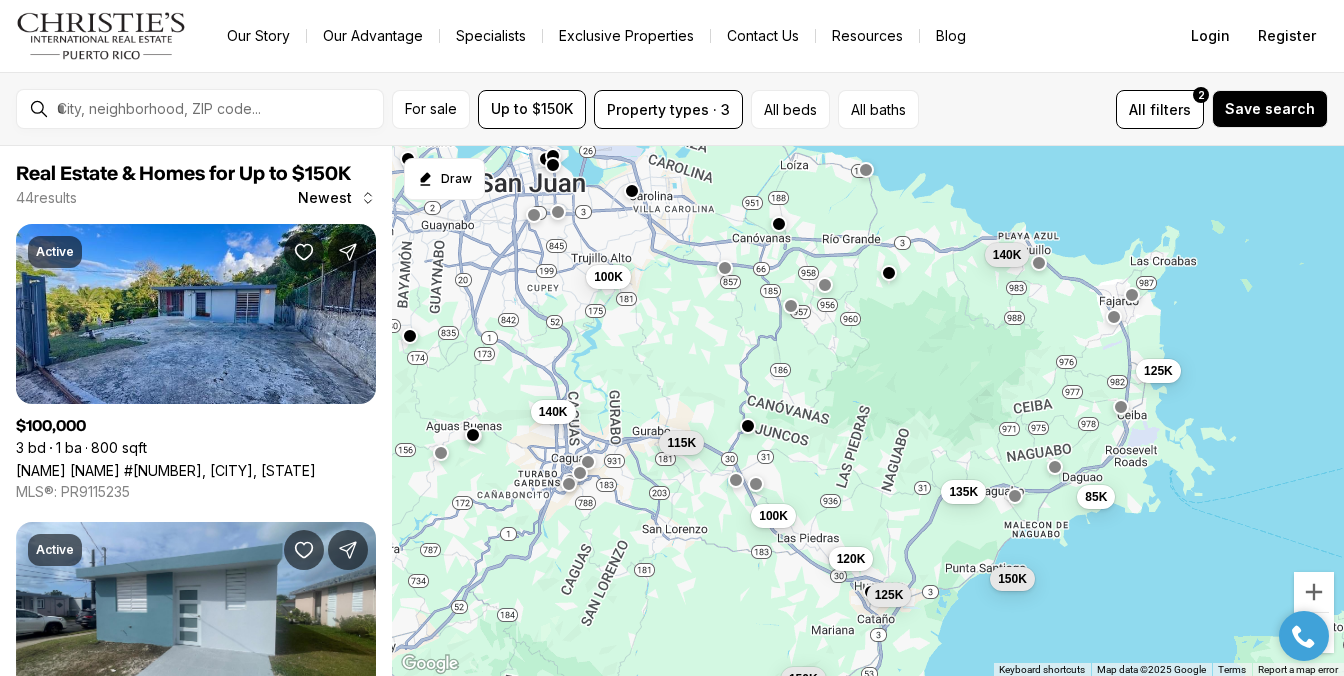 click on "100K 140K 140K 115K 100K 135K 85K 120K 125K 125K 150K 150K" at bounding box center (868, 411) 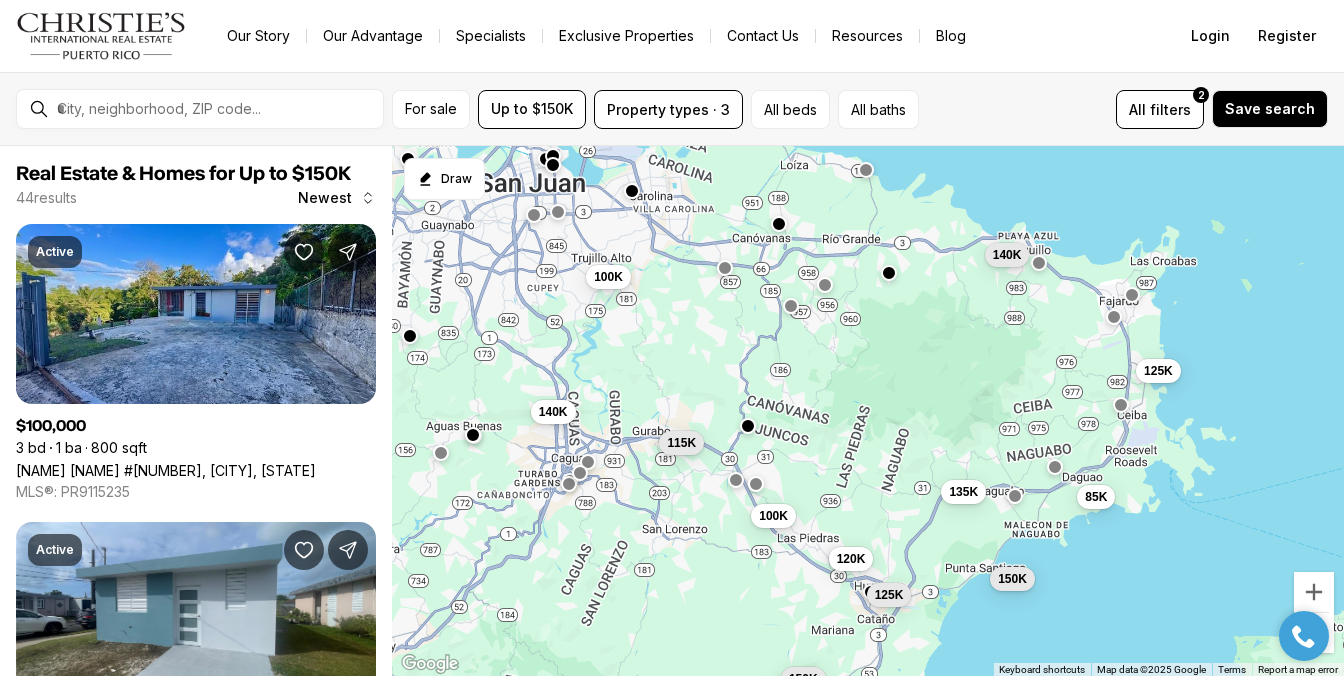 click at bounding box center (1121, 404) 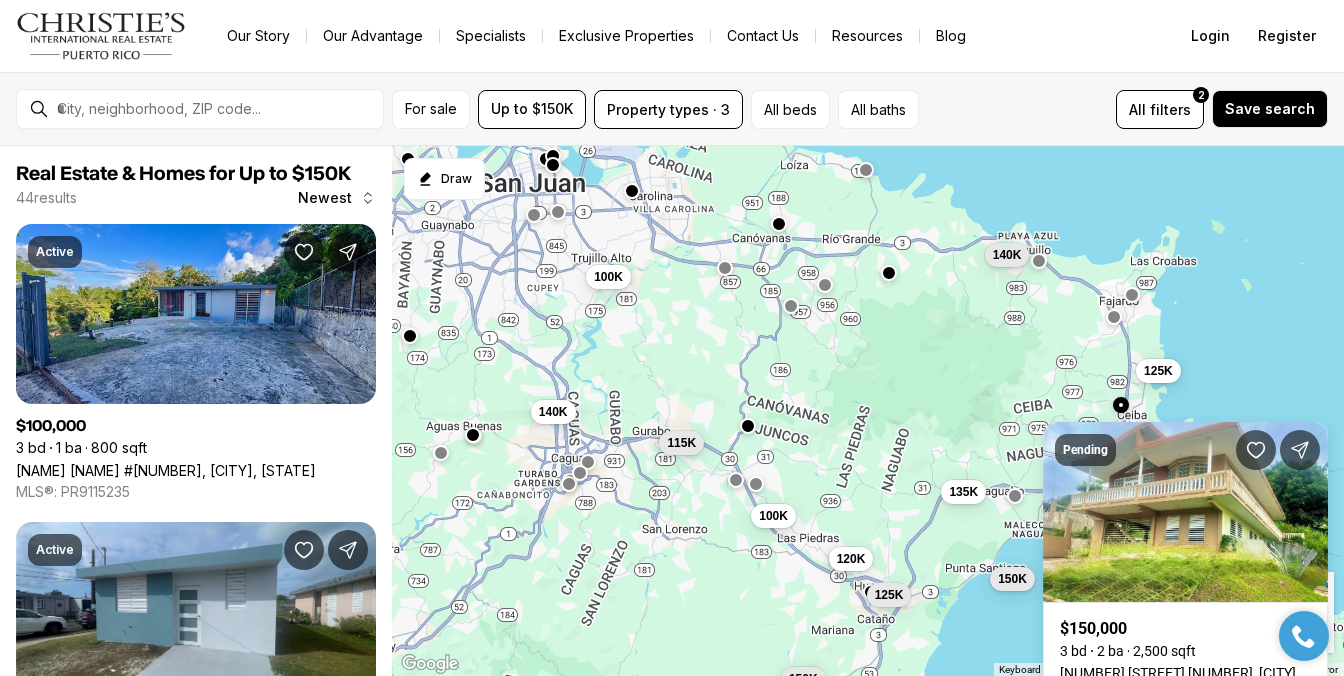 click at bounding box center [1039, 261] 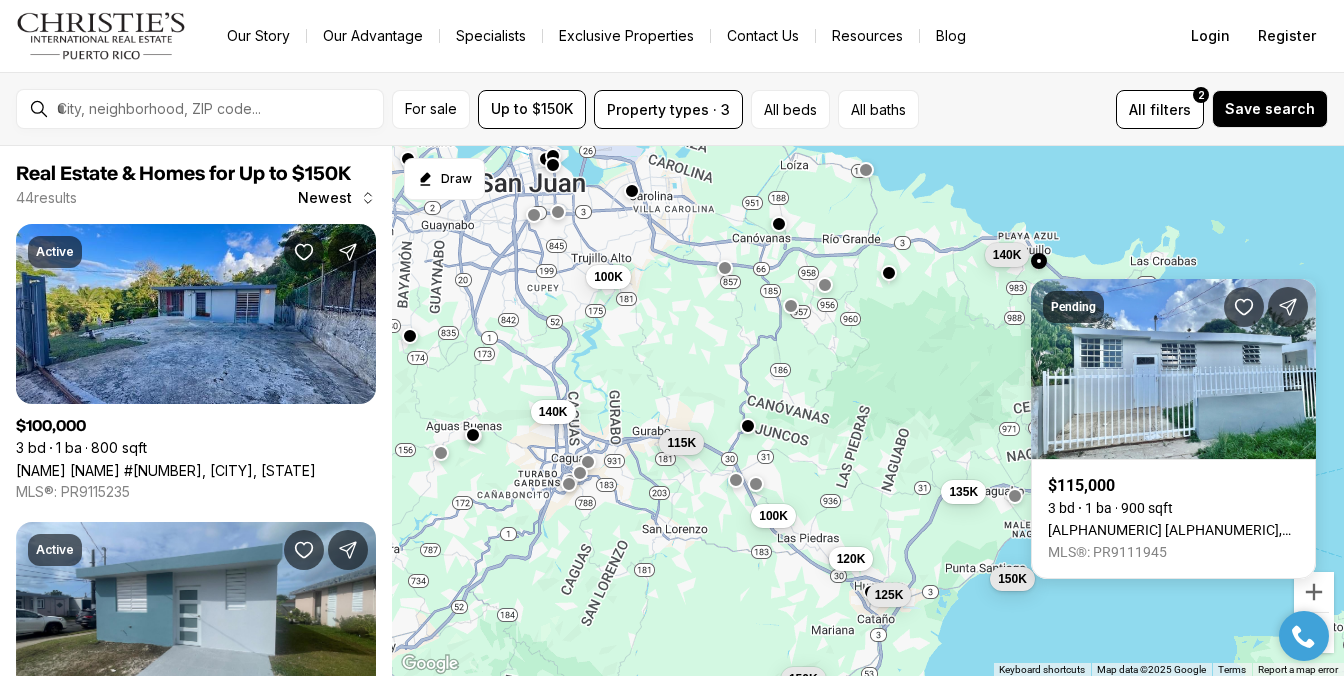click on "100K 140K 140K 115K 100K 135K 85K 120K 125K 125K 150K 150K" at bounding box center (868, 411) 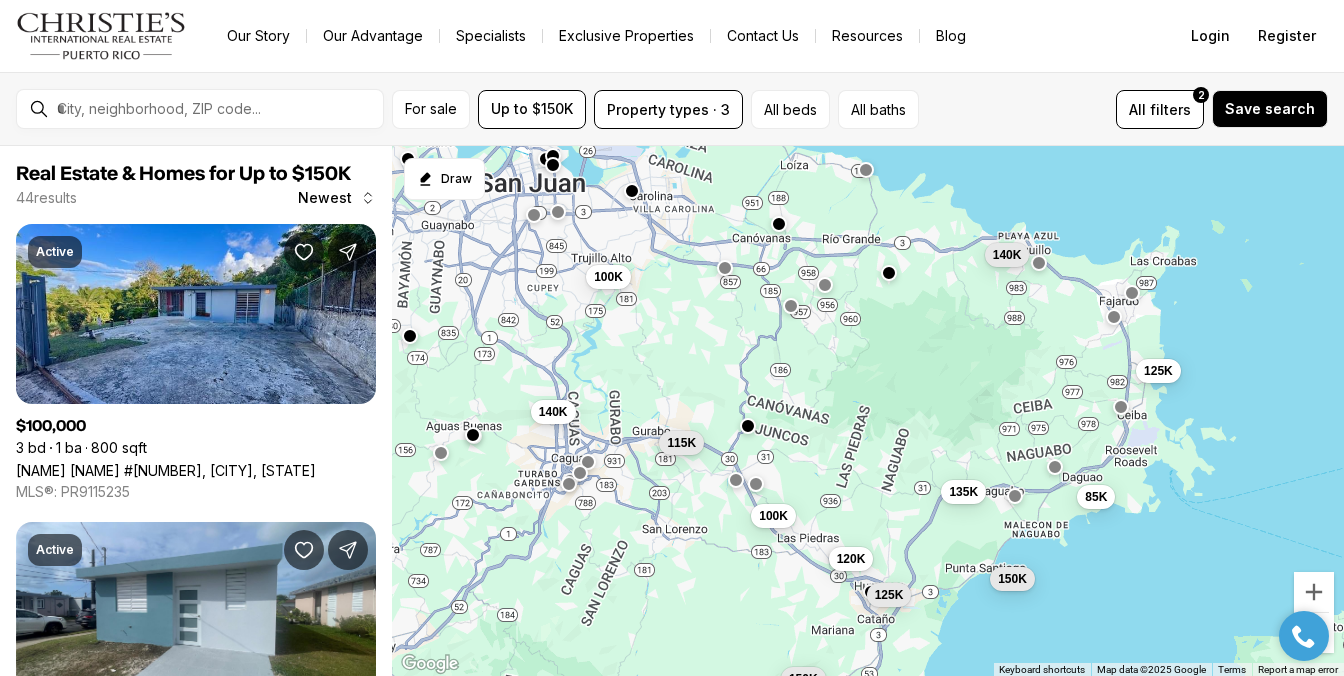 click at bounding box center (1132, 292) 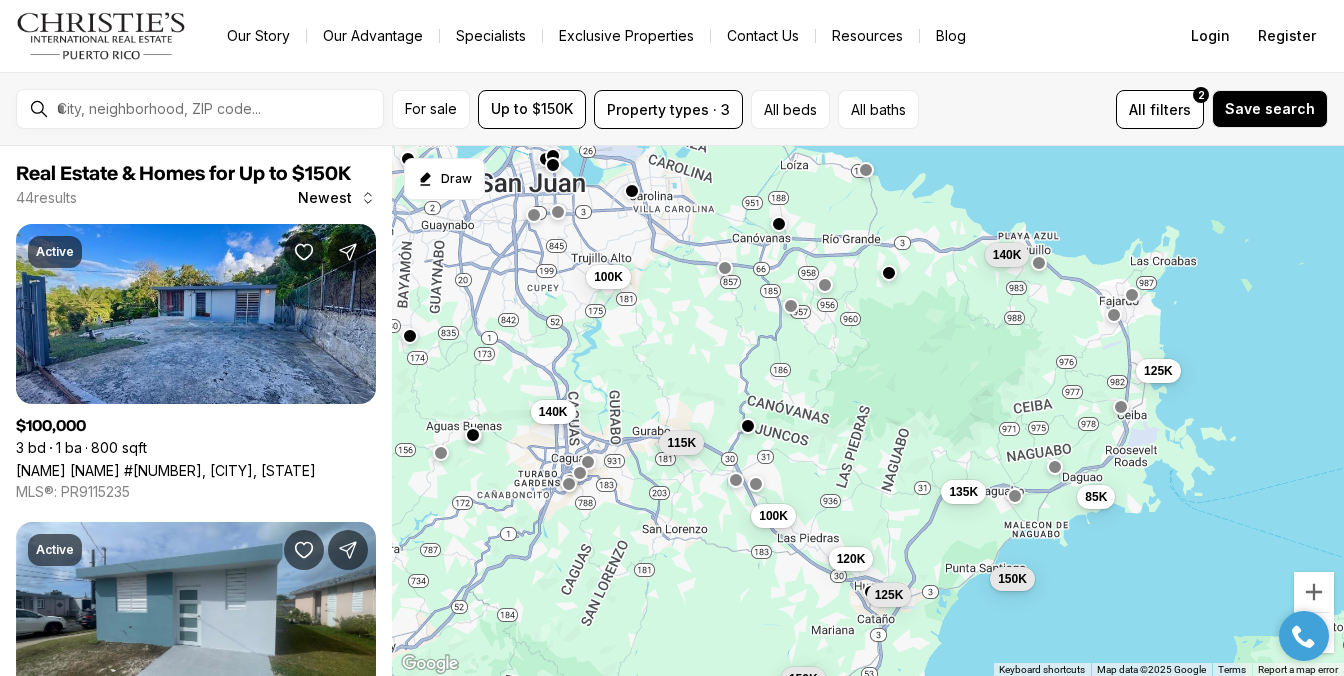 click at bounding box center [1114, 317] 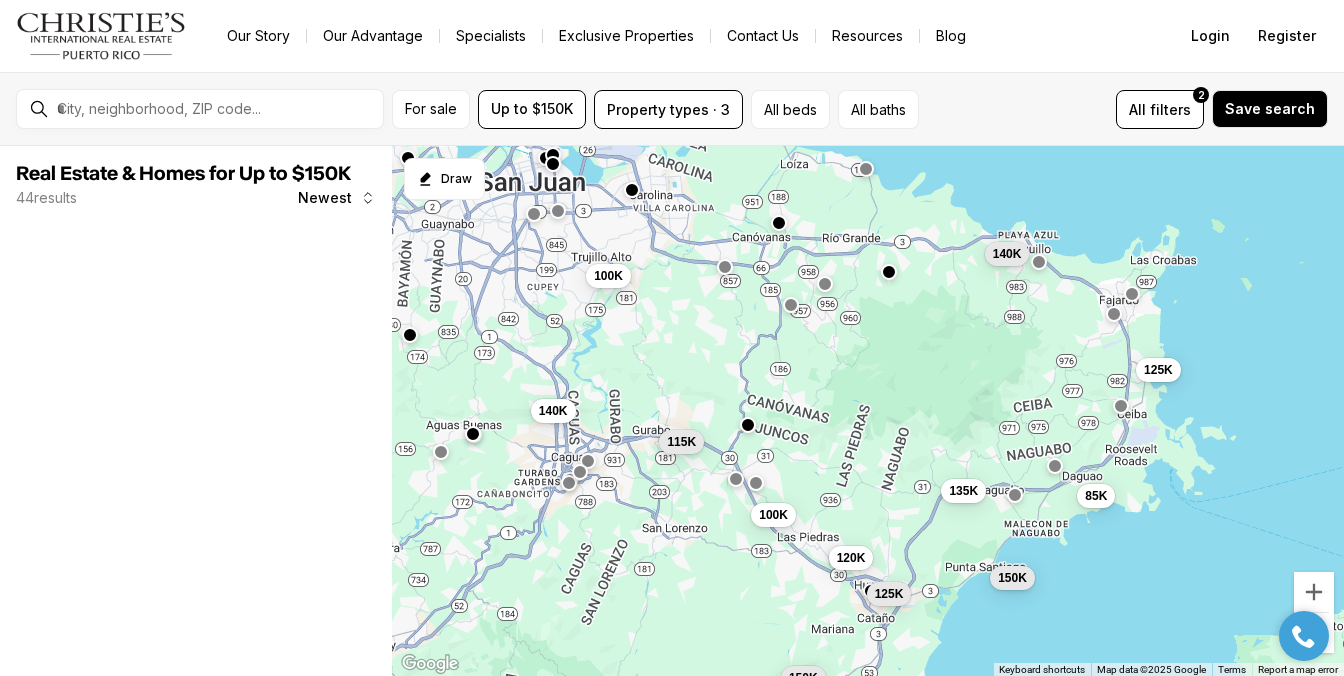 click at bounding box center (1114, 314) 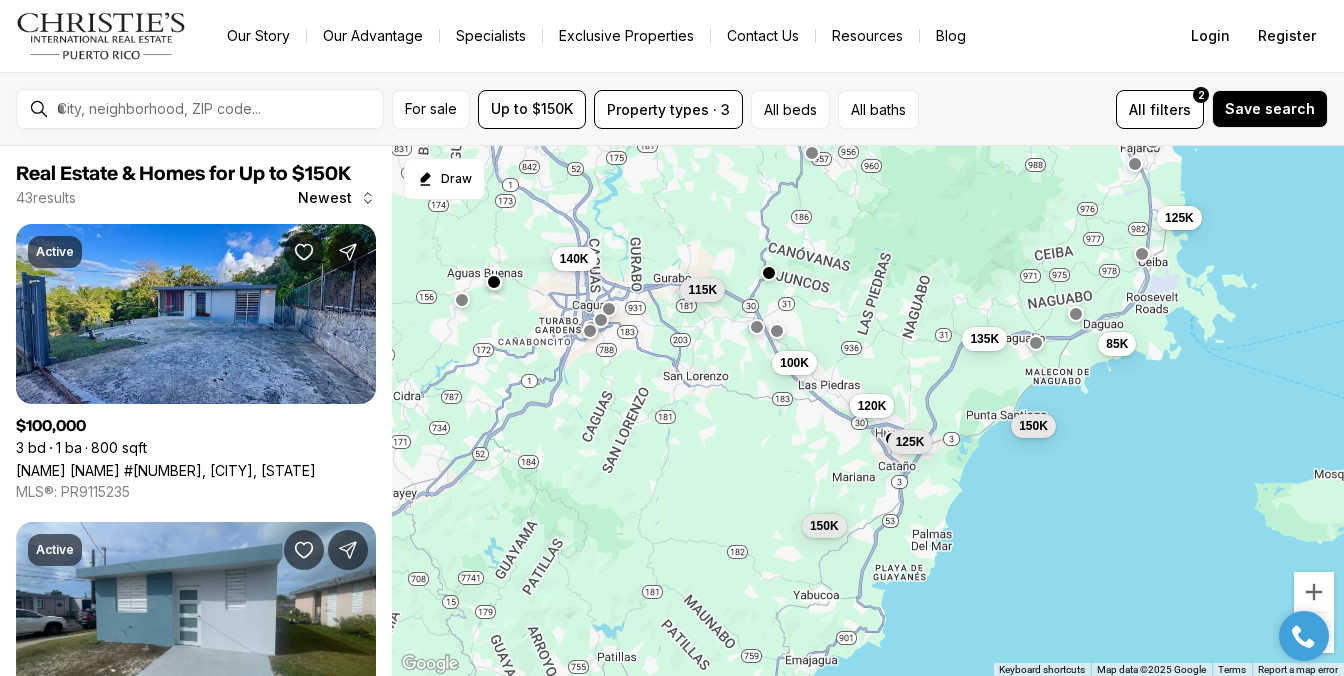 drag, startPoint x: 719, startPoint y: 509, endPoint x: 749, endPoint y: 351, distance: 160.82289 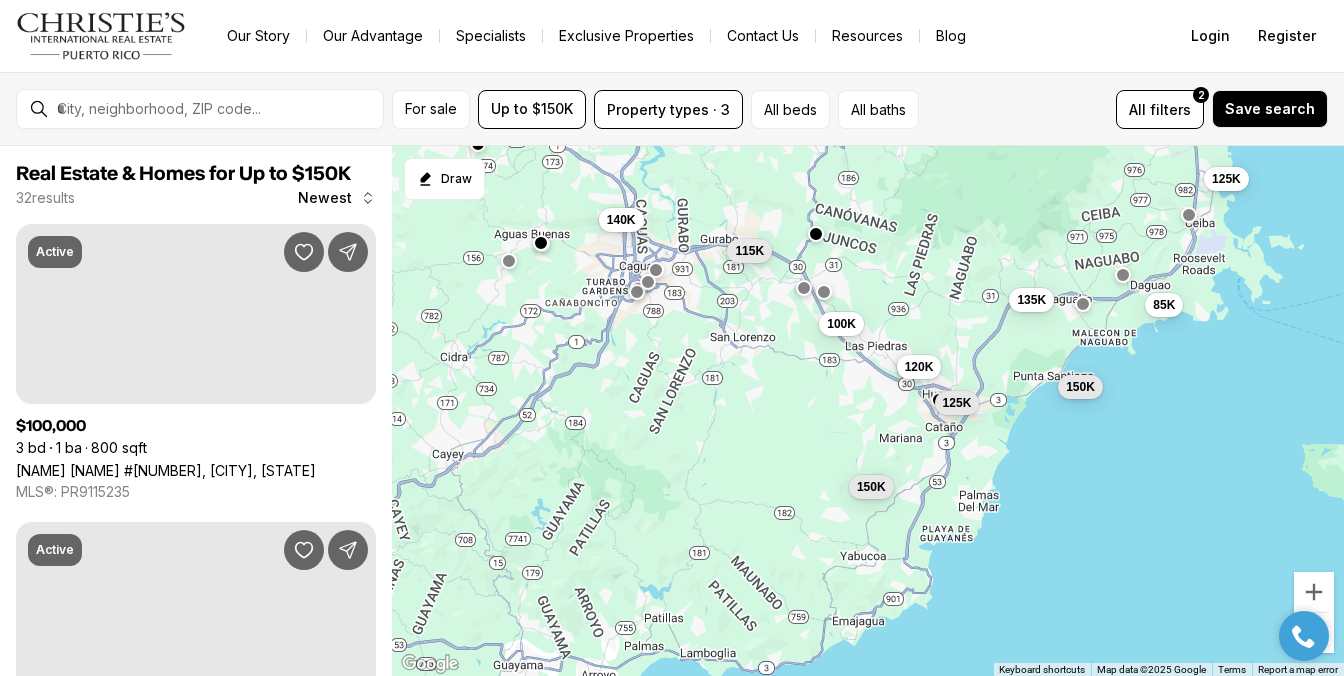 drag, startPoint x: 819, startPoint y: 422, endPoint x: 827, endPoint y: 409, distance: 15.264338 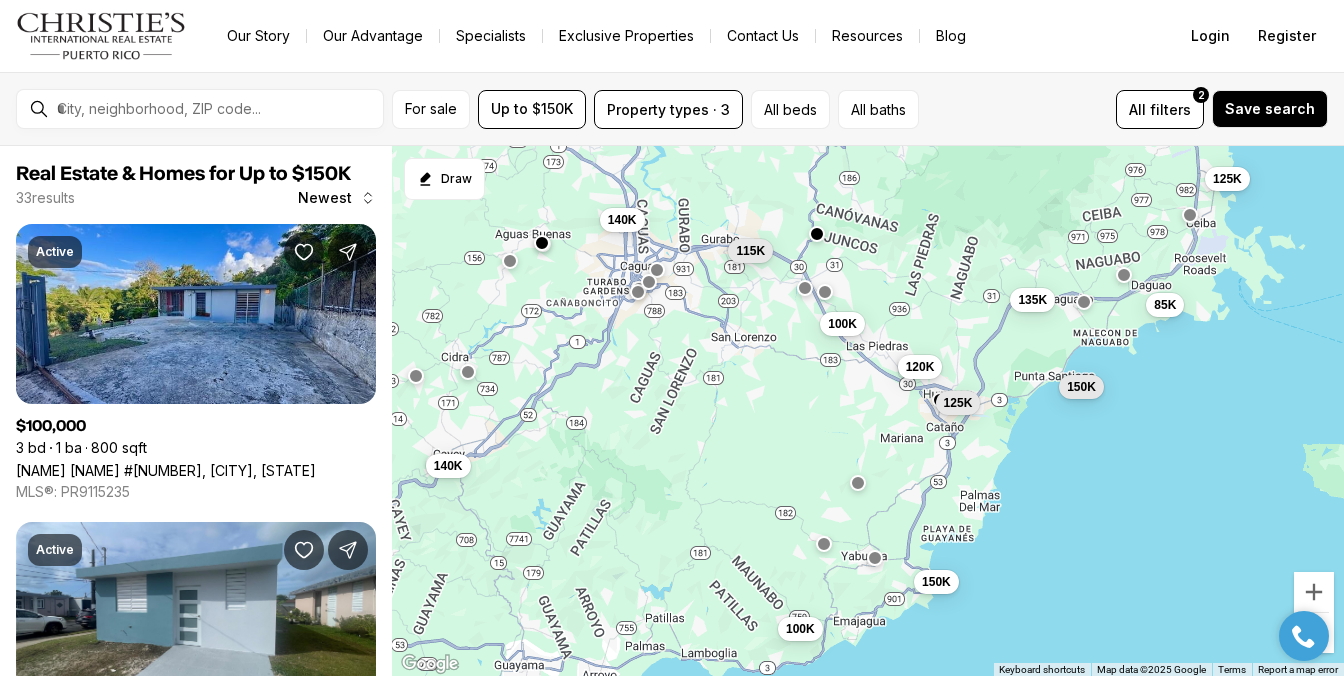 click at bounding box center [1084, 301] 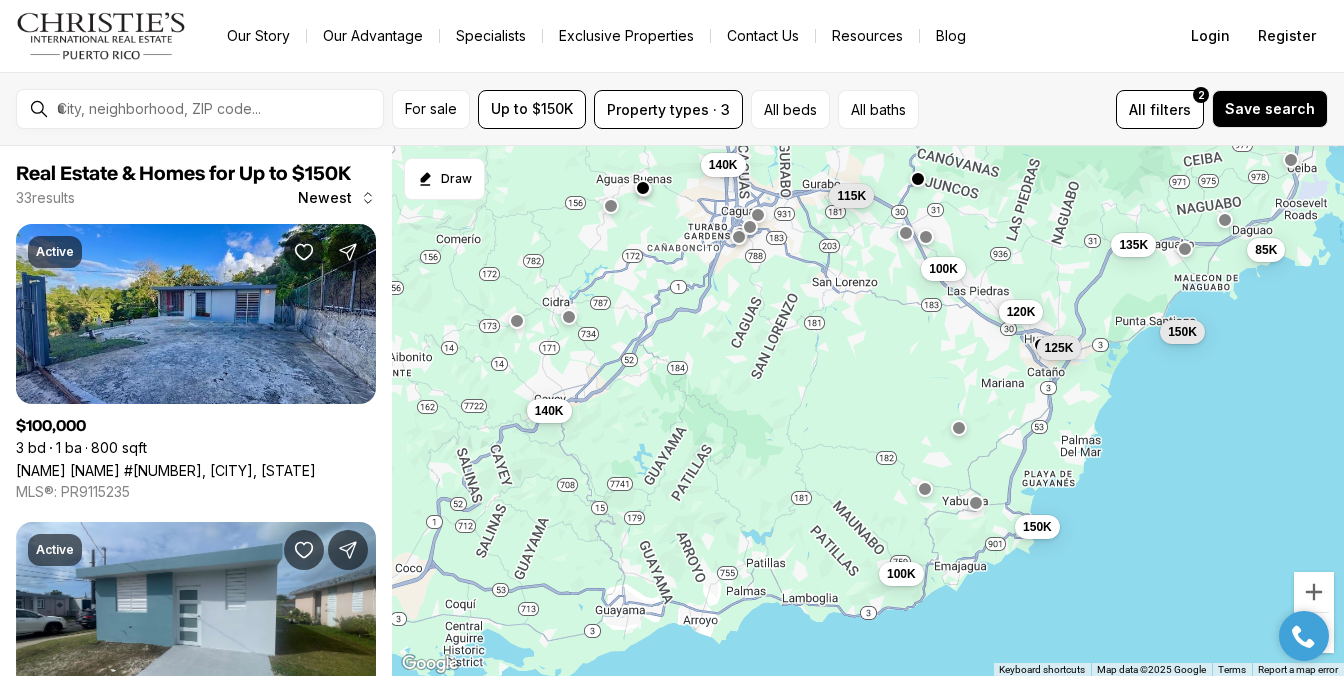 drag, startPoint x: 796, startPoint y: 427, endPoint x: 920, endPoint y: 354, distance: 143.89232 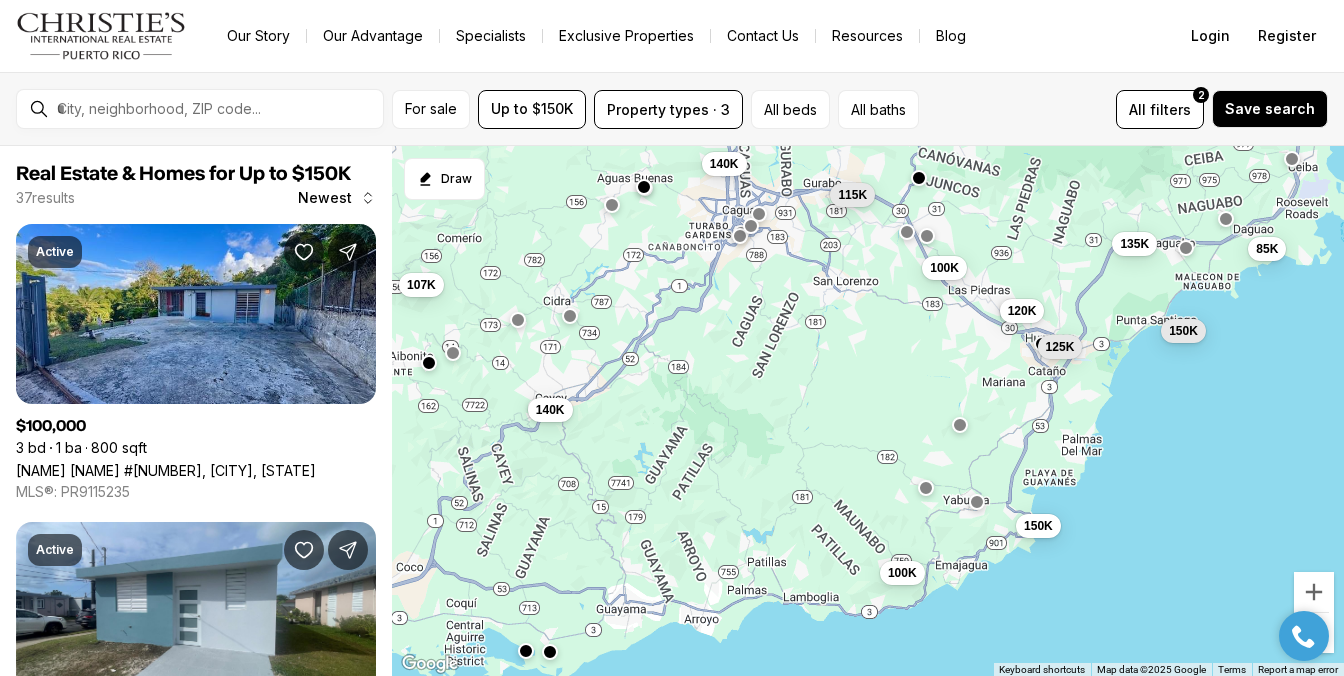 click at bounding box center (960, 425) 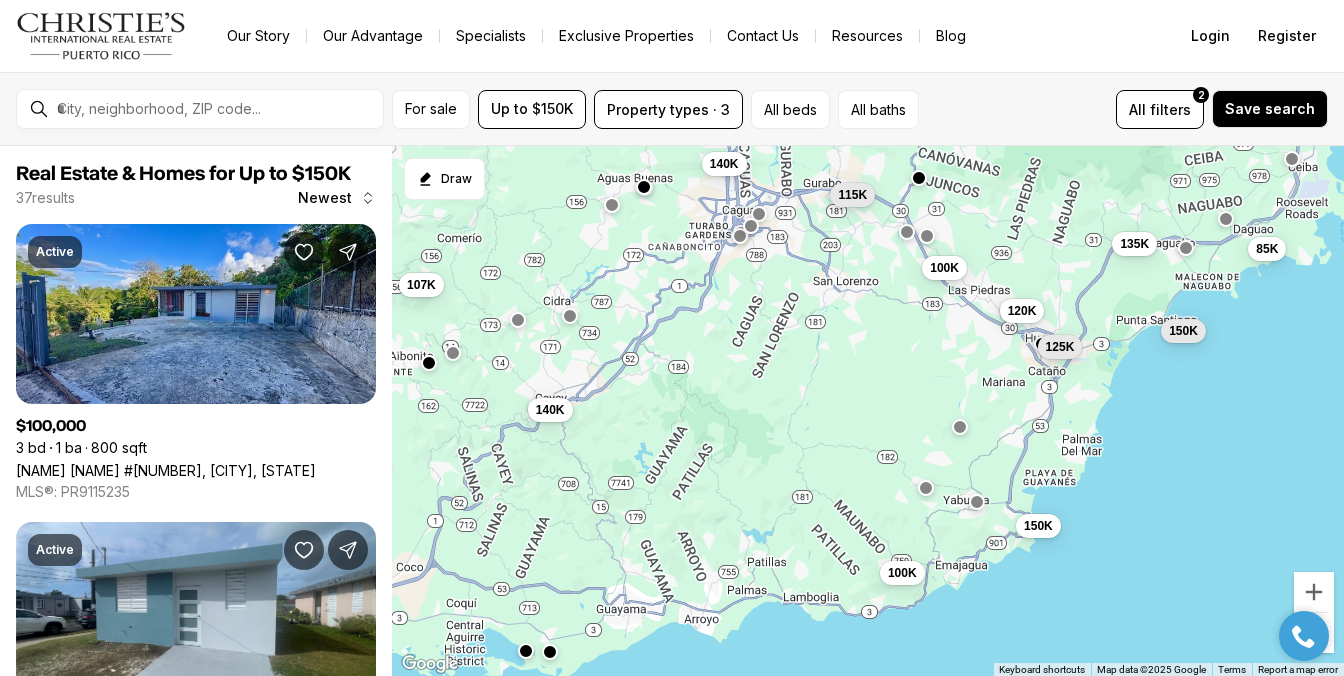click at bounding box center [977, 502] 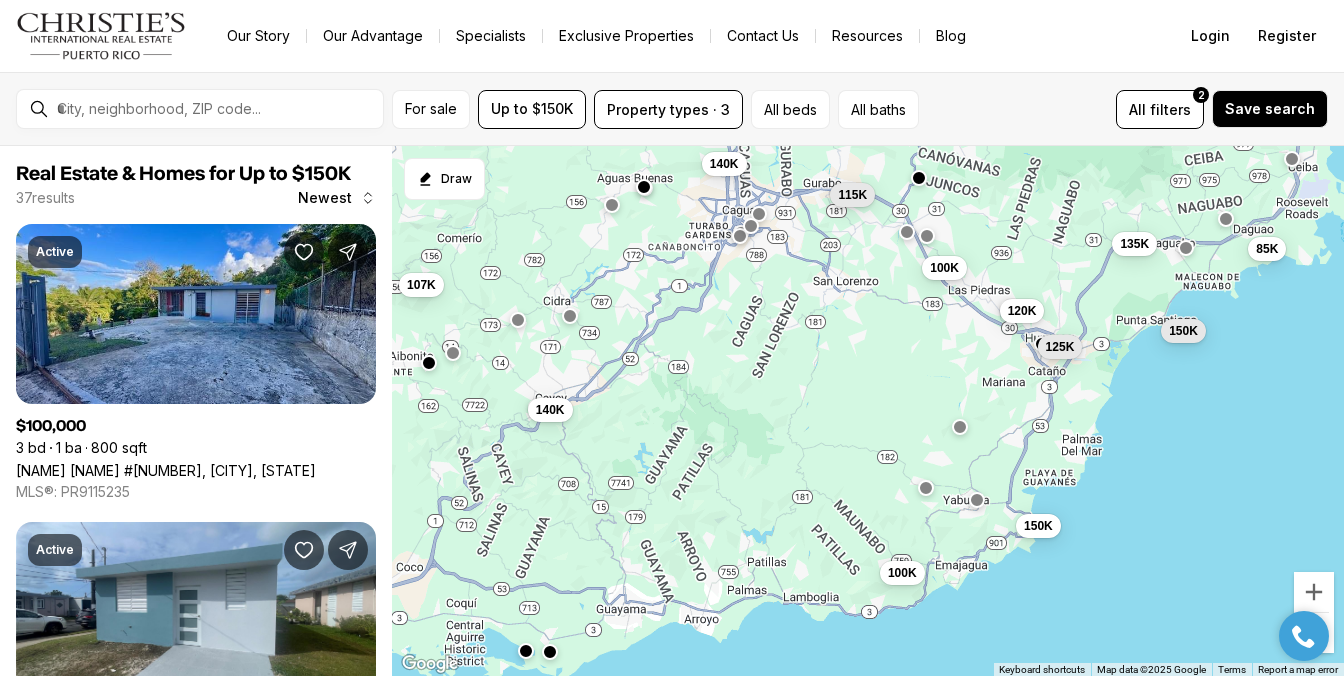 click at bounding box center [977, 500] 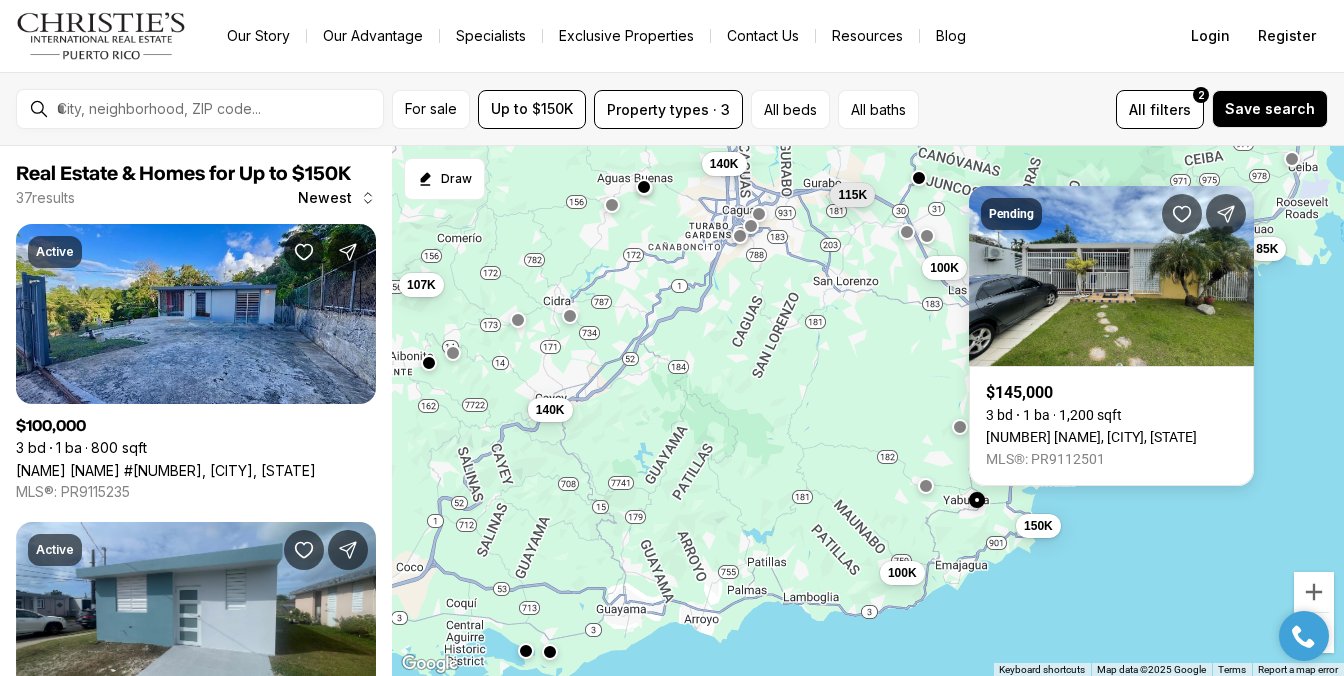 click at bounding box center [926, 485] 